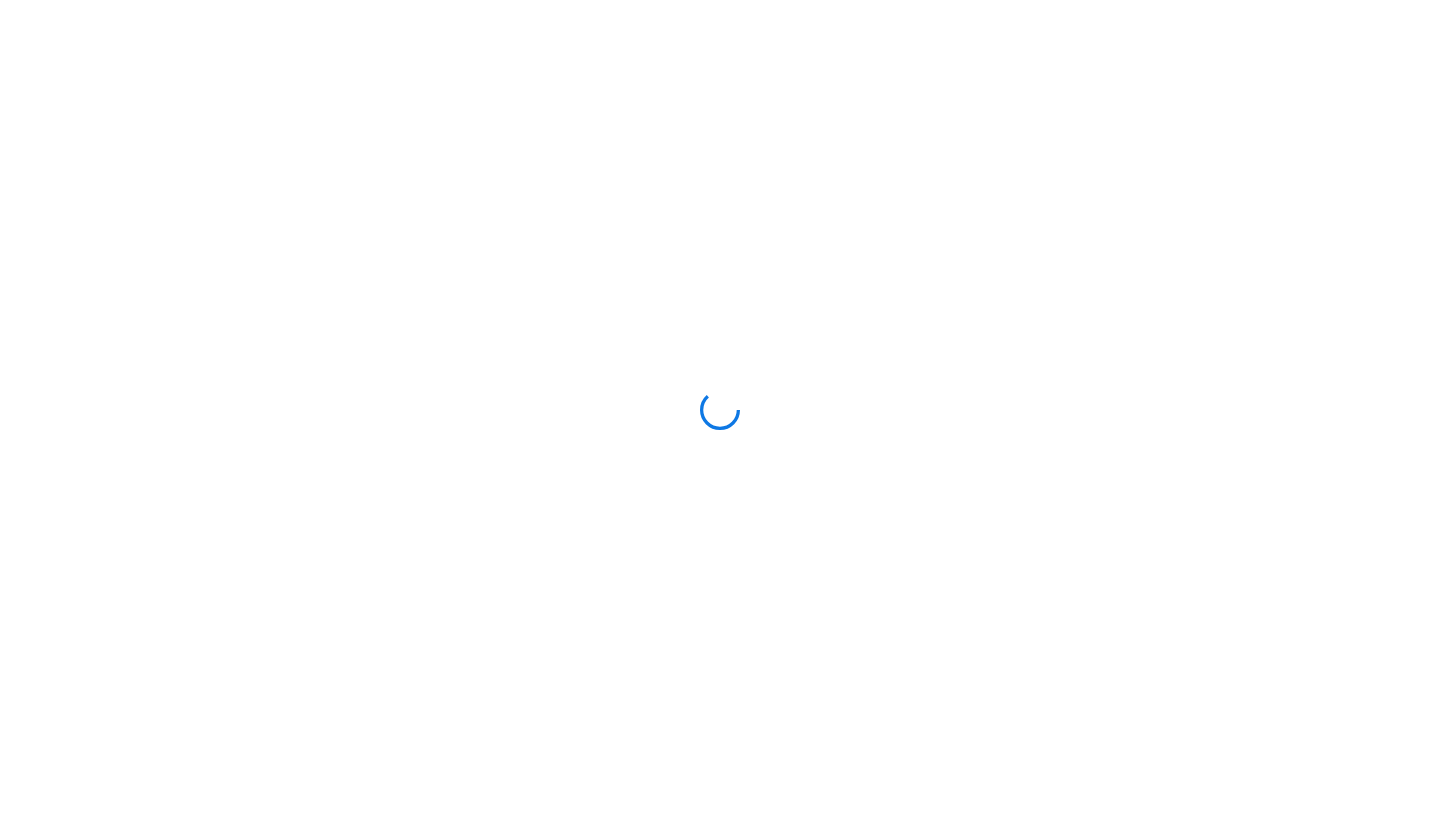 scroll, scrollTop: 0, scrollLeft: 0, axis: both 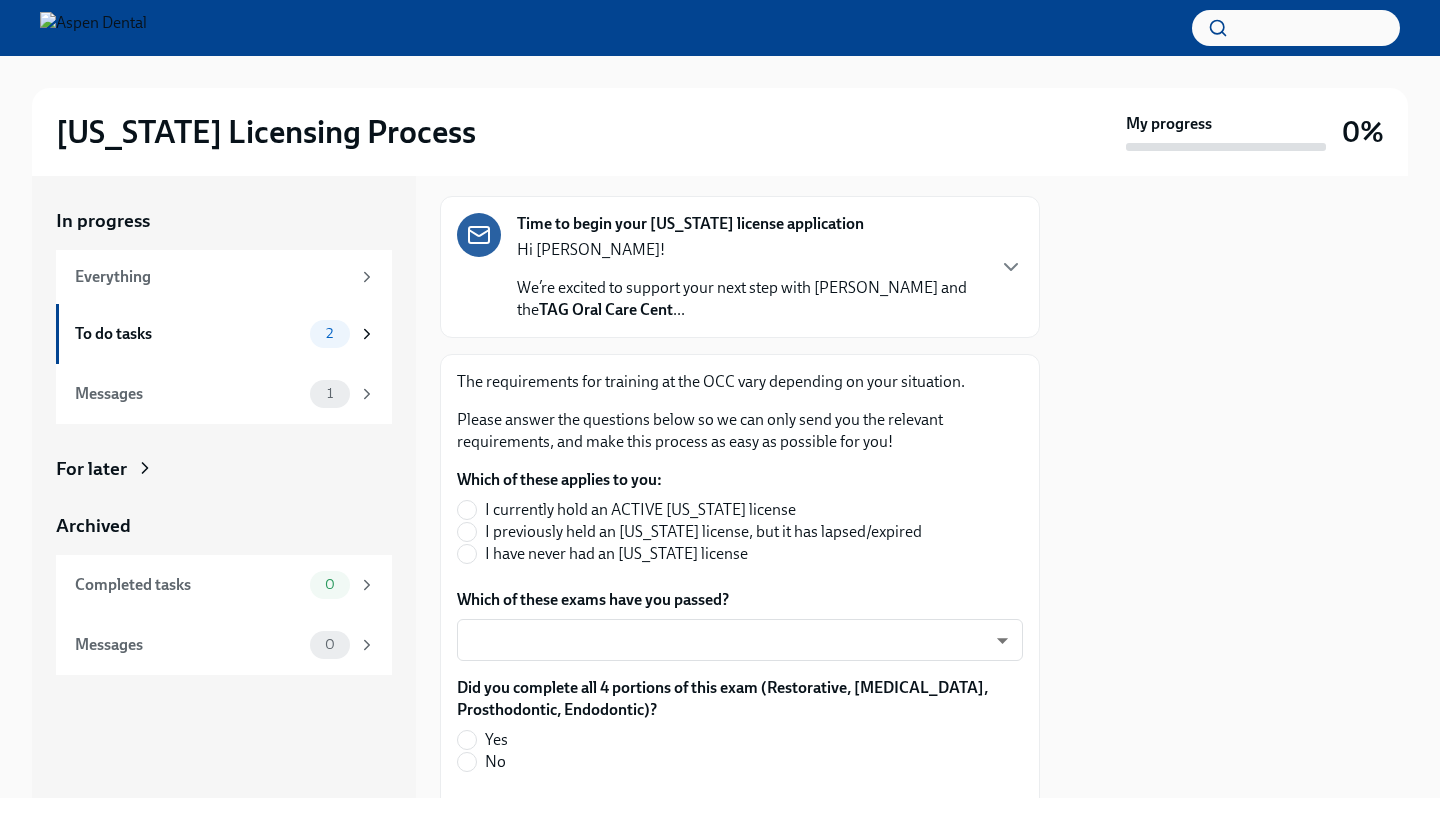 click on "I have never had an [US_STATE] license" at bounding box center (689, 554) 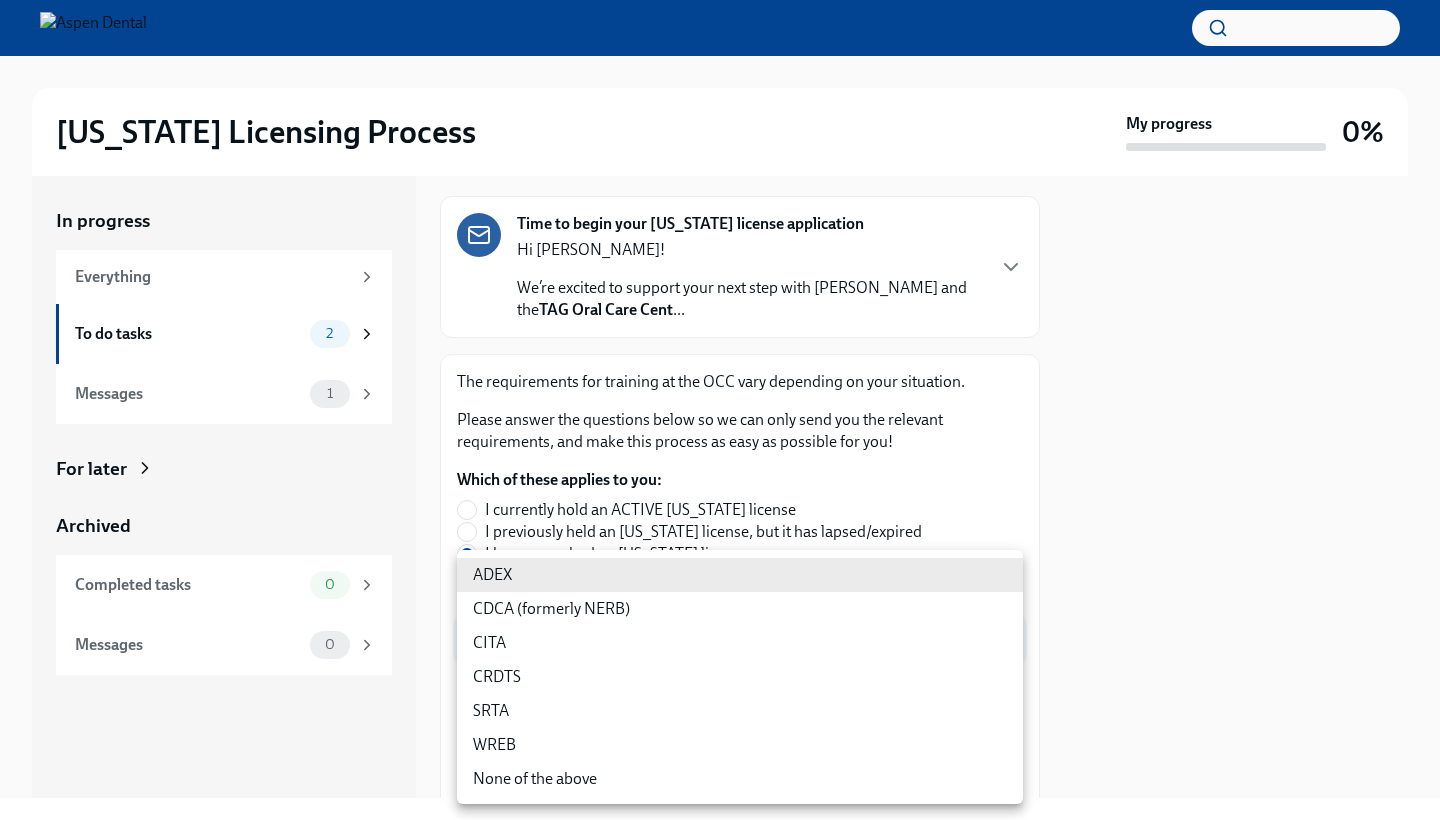 click on "[US_STATE] Licensing Process My progress 0% In progress Everything To do tasks 2 Messages 1 For later Archived Completed tasks 0 Messages 0 Answer these questions to get tailored instructions for the [US_STATE] licensing process To Do Due  [DATE] Time to begin your [US_STATE] license application Hi [PERSON_NAME]!
We’re excited to support your next step with Aspen Dental and the  TAG Oral Care Cent ... The requirements for training at the OCC vary depending on your situation.
Please answer the questions below so we can only send you the relevant requirements, and make this process as easy as possible for you! Which of these applies to you: I currently hold an ACTIVE [US_STATE] license I previously held an [US_STATE] license, but it has lapsed/expired I have never had an [US_STATE] license Which of these exams have you passed? ​ ​ Did you complete all 4 portions of this exam (Restorative, [MEDICAL_DATA], Prosthodontic, Endodontic)? Yes No Did you obtain your dental degree outside of [GEOGRAPHIC_DATA]? Yes No Yes No No" at bounding box center (720, 410) 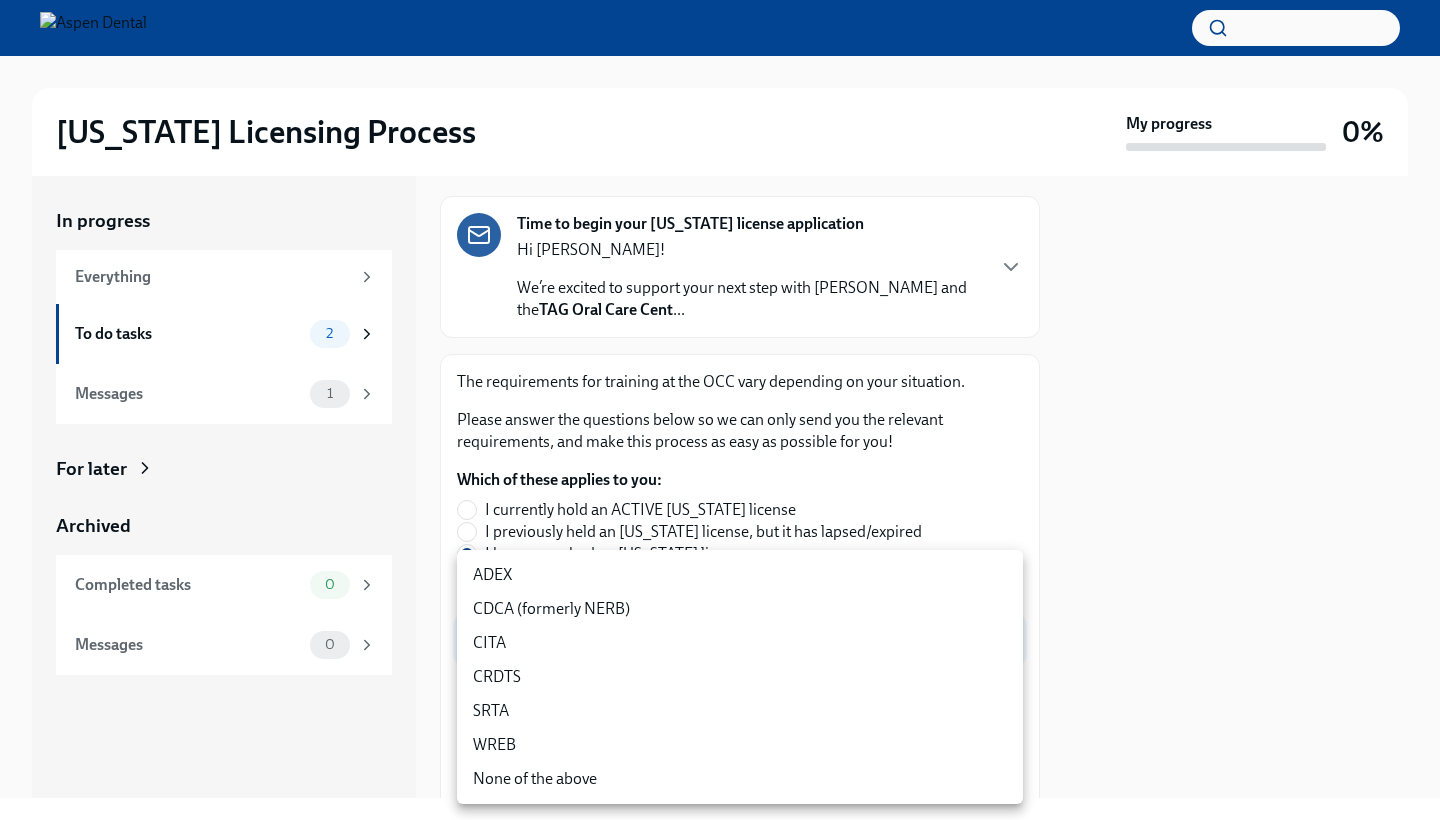 click on "ADEX" at bounding box center [740, 575] 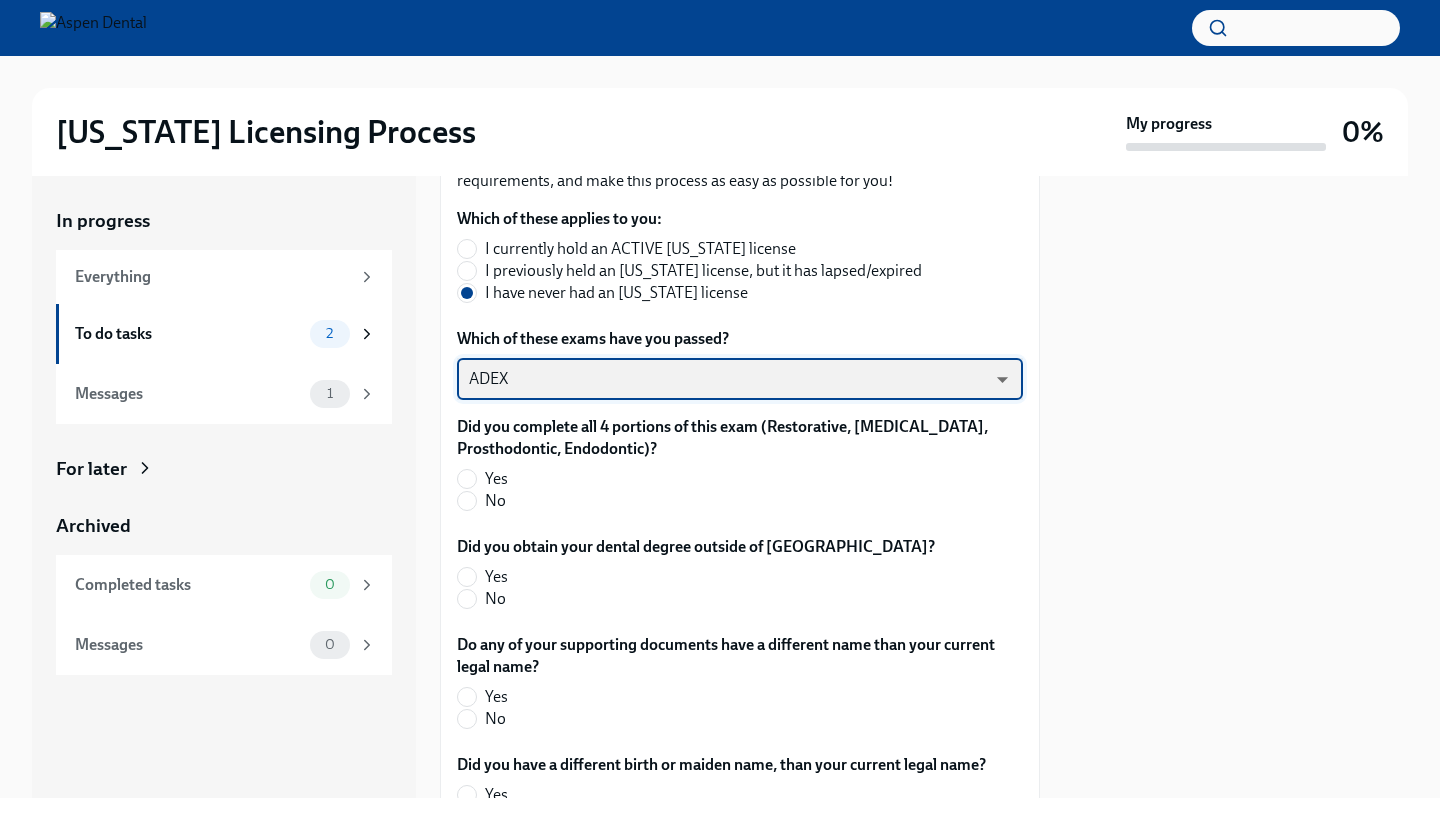 scroll, scrollTop: 418, scrollLeft: 0, axis: vertical 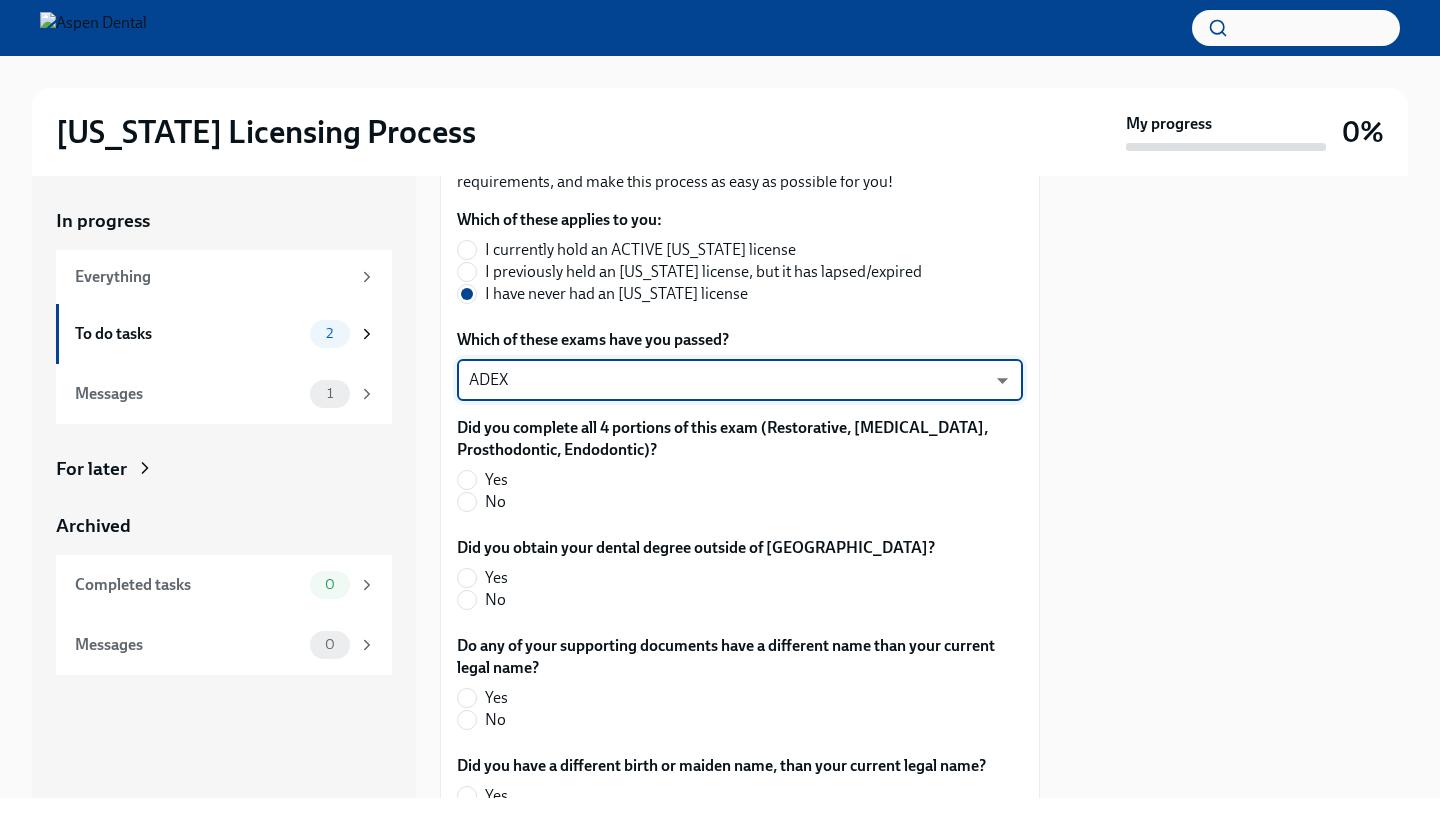 click on "Yes" at bounding box center [496, 480] 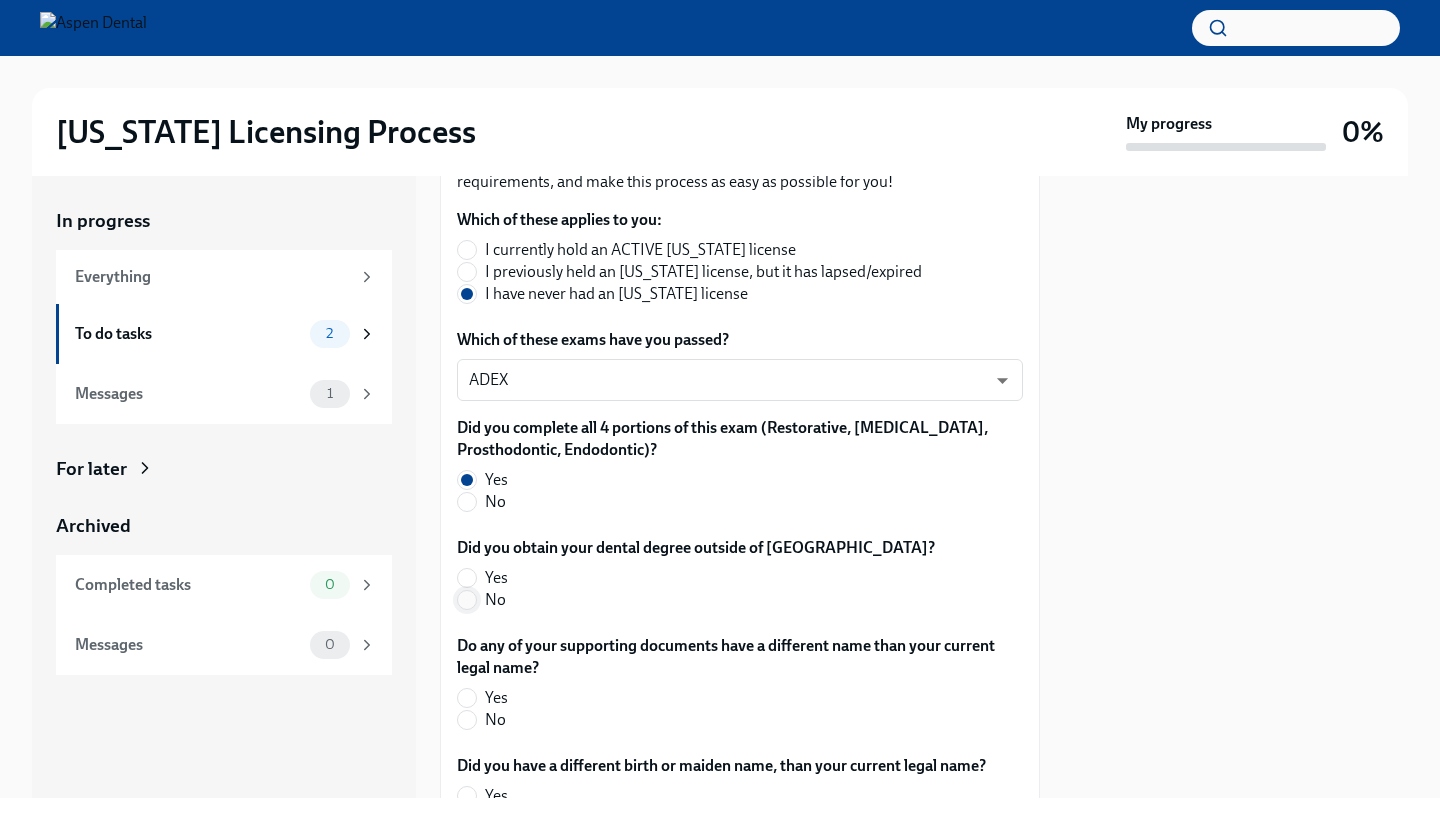 click on "No" at bounding box center (467, 600) 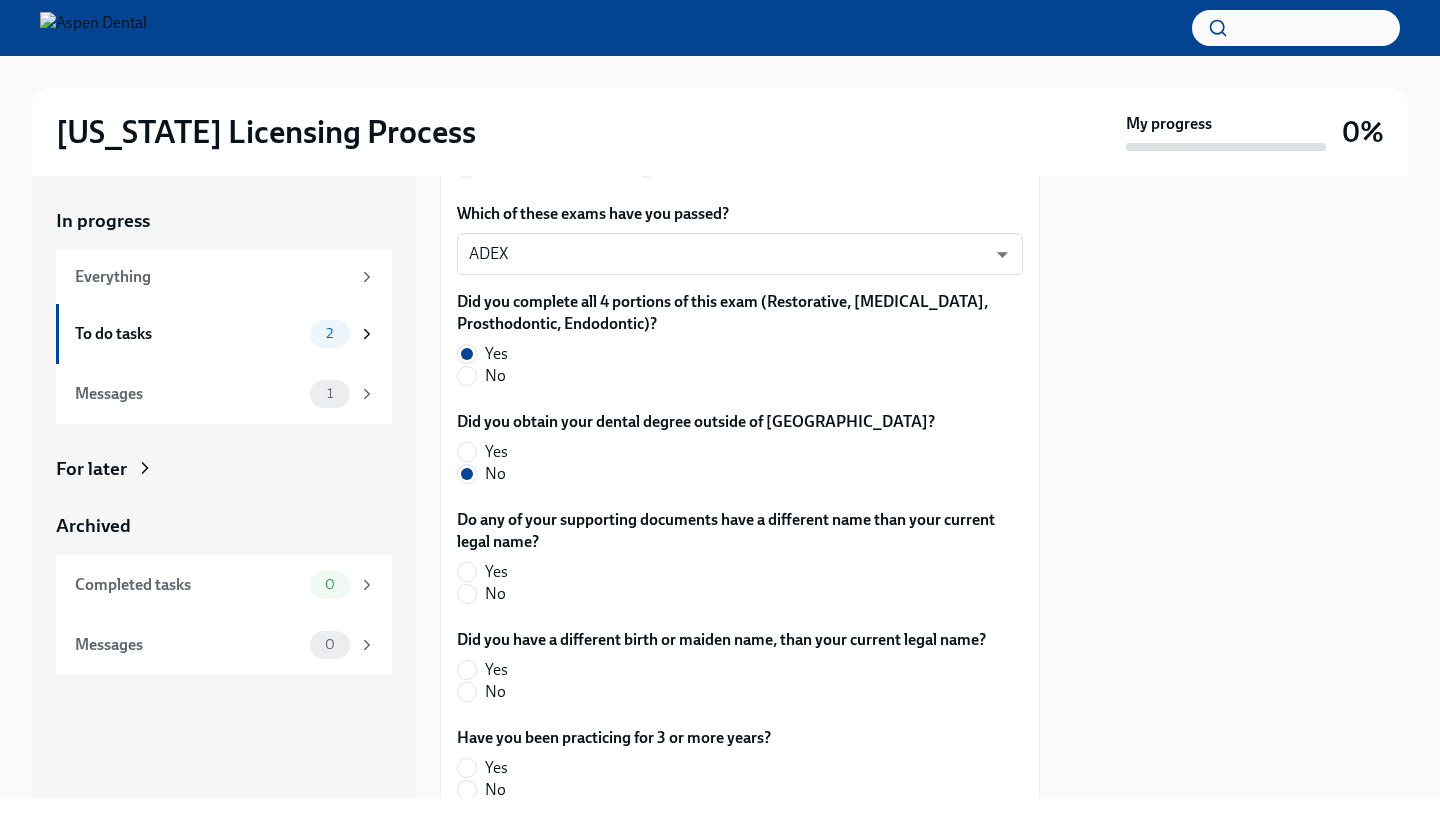 scroll, scrollTop: 543, scrollLeft: 0, axis: vertical 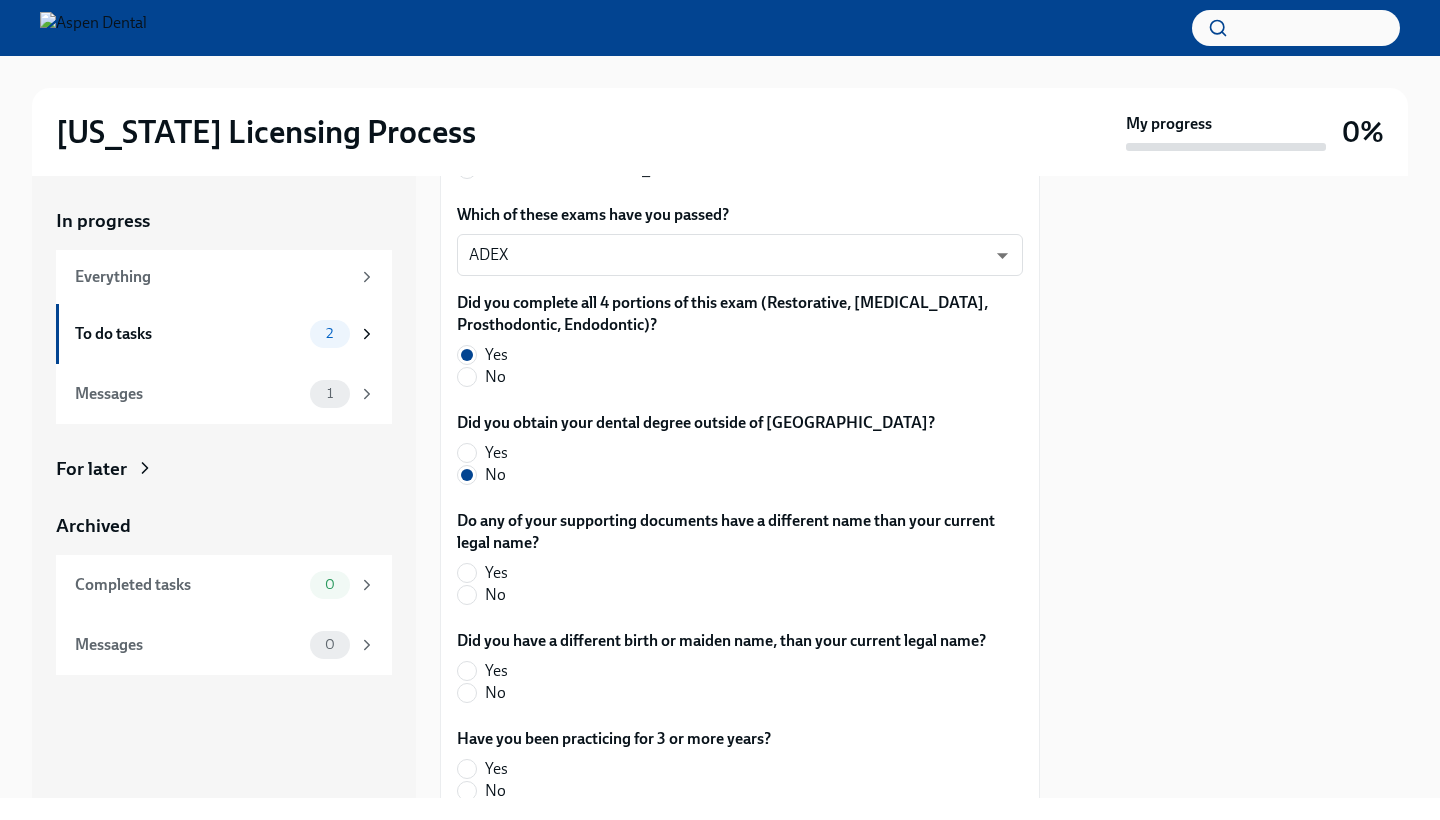 click on "No" at bounding box center (732, 595) 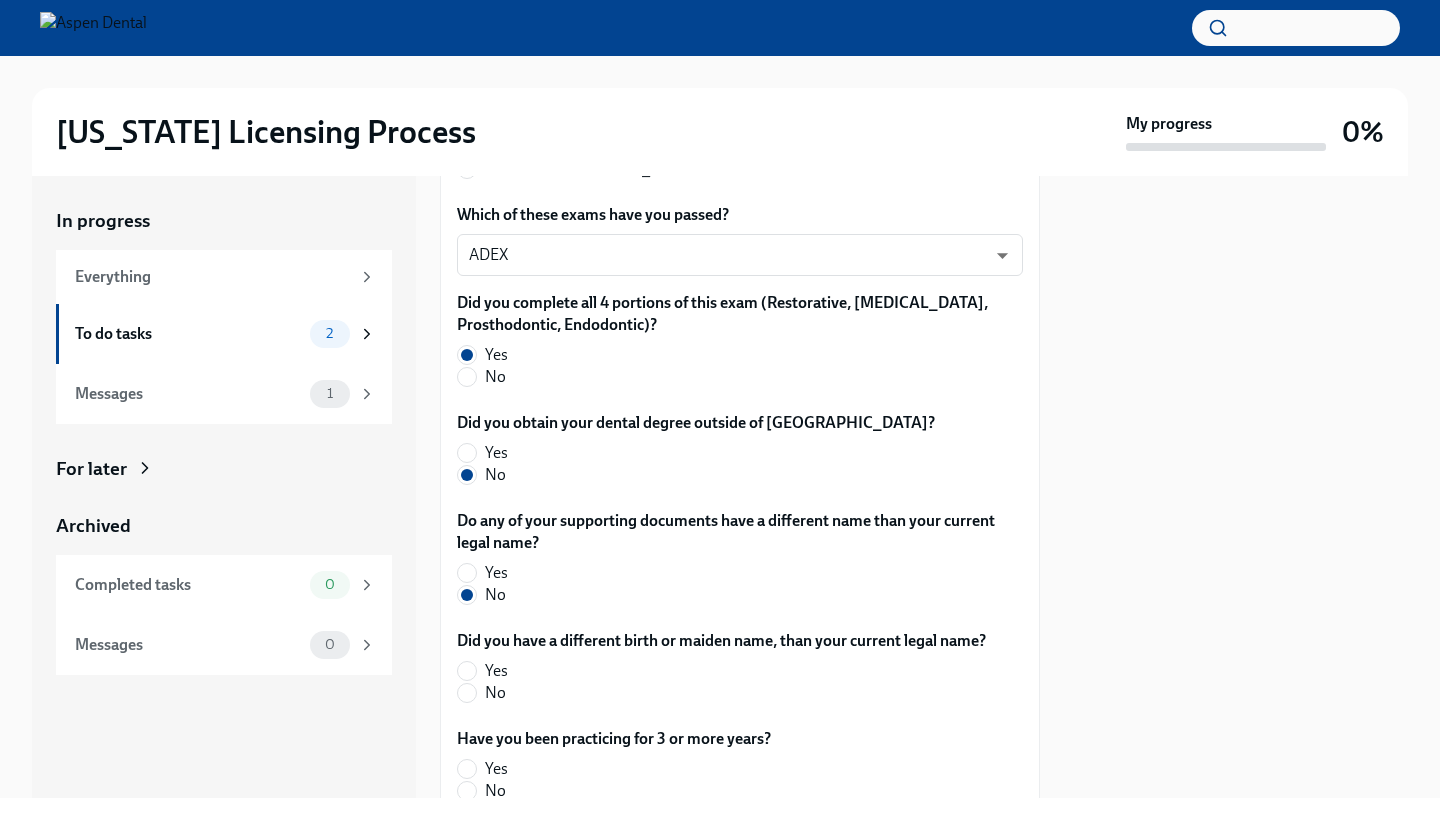 click on "No" at bounding box center (713, 693) 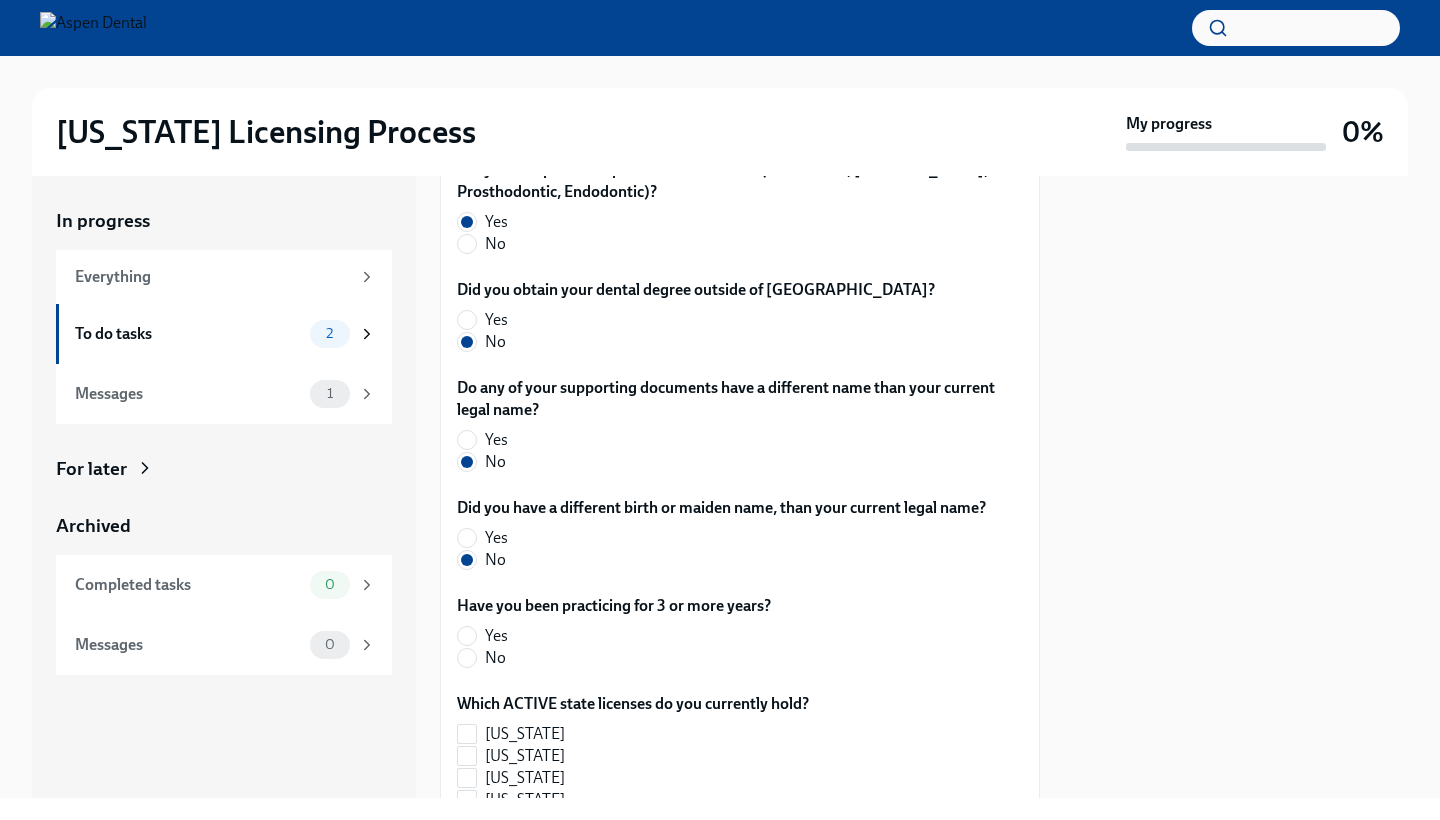scroll, scrollTop: 680, scrollLeft: 0, axis: vertical 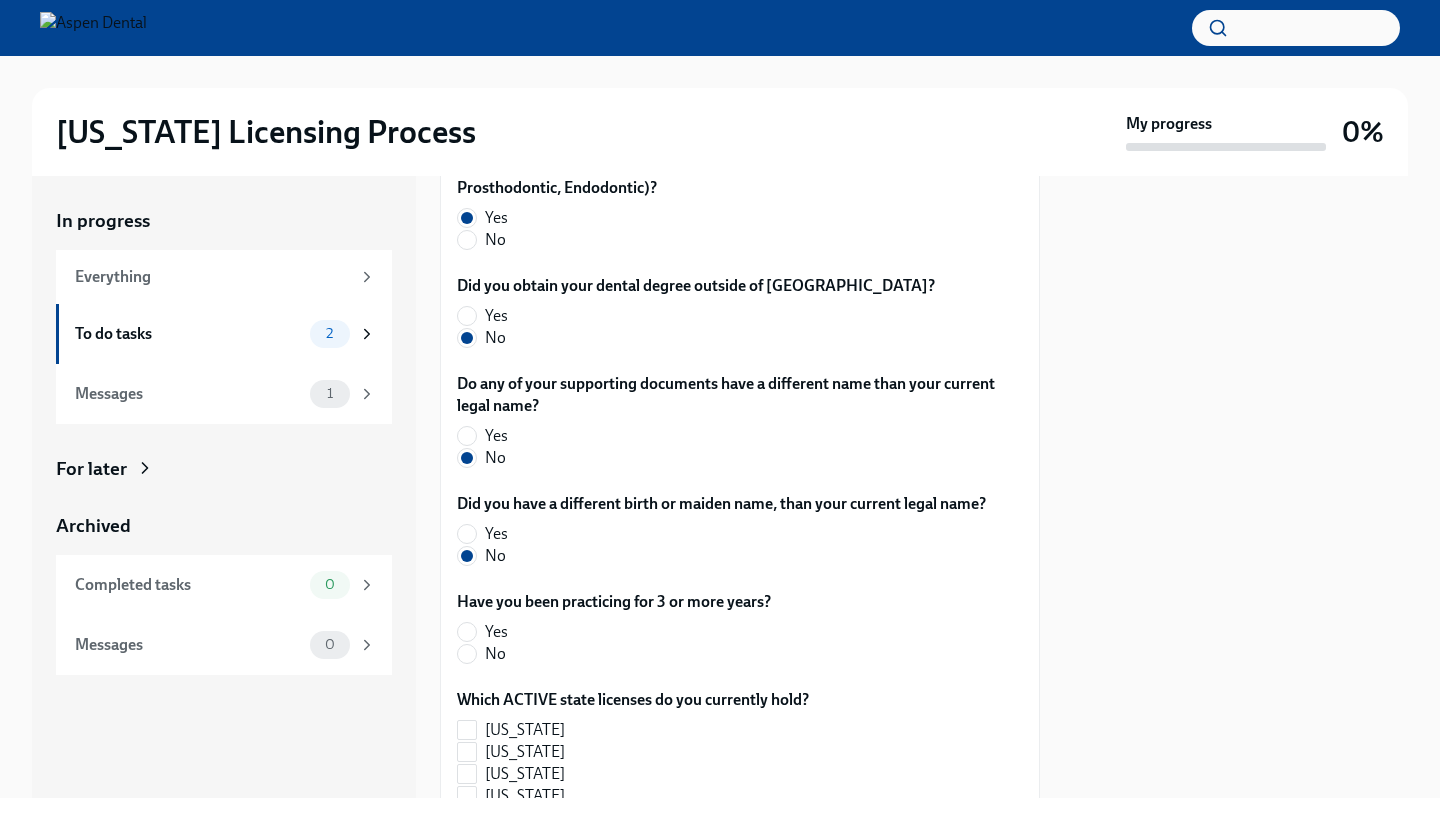 click on "Have you been practicing for 3 or more years? Yes No" at bounding box center (740, 632) 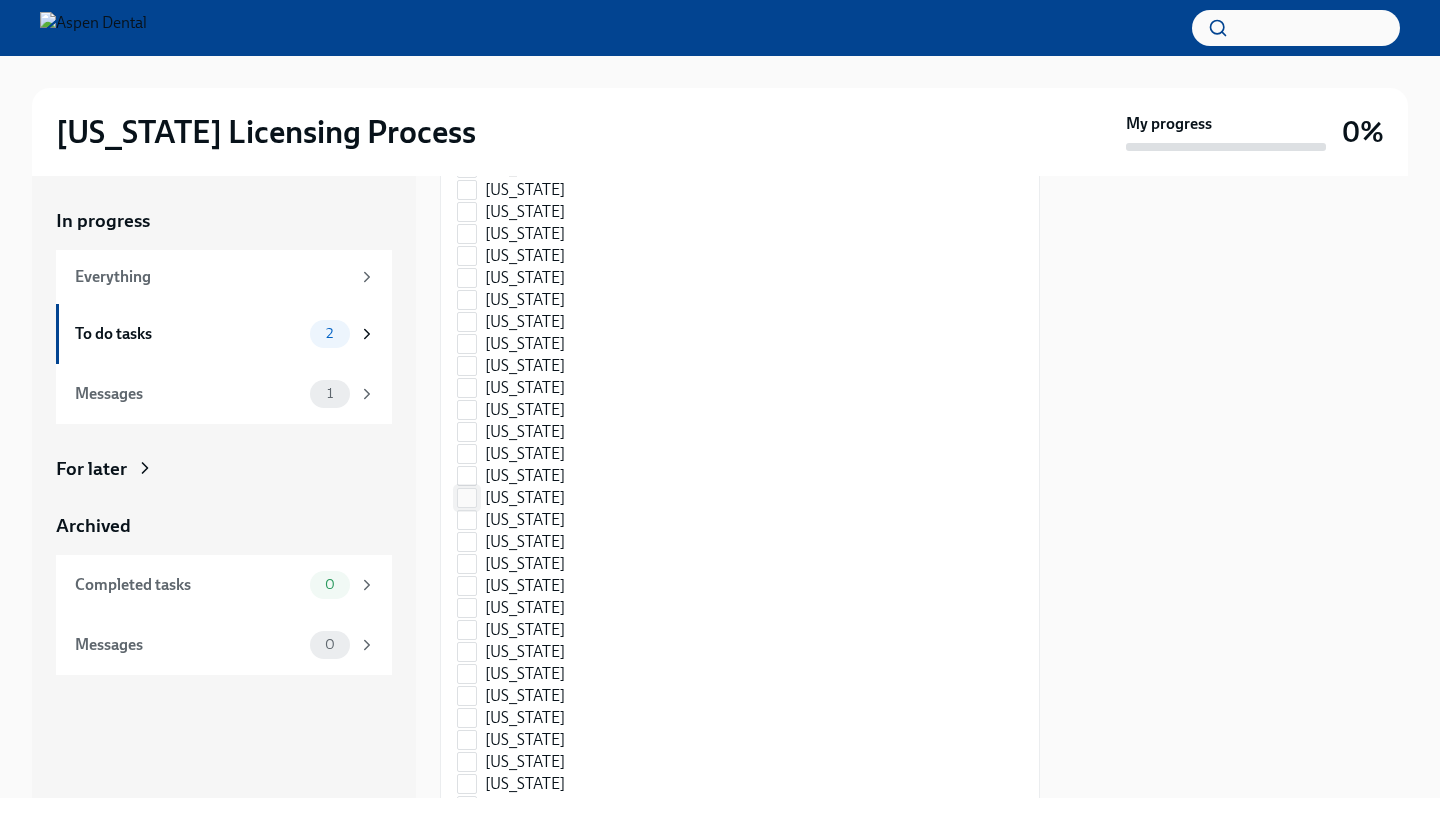 scroll, scrollTop: 1597, scrollLeft: 0, axis: vertical 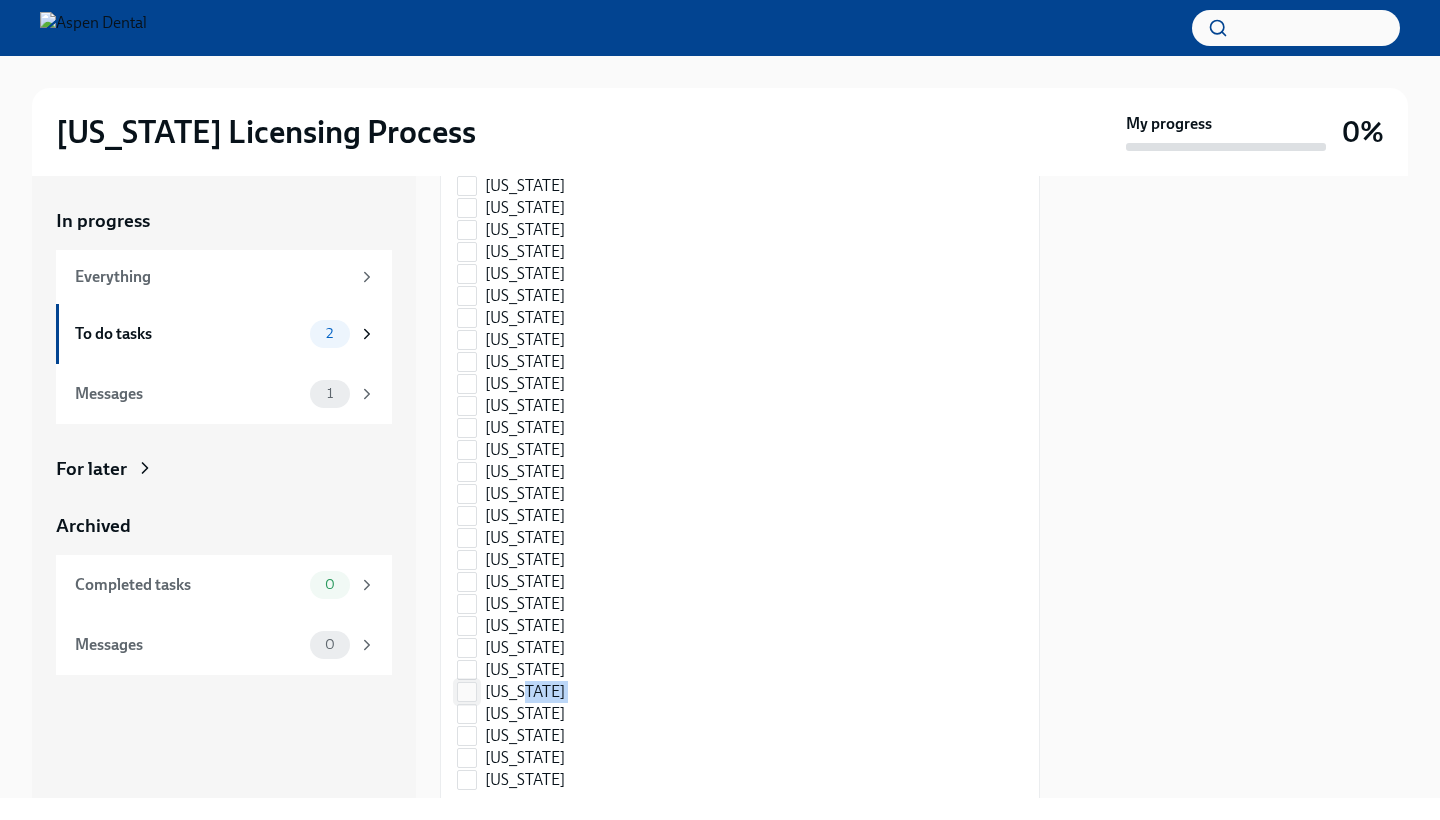 drag, startPoint x: 512, startPoint y: 673, endPoint x: 519, endPoint y: 661, distance: 13.892444 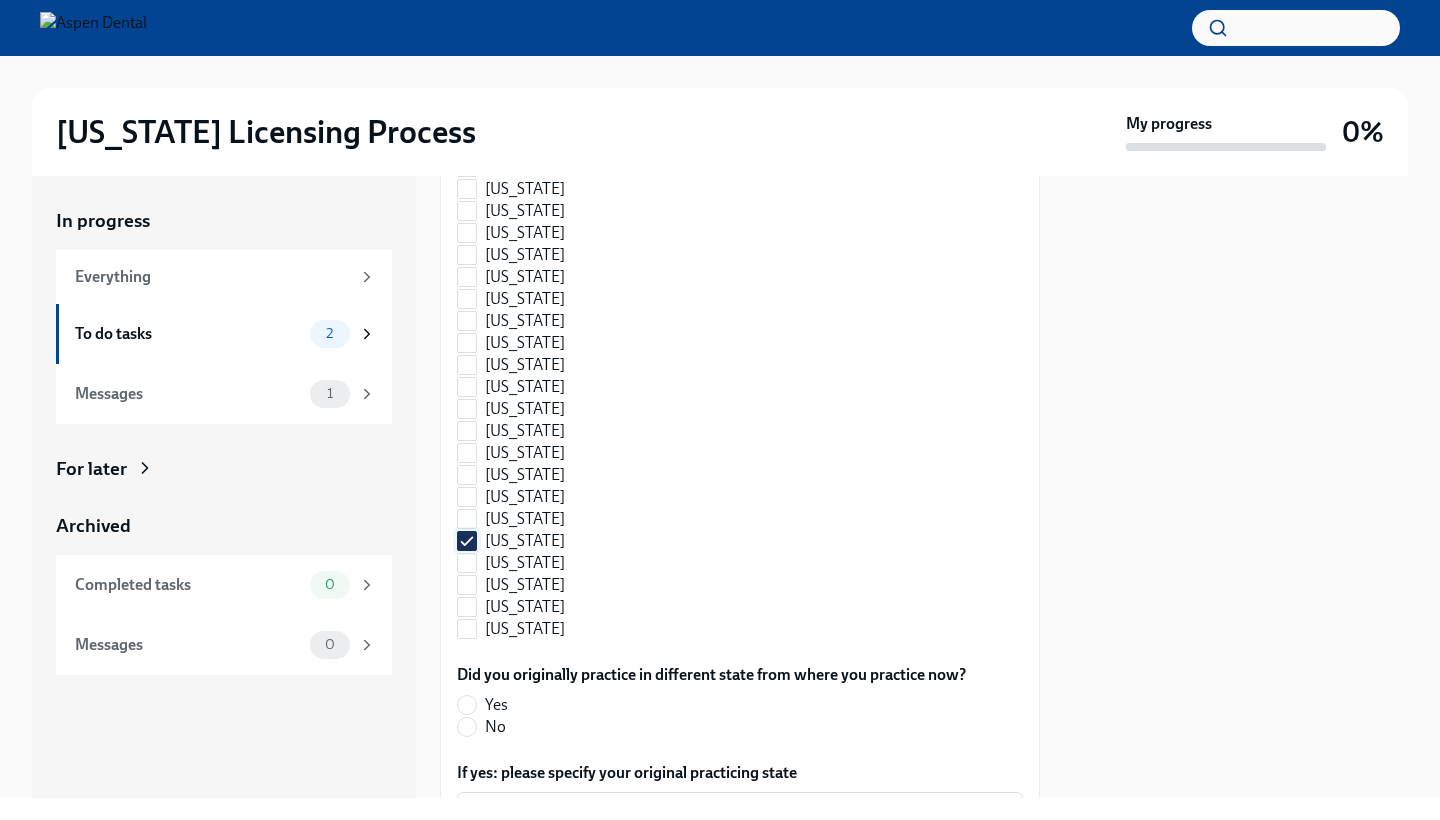 scroll, scrollTop: 1908, scrollLeft: 0, axis: vertical 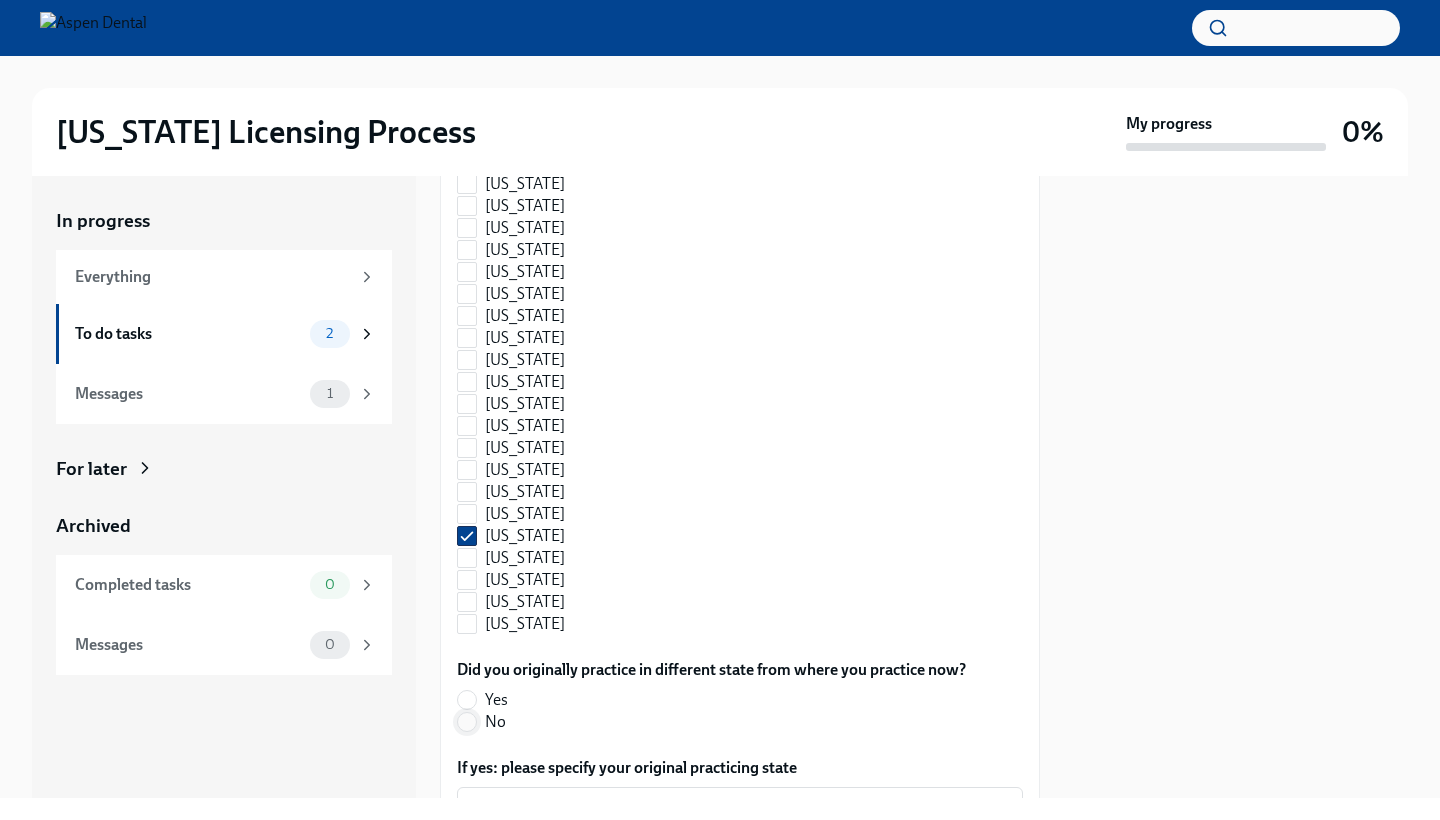 click on "No" at bounding box center [467, 722] 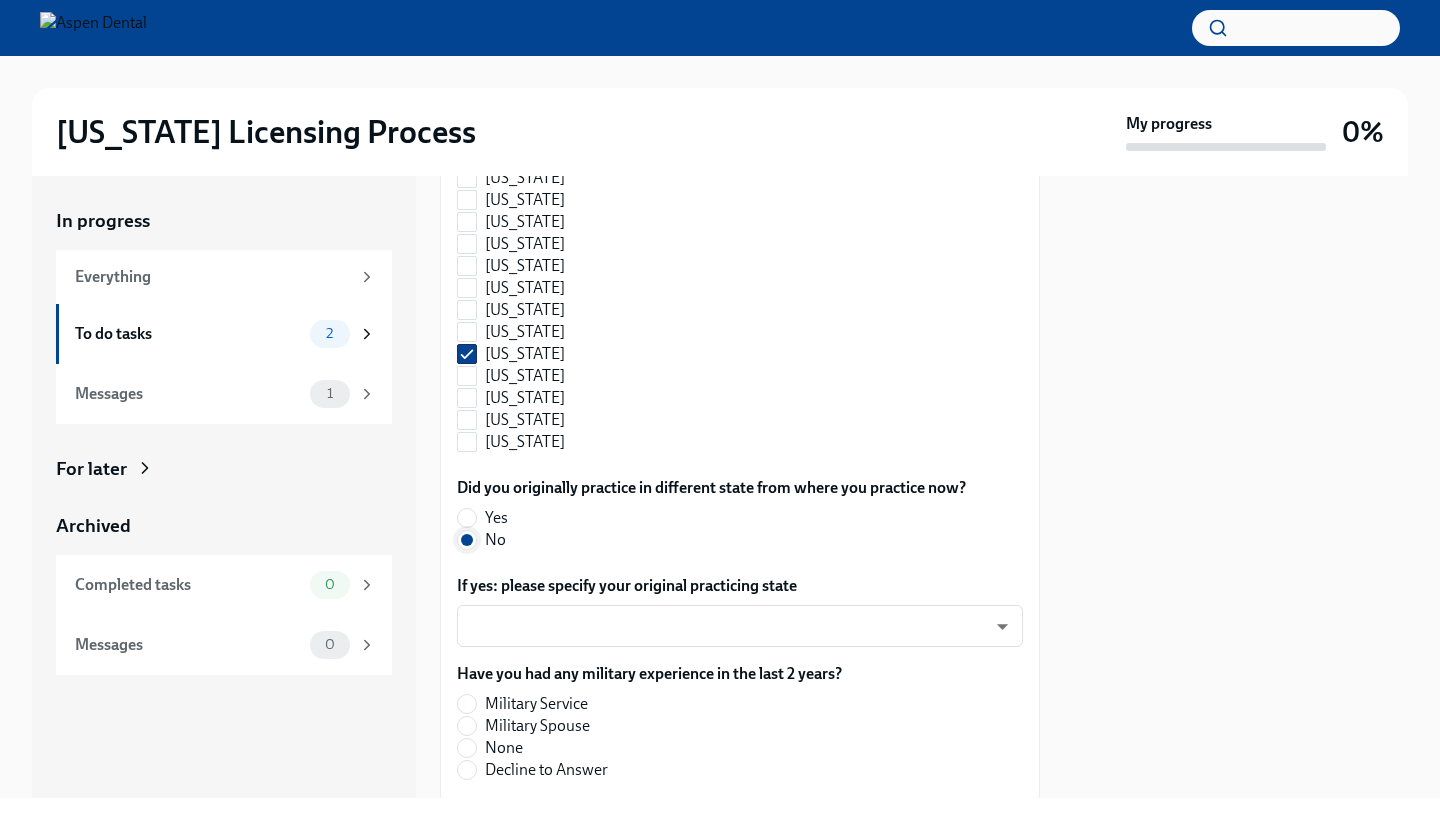 scroll, scrollTop: 2099, scrollLeft: 0, axis: vertical 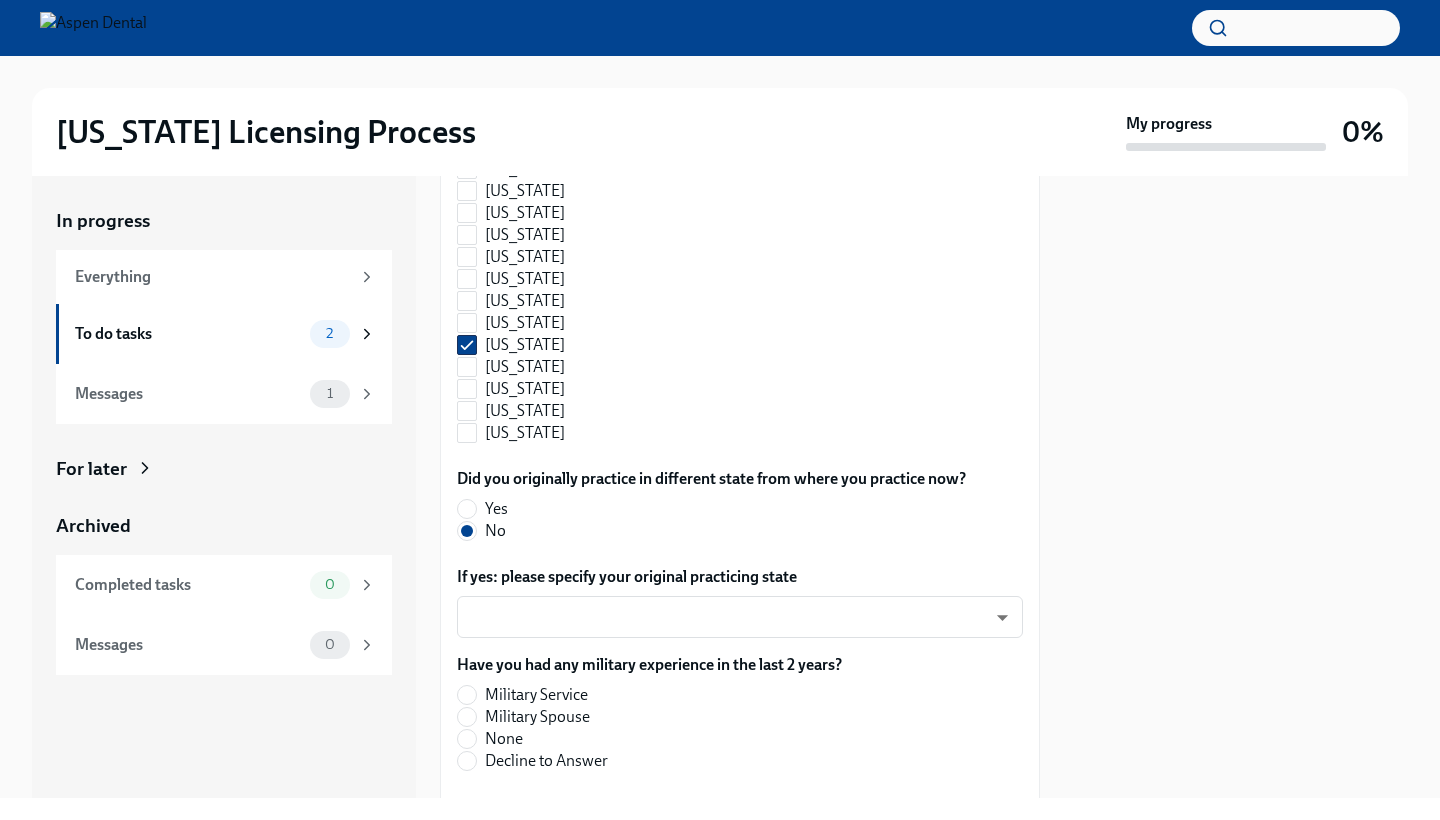 click on "None" at bounding box center [504, 739] 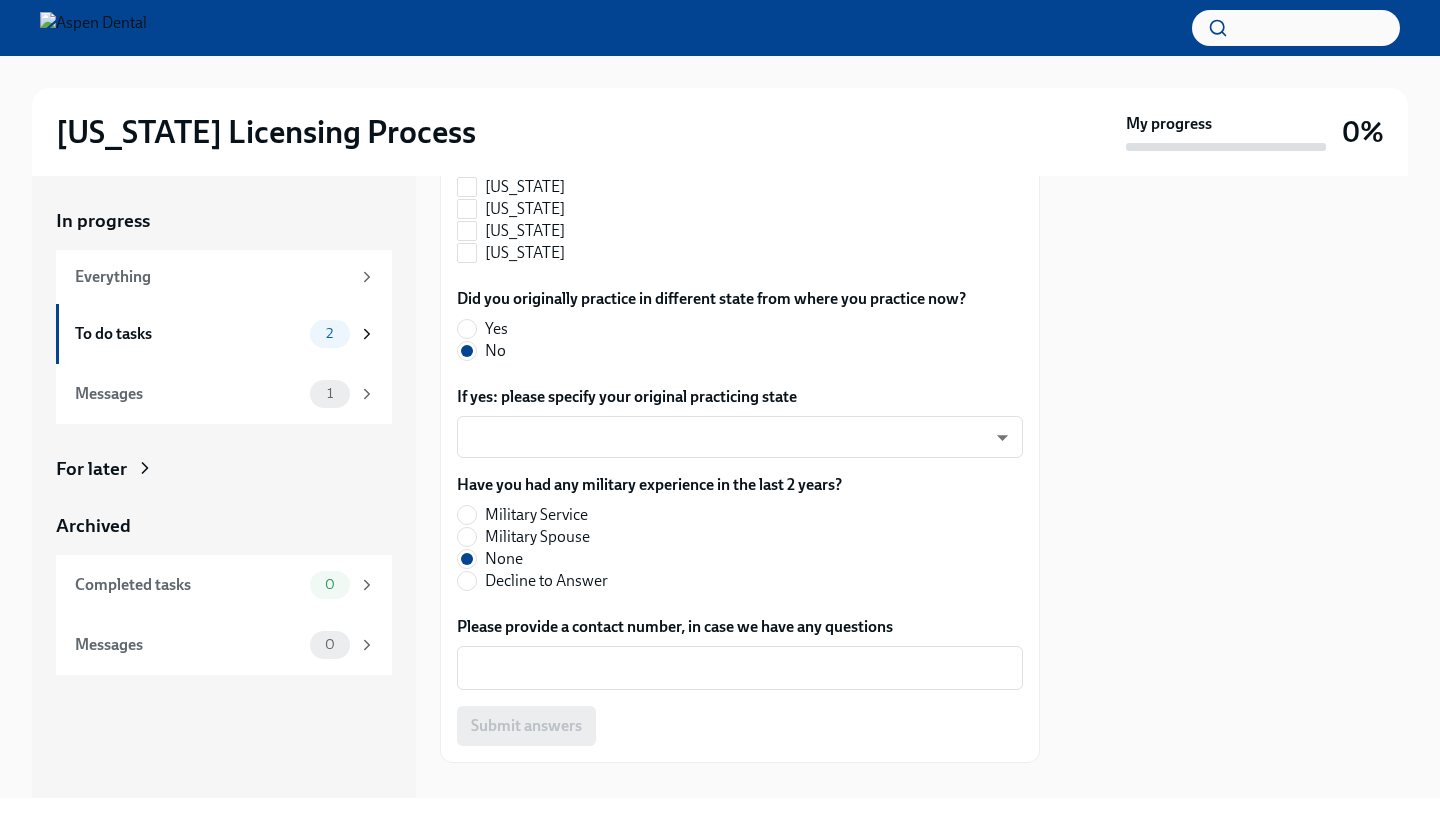 scroll, scrollTop: 2278, scrollLeft: 0, axis: vertical 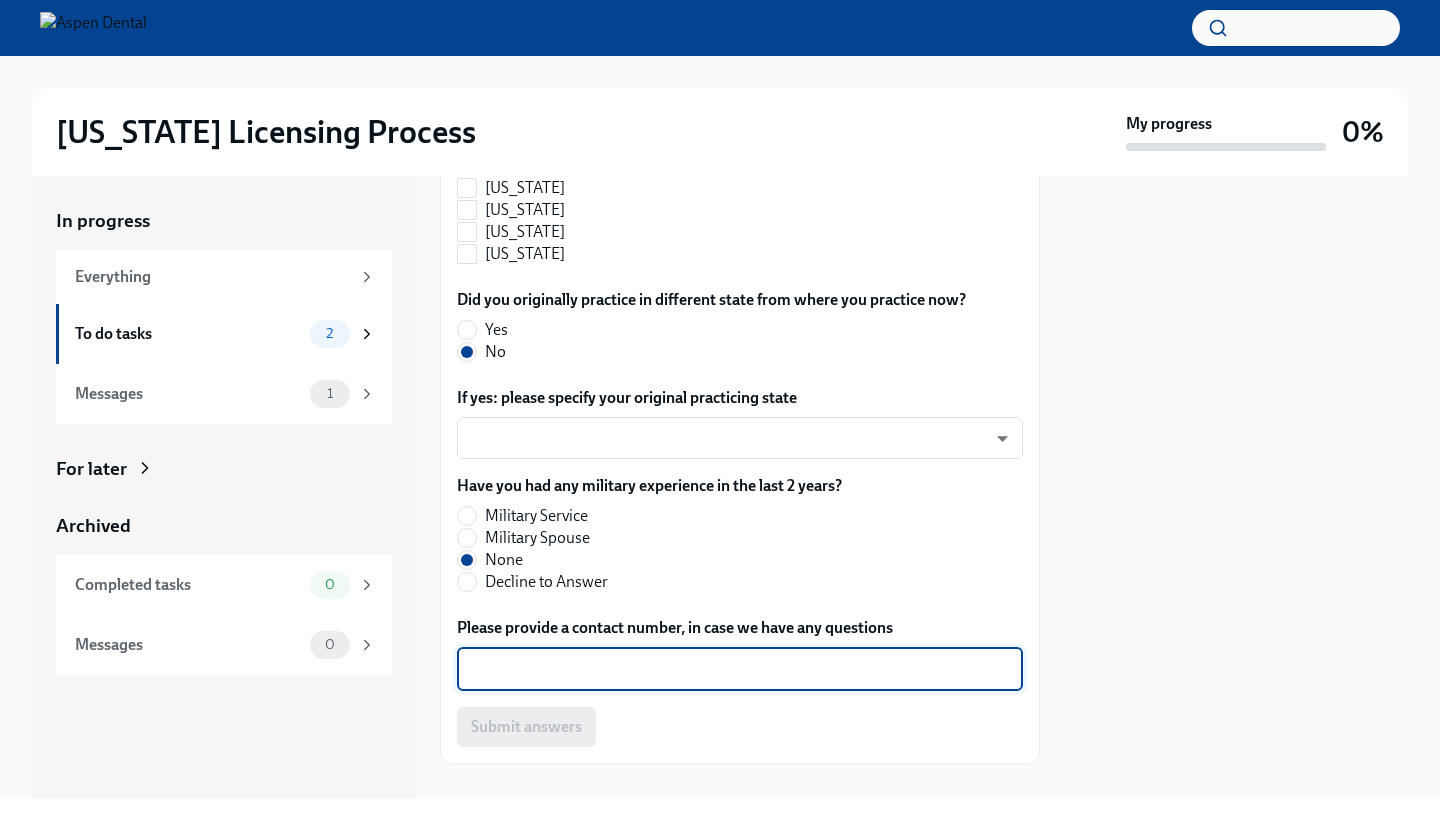 click on "Please provide a contact number, in case we have any questions" at bounding box center (740, 669) 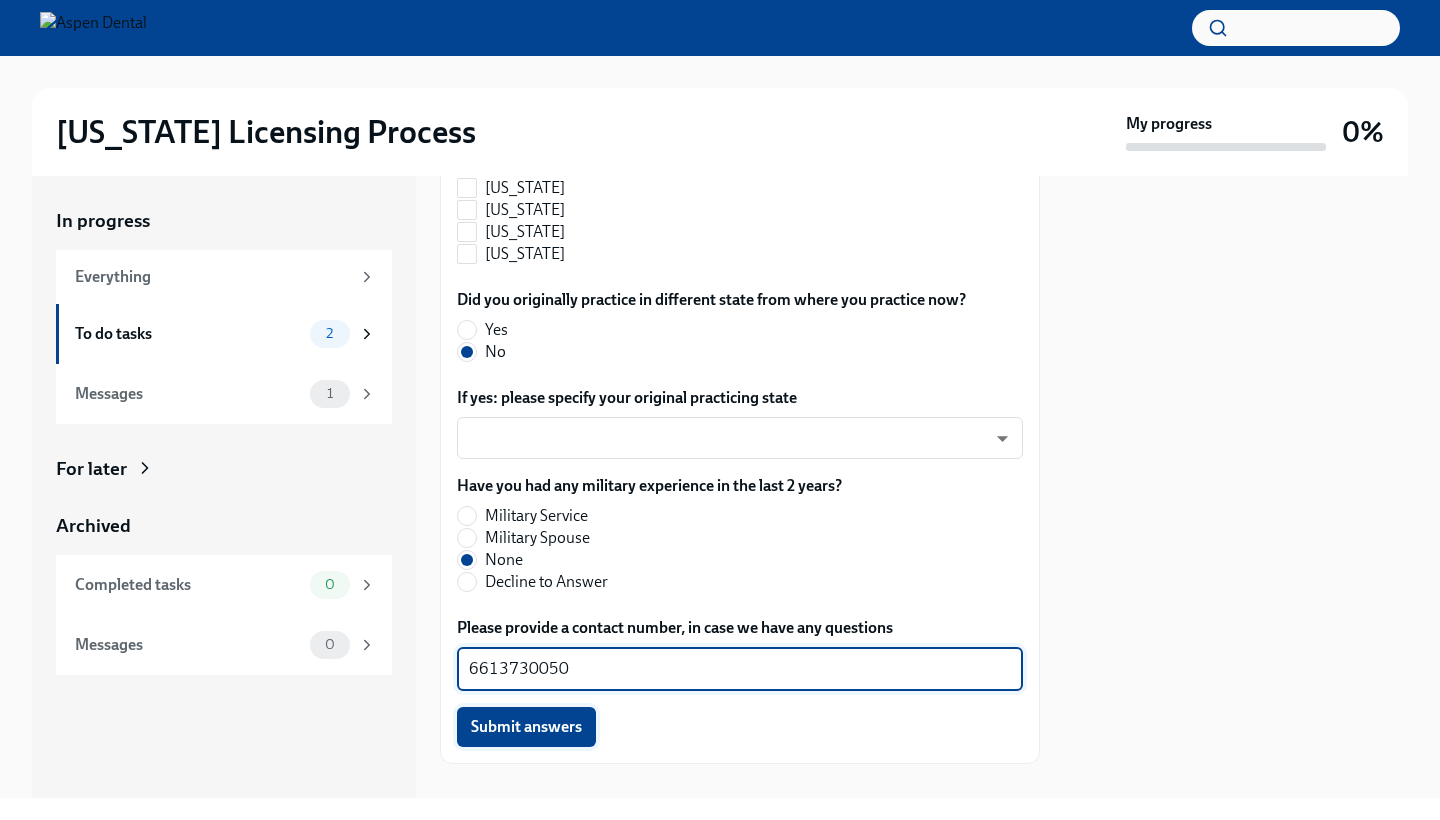 type on "6613730050" 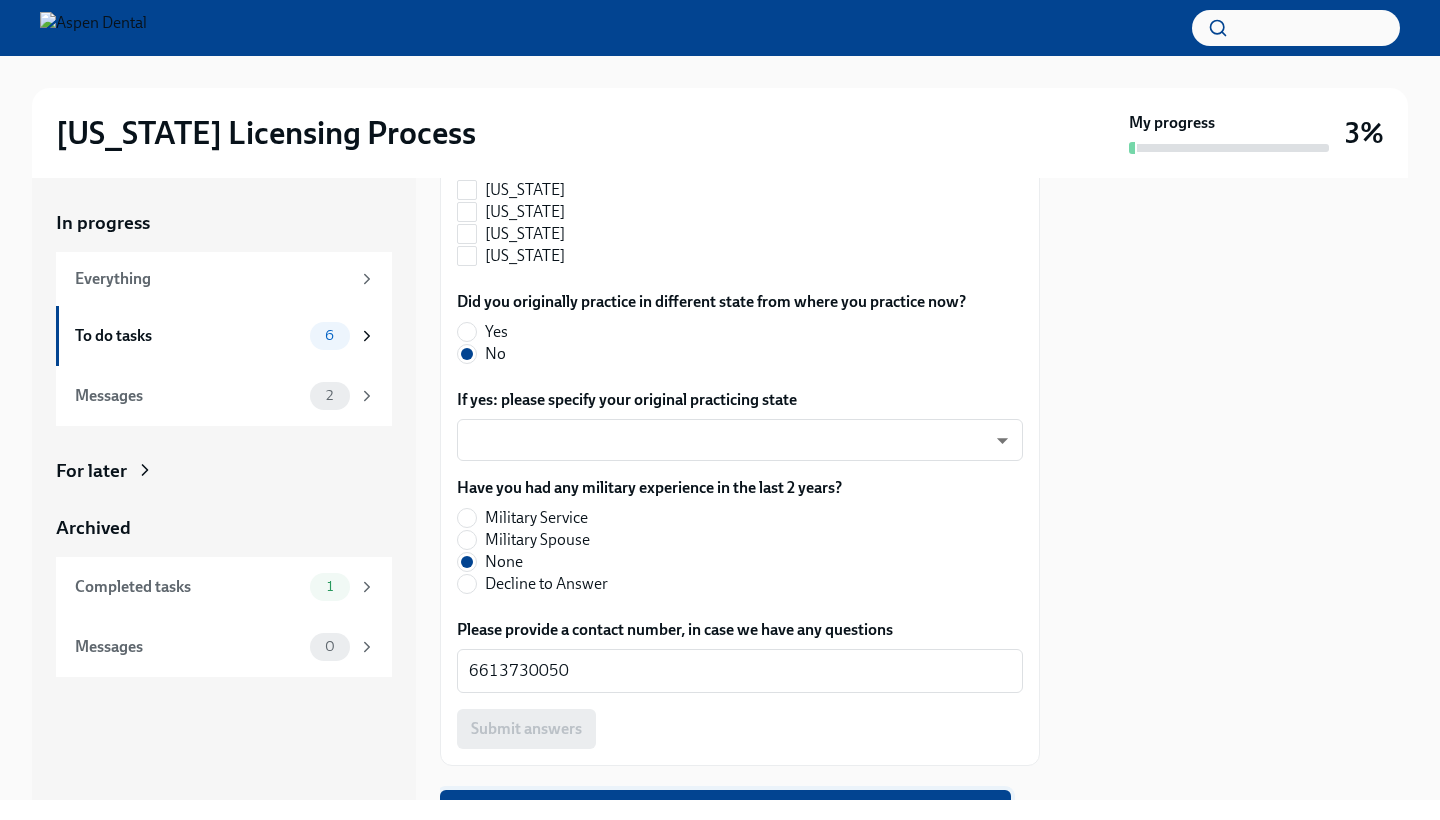 click on "Next task :  Provide us with some extra info for the [US_STATE] state application" at bounding box center [725, 810] 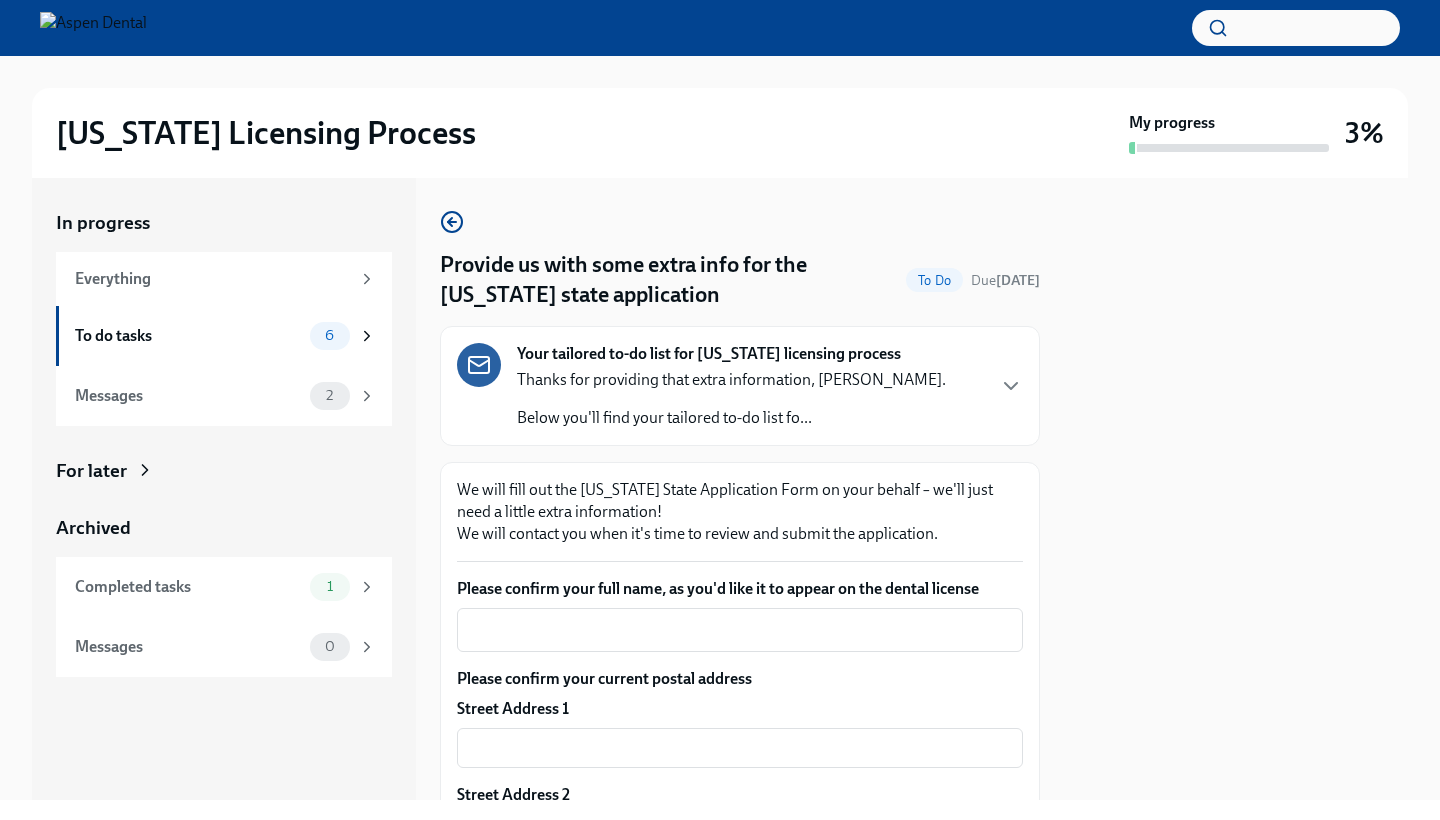 scroll, scrollTop: 0, scrollLeft: 0, axis: both 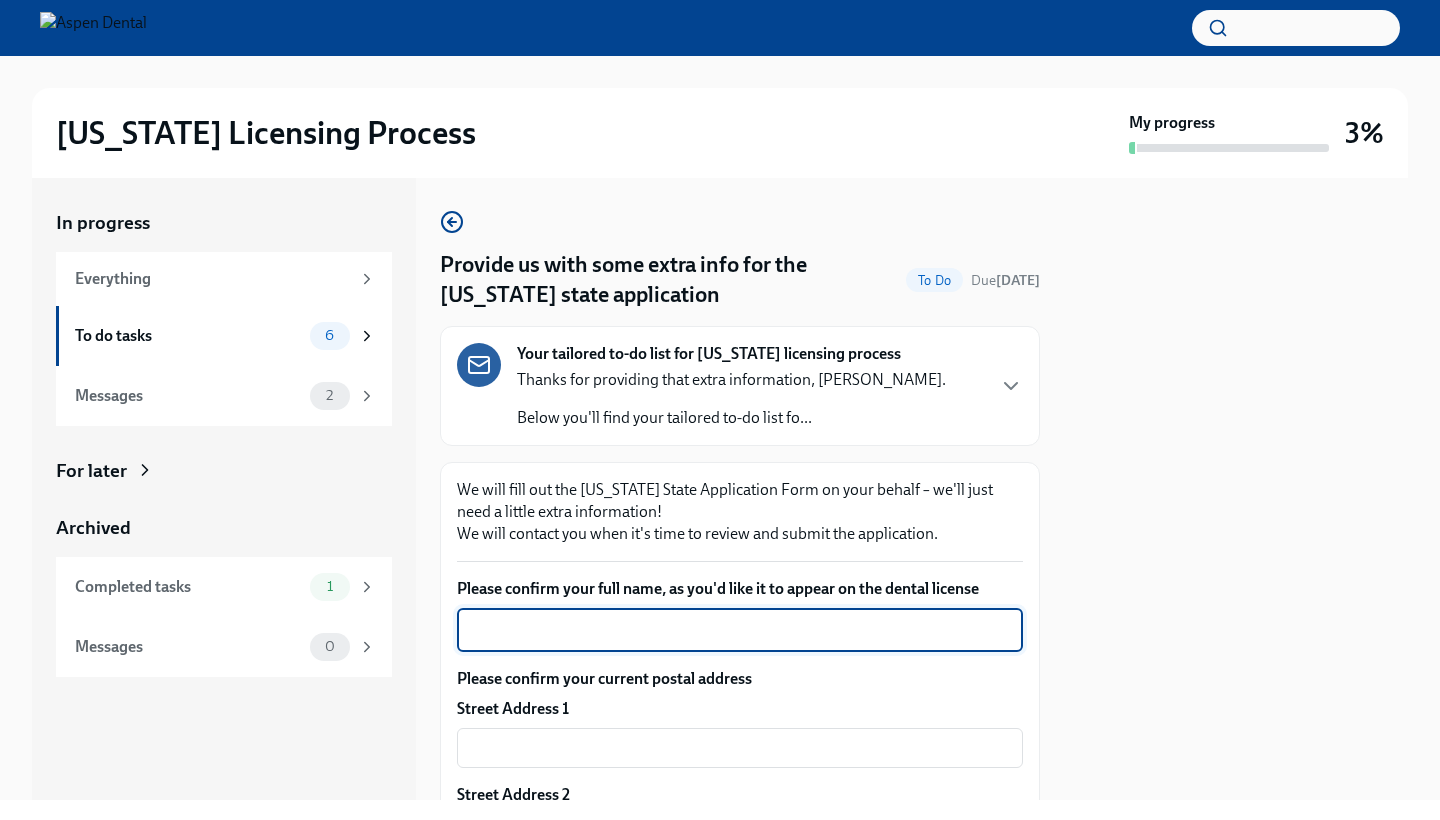 click on "Please confirm your full name, as you'd like it to appear on the dental license" at bounding box center (740, 630) 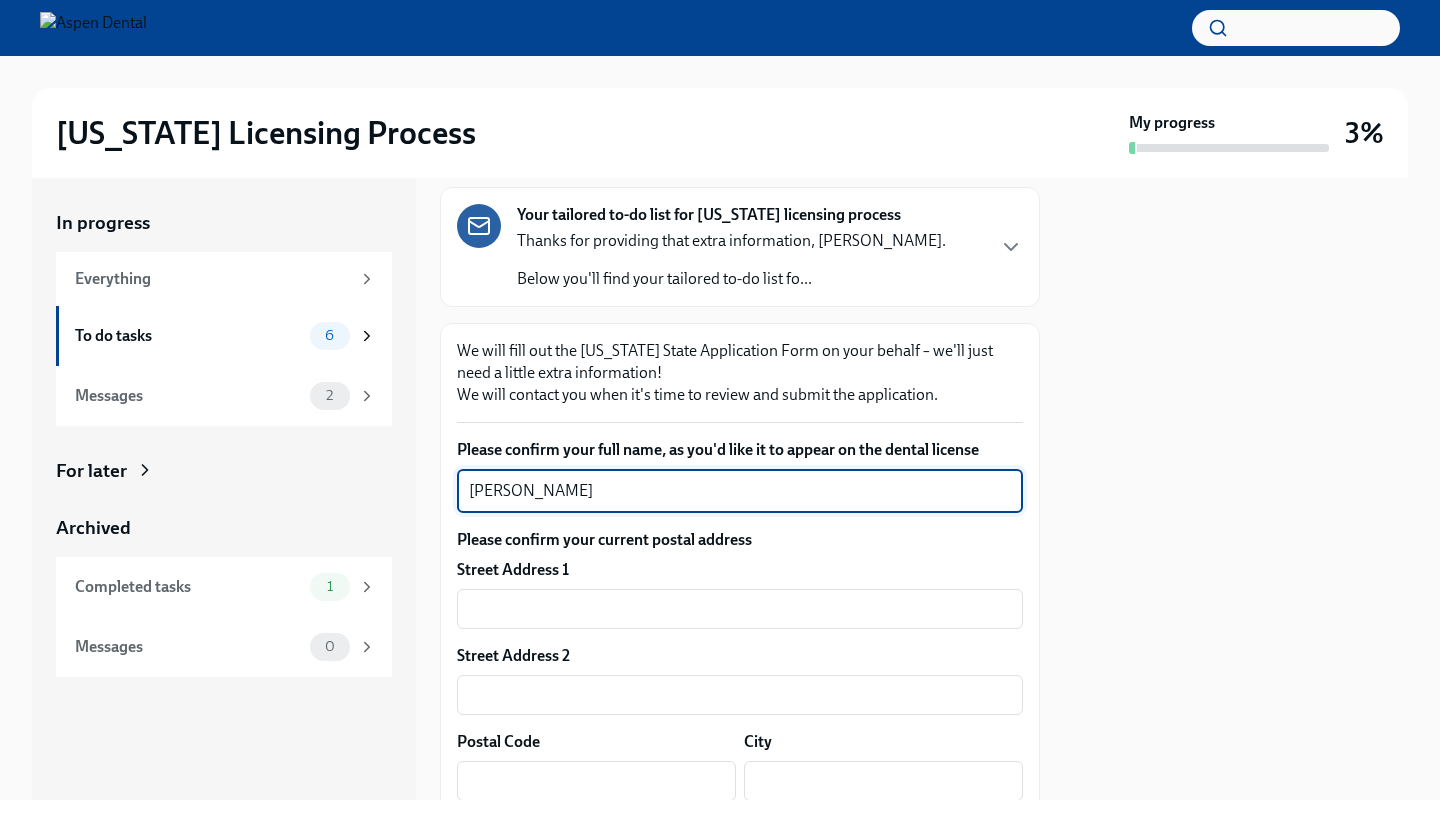 scroll, scrollTop: 142, scrollLeft: 0, axis: vertical 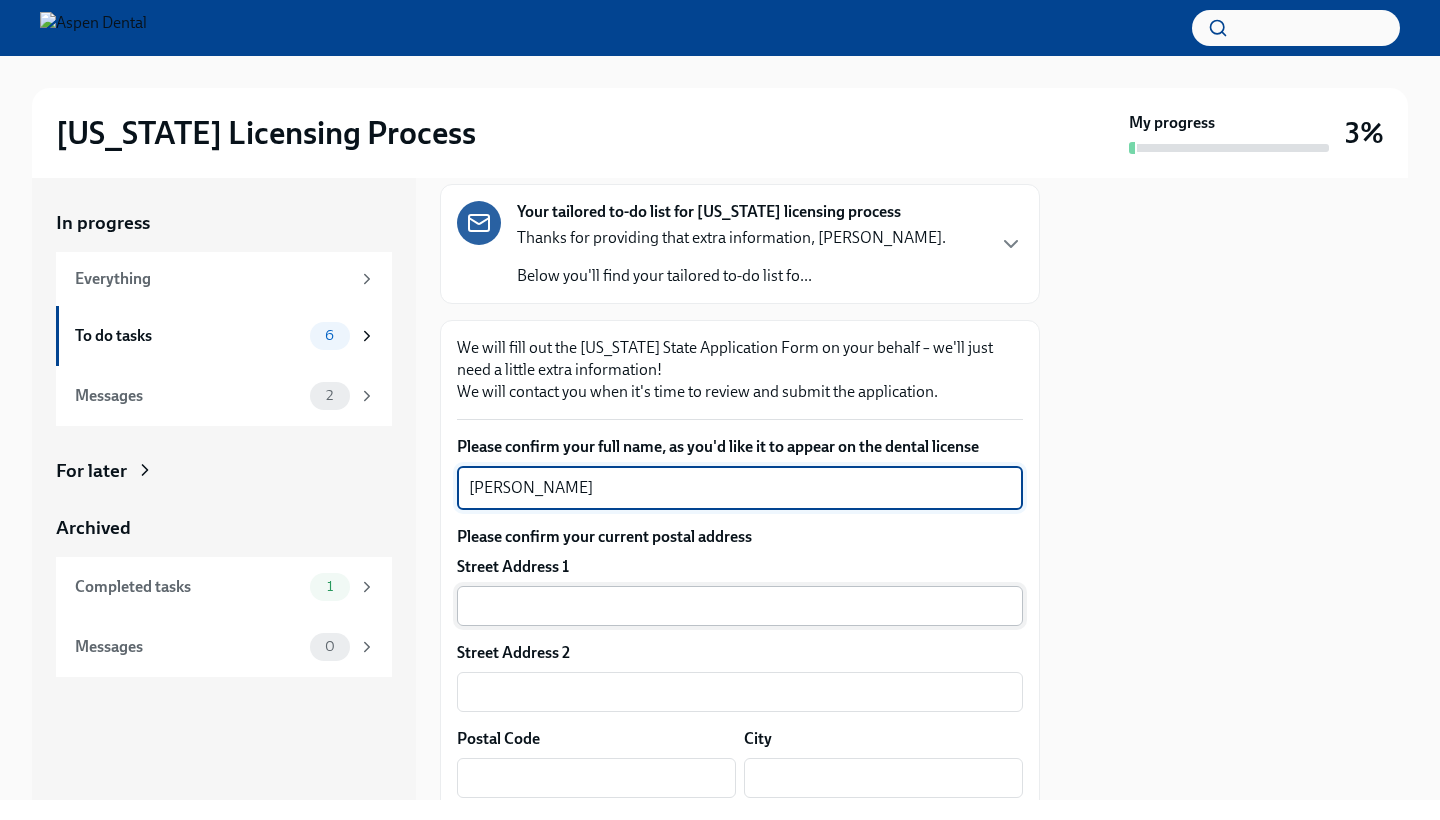type on "[PERSON_NAME]" 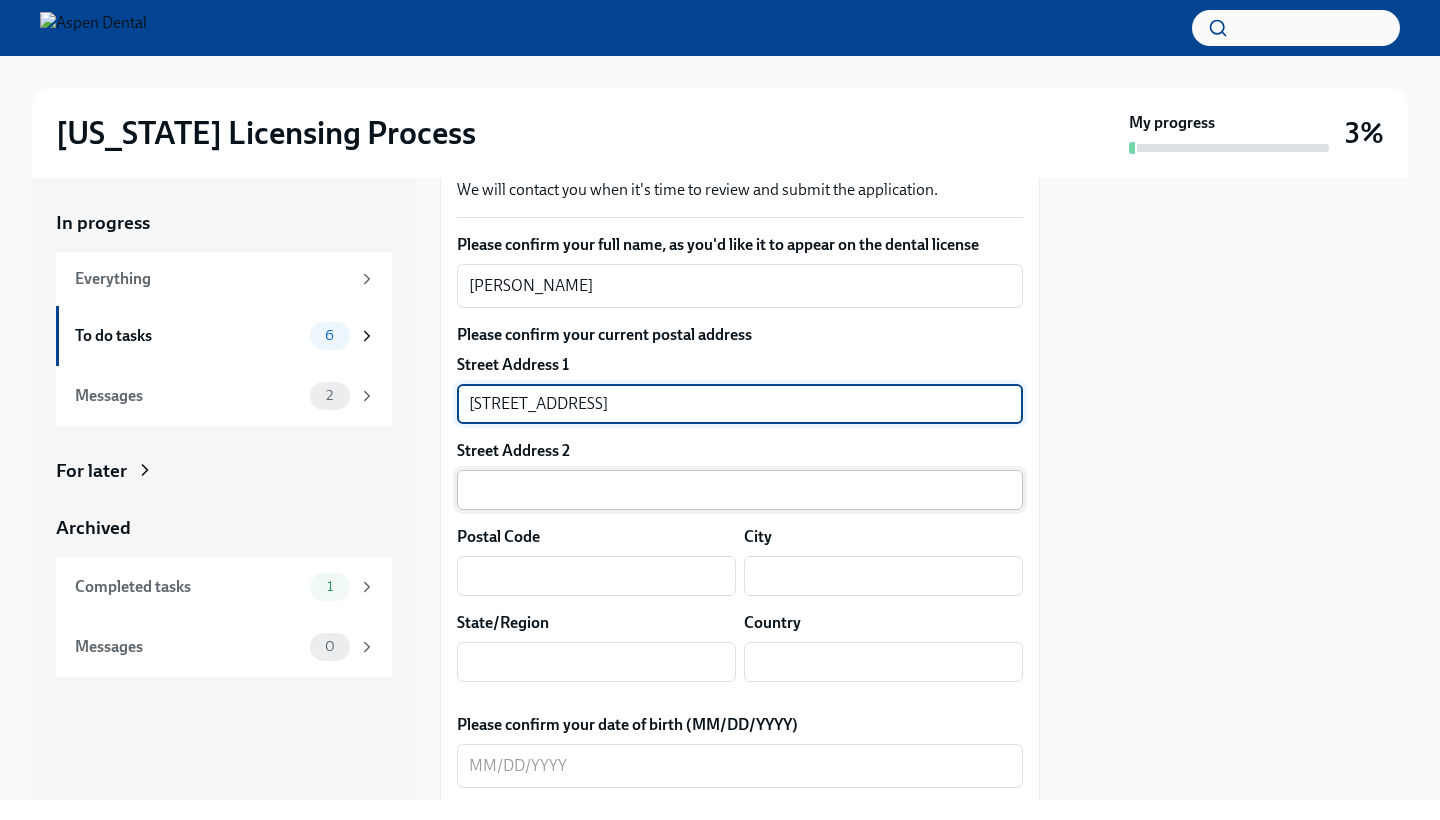scroll, scrollTop: 353, scrollLeft: 0, axis: vertical 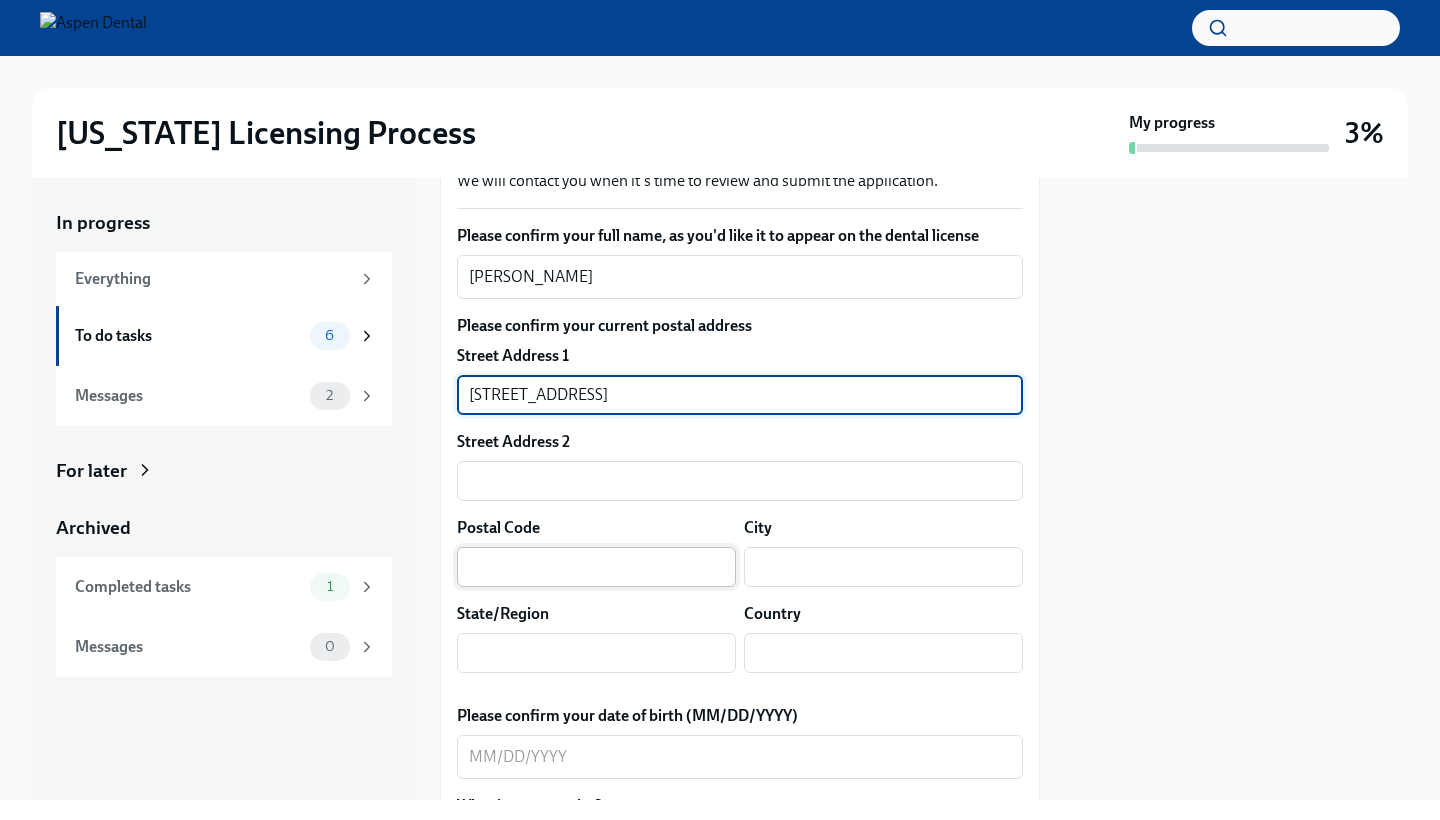 type on "[STREET_ADDRESS]" 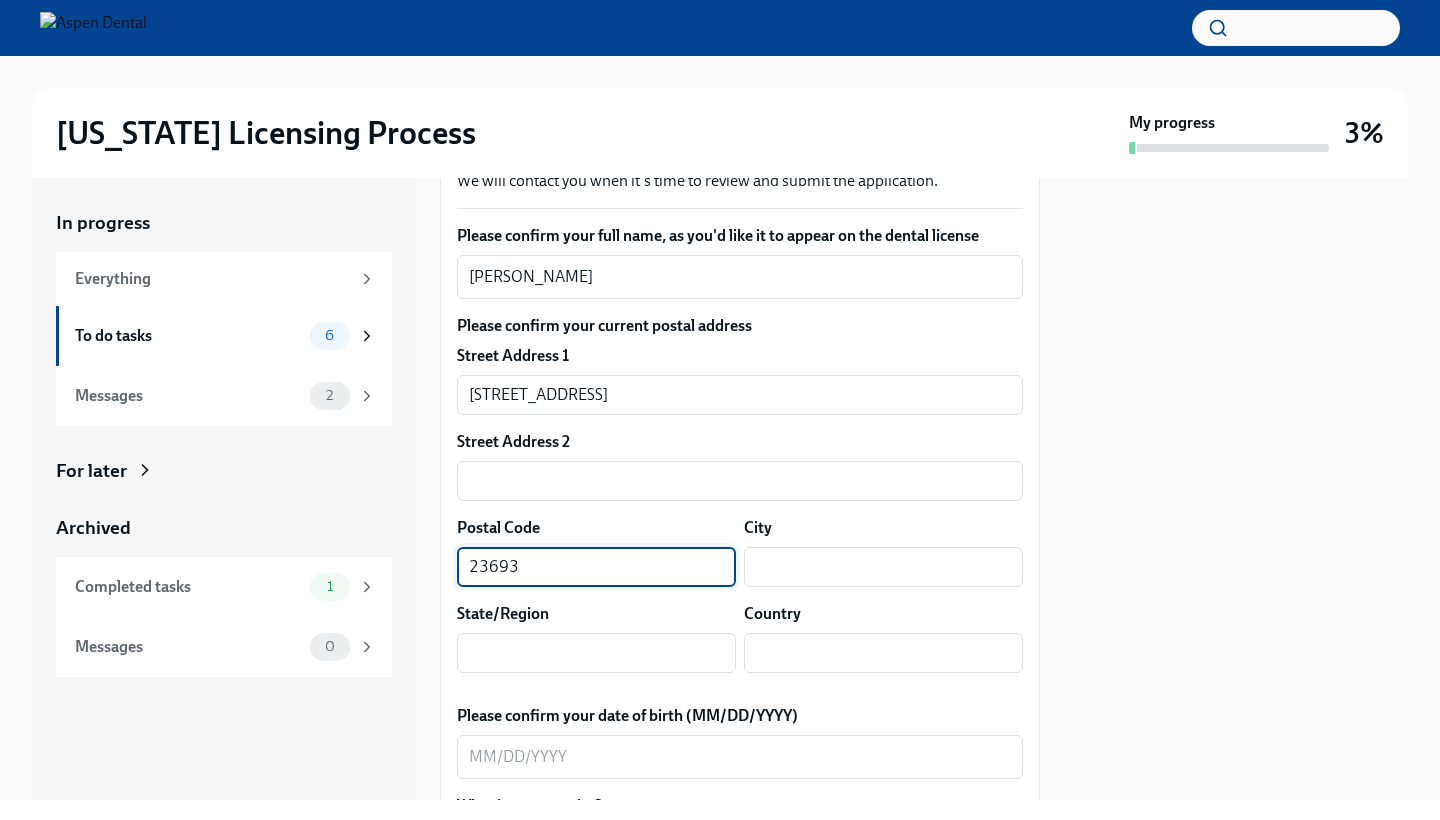 type on "23693" 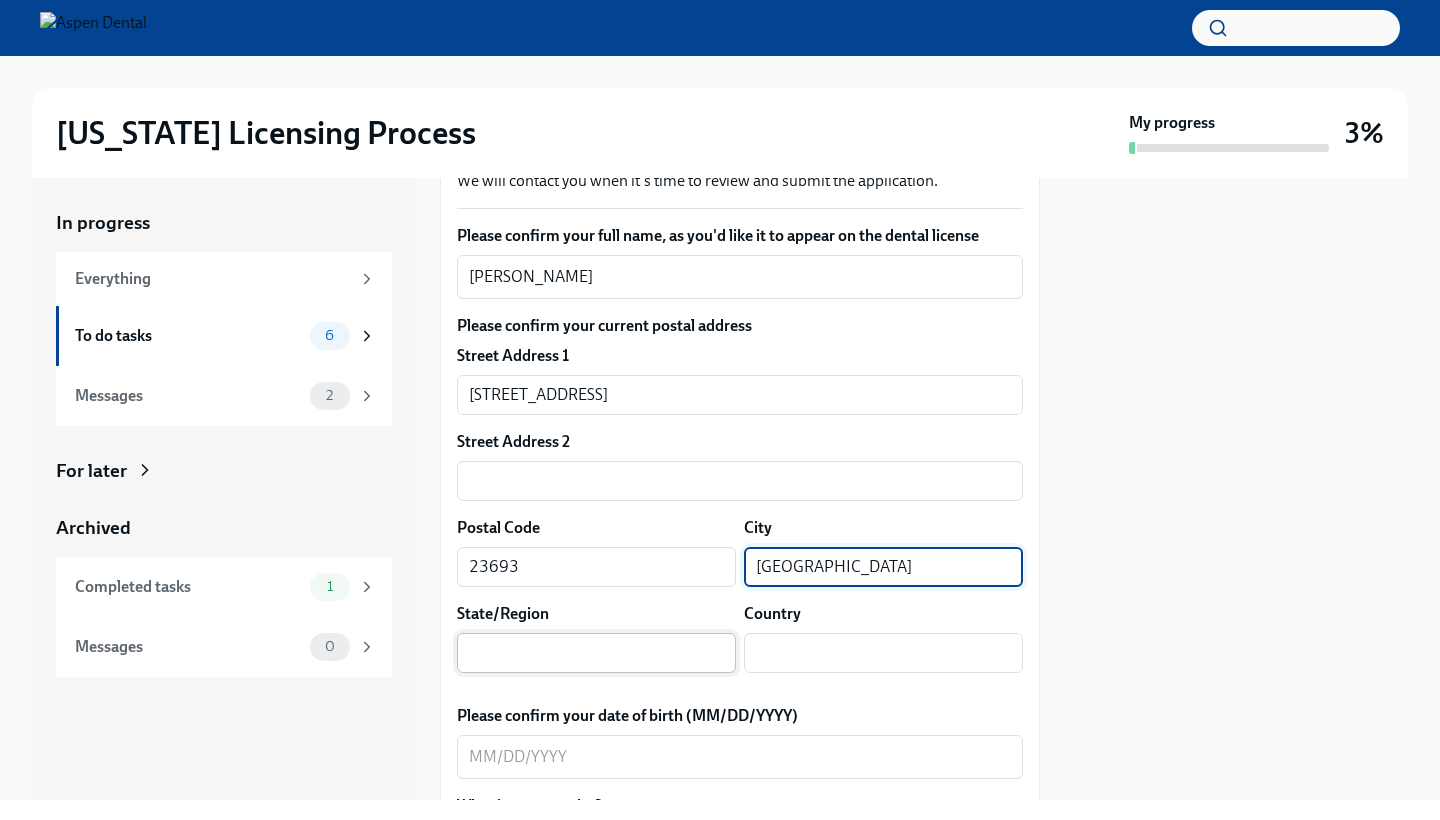 type on "[GEOGRAPHIC_DATA]" 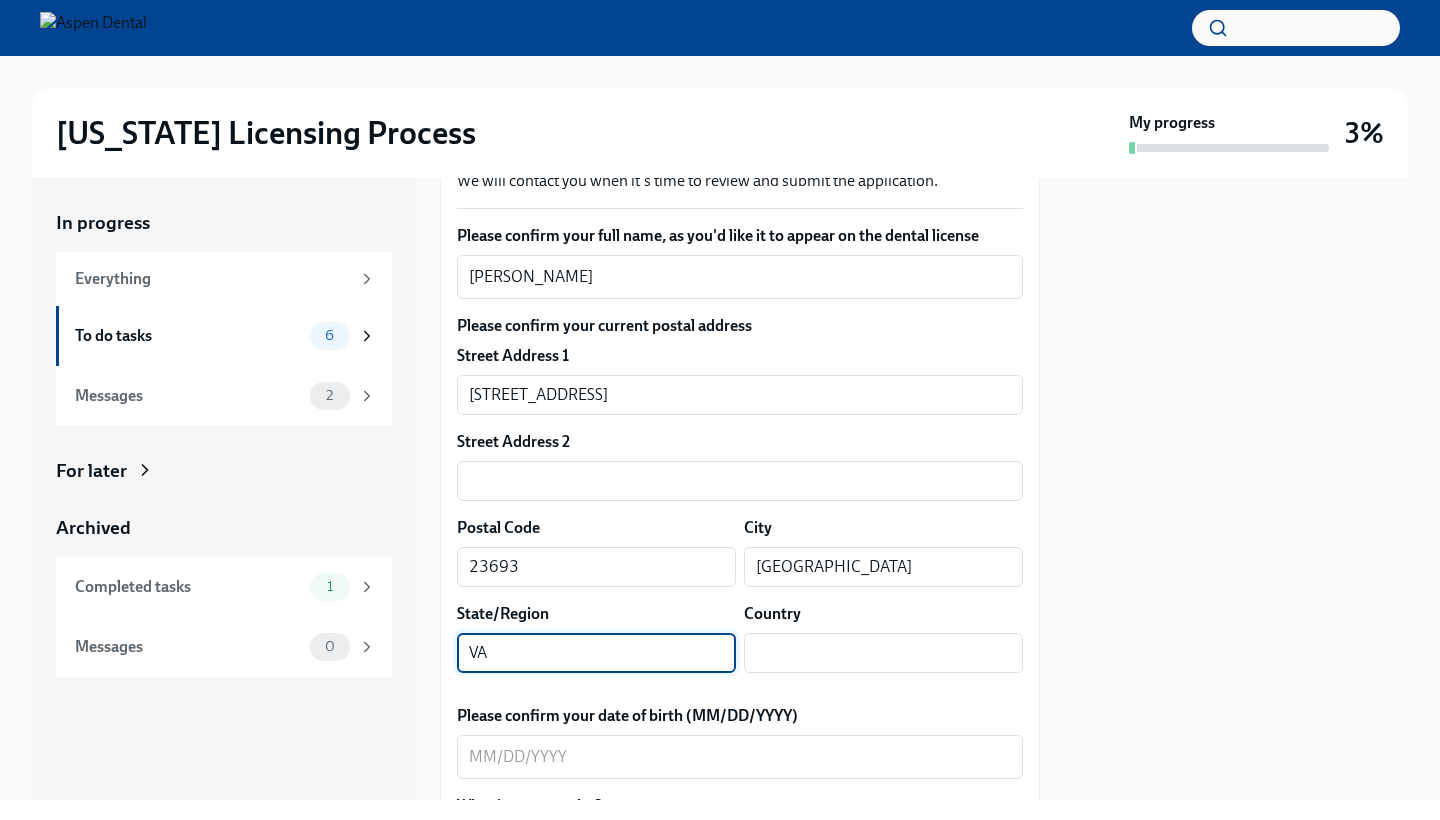 type on "VA" 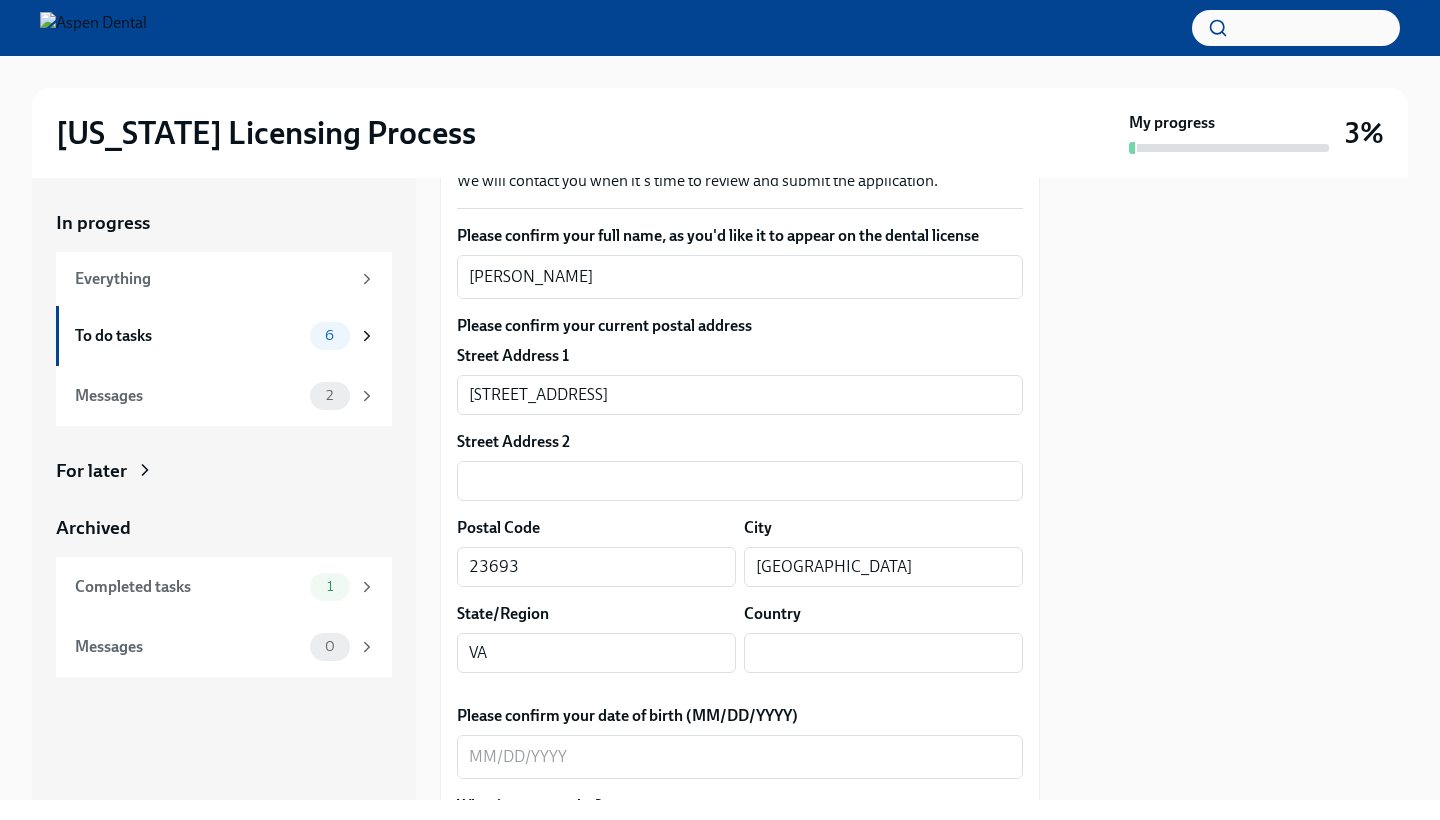 click on "Country ​" at bounding box center (883, 638) 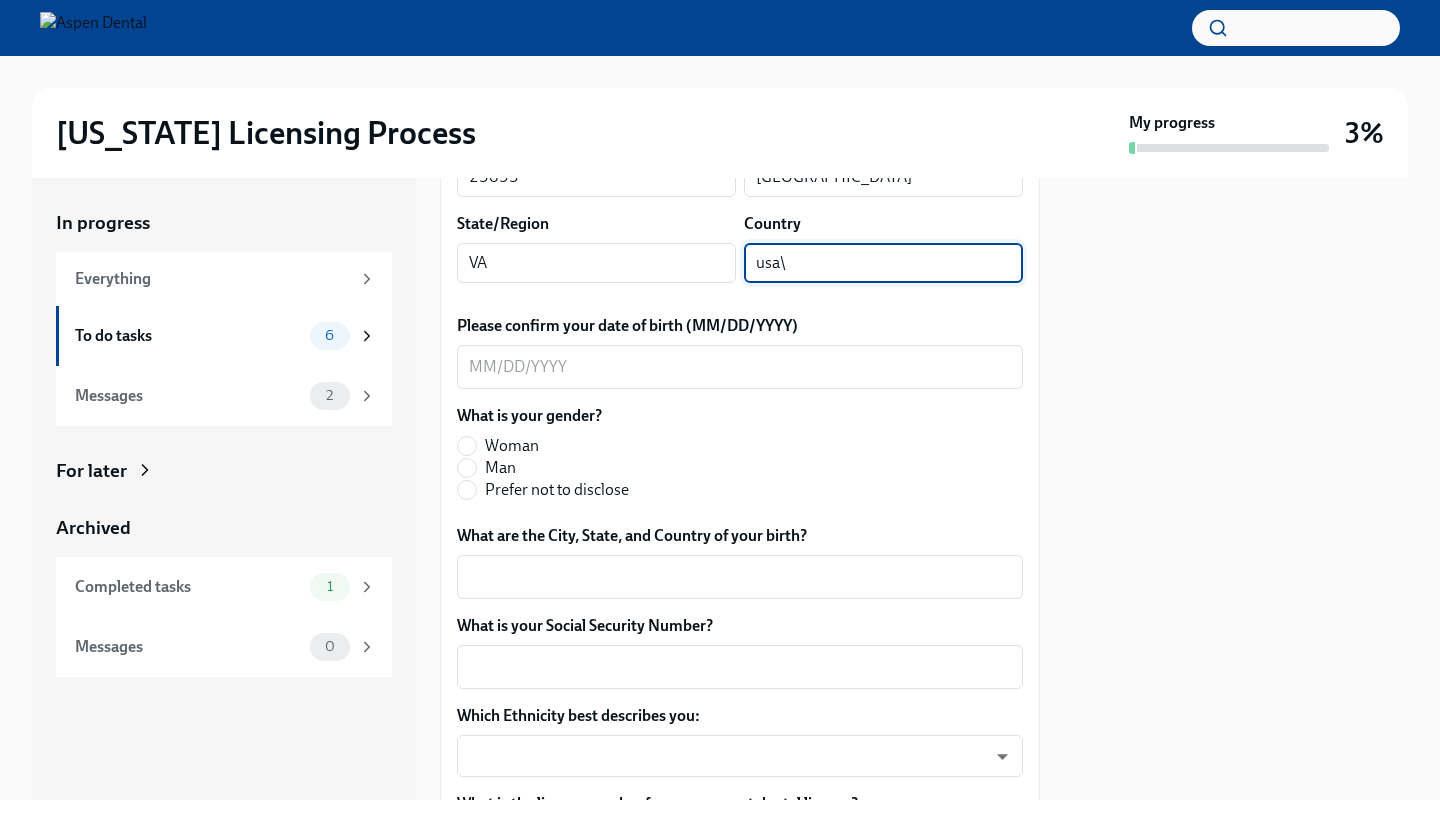 scroll, scrollTop: 746, scrollLeft: 0, axis: vertical 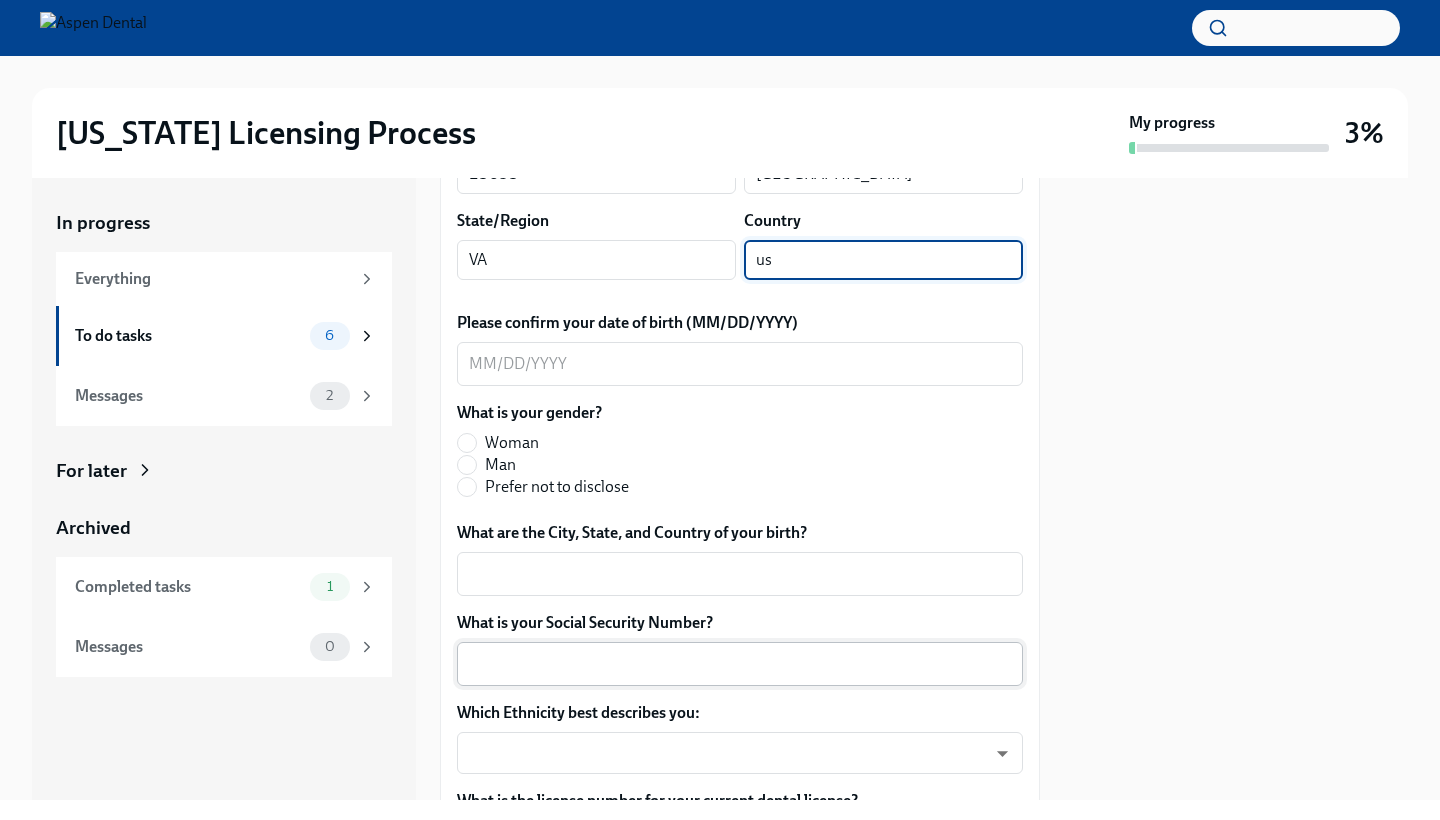 type on "u" 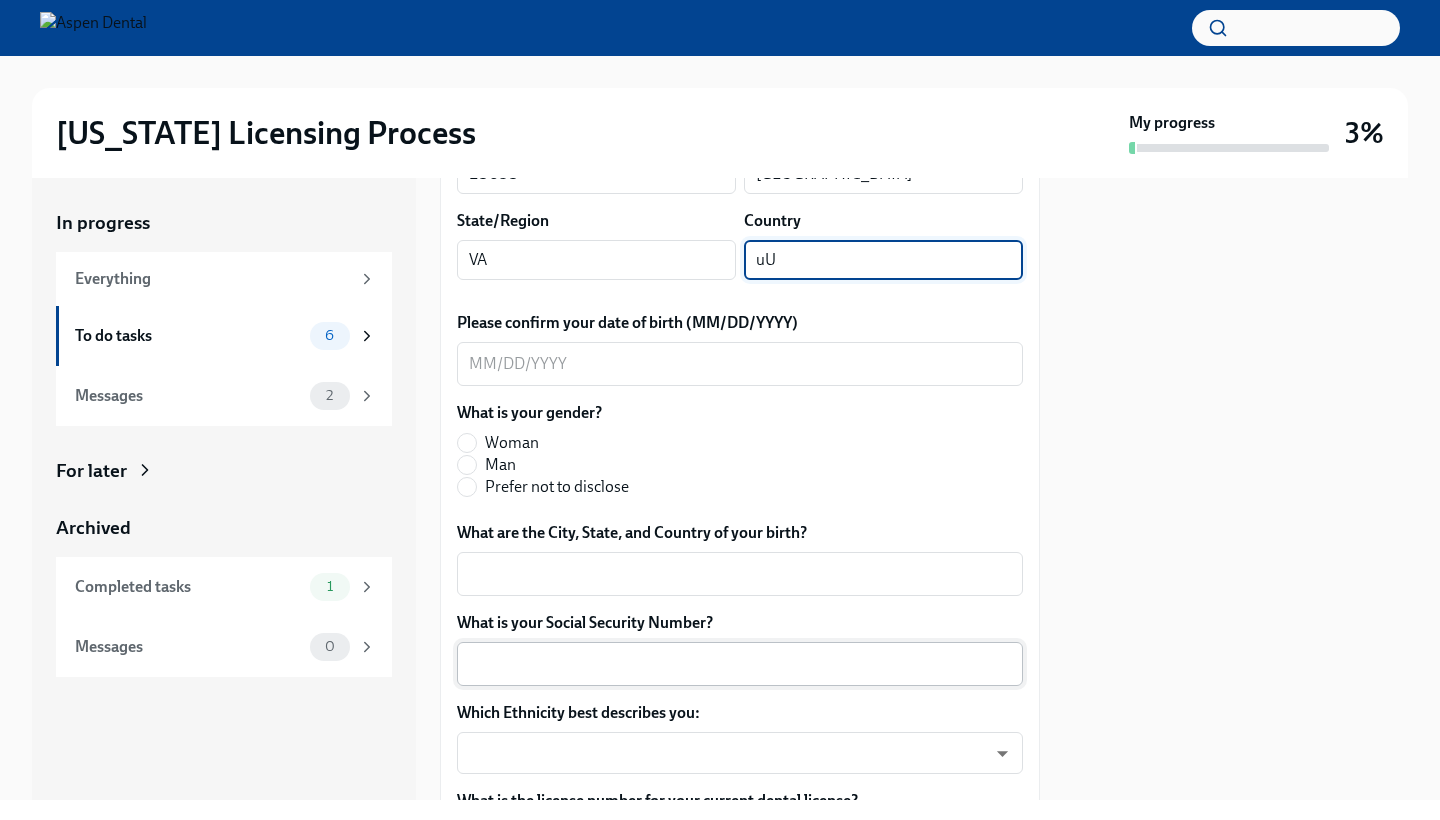 type on "u" 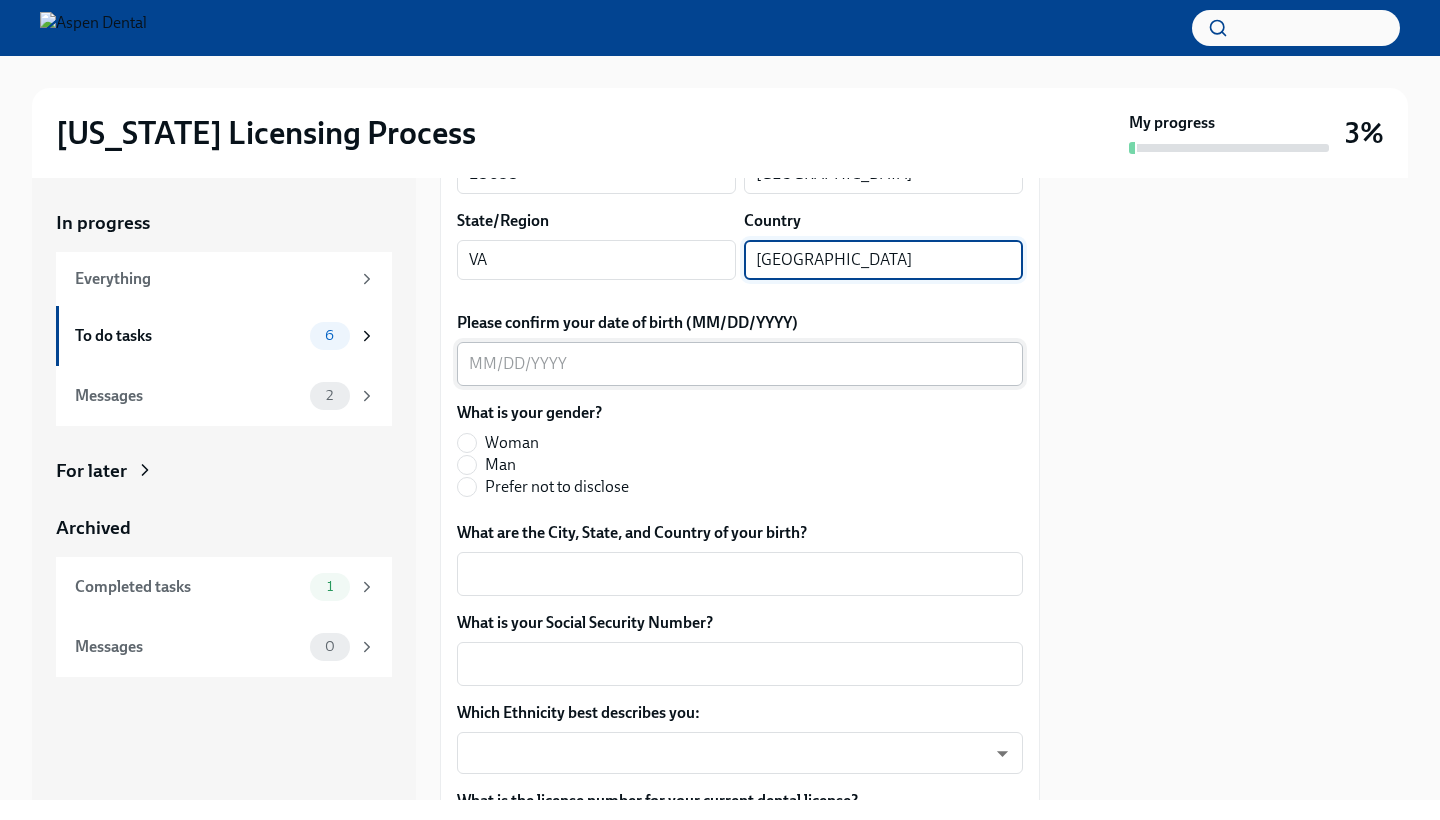 type on "[GEOGRAPHIC_DATA]" 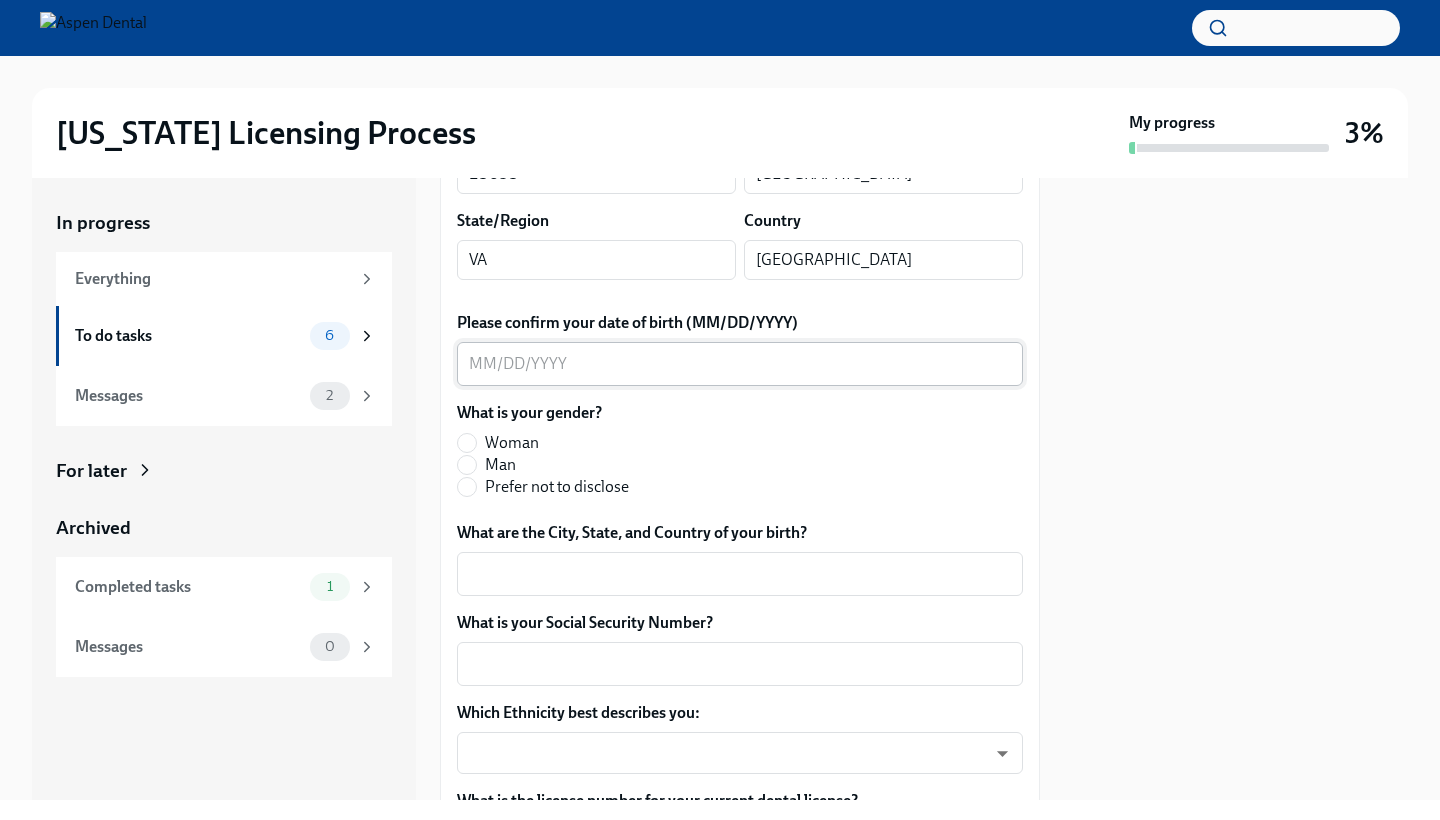 click on "x ​" at bounding box center (740, 364) 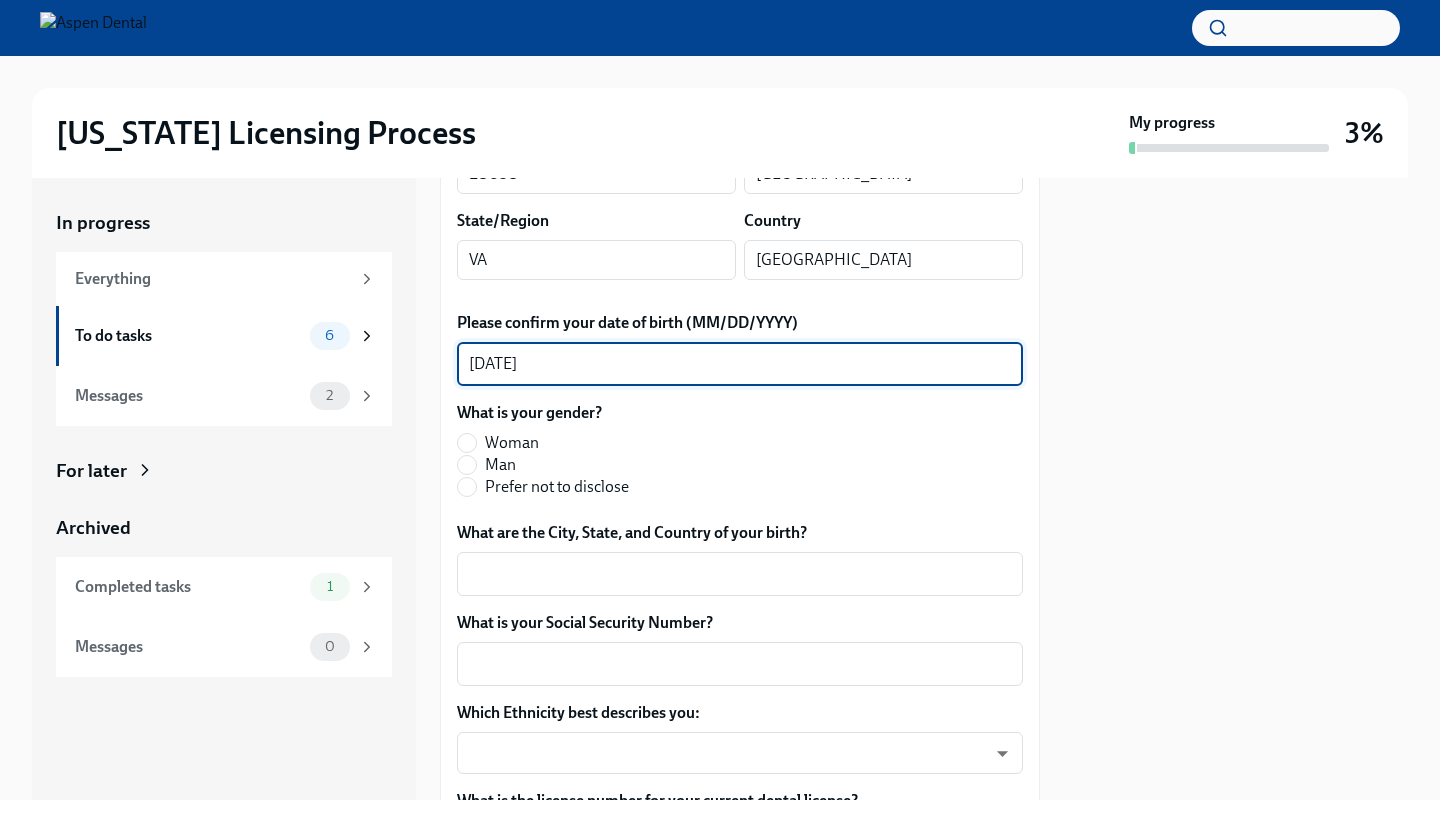 type on "[DATE]" 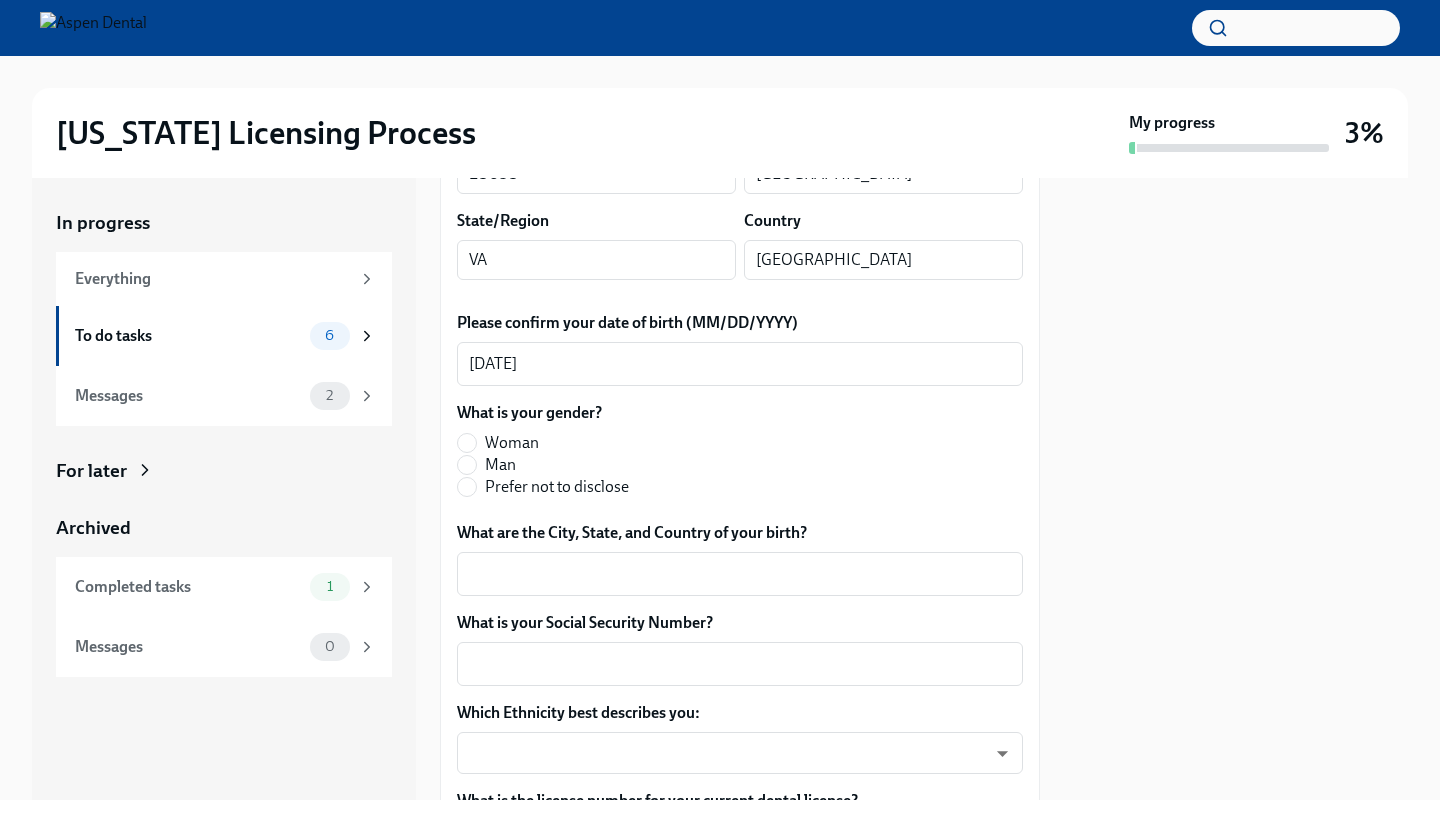 click on "Man" at bounding box center (500, 465) 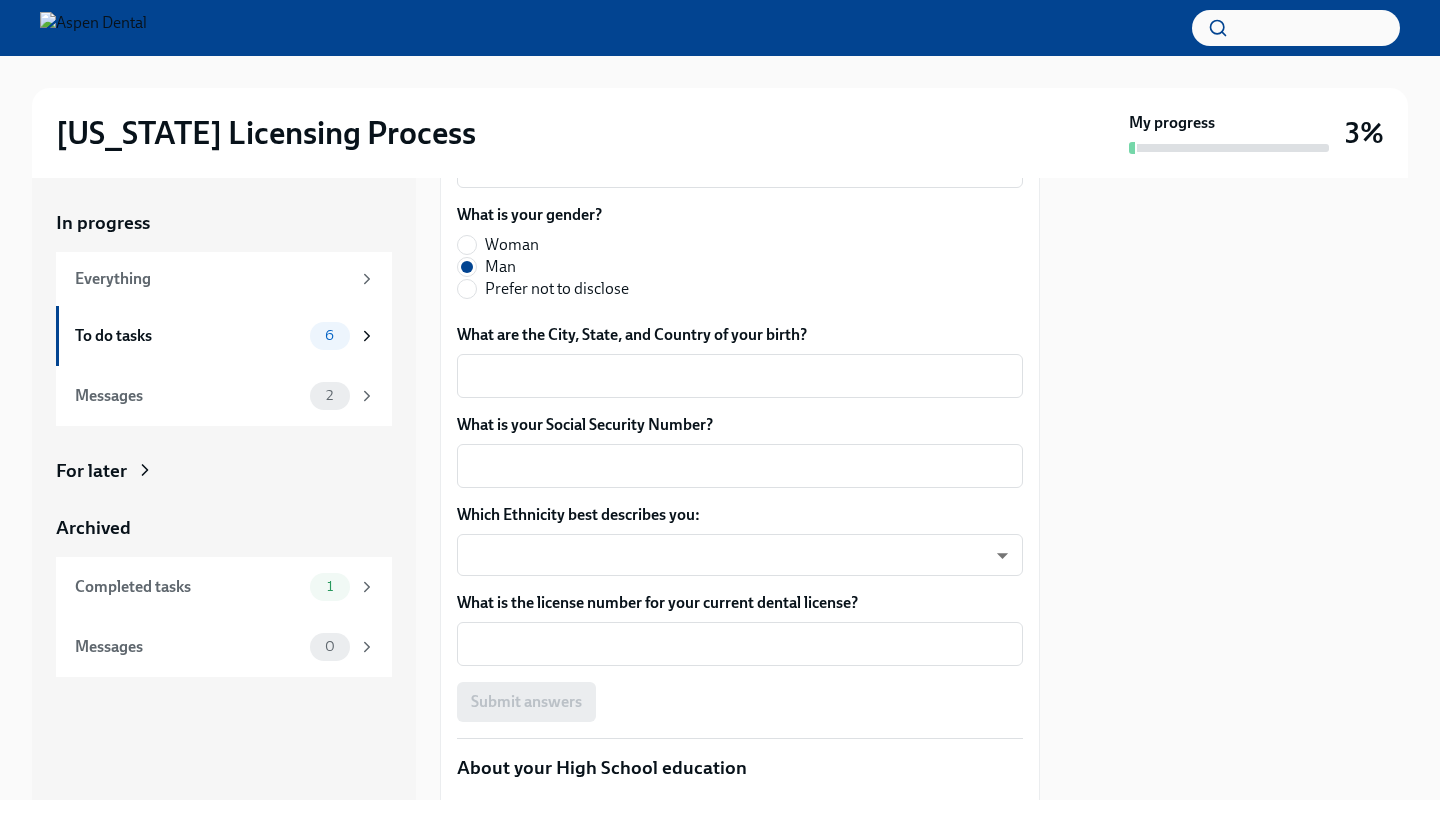 scroll, scrollTop: 991, scrollLeft: 0, axis: vertical 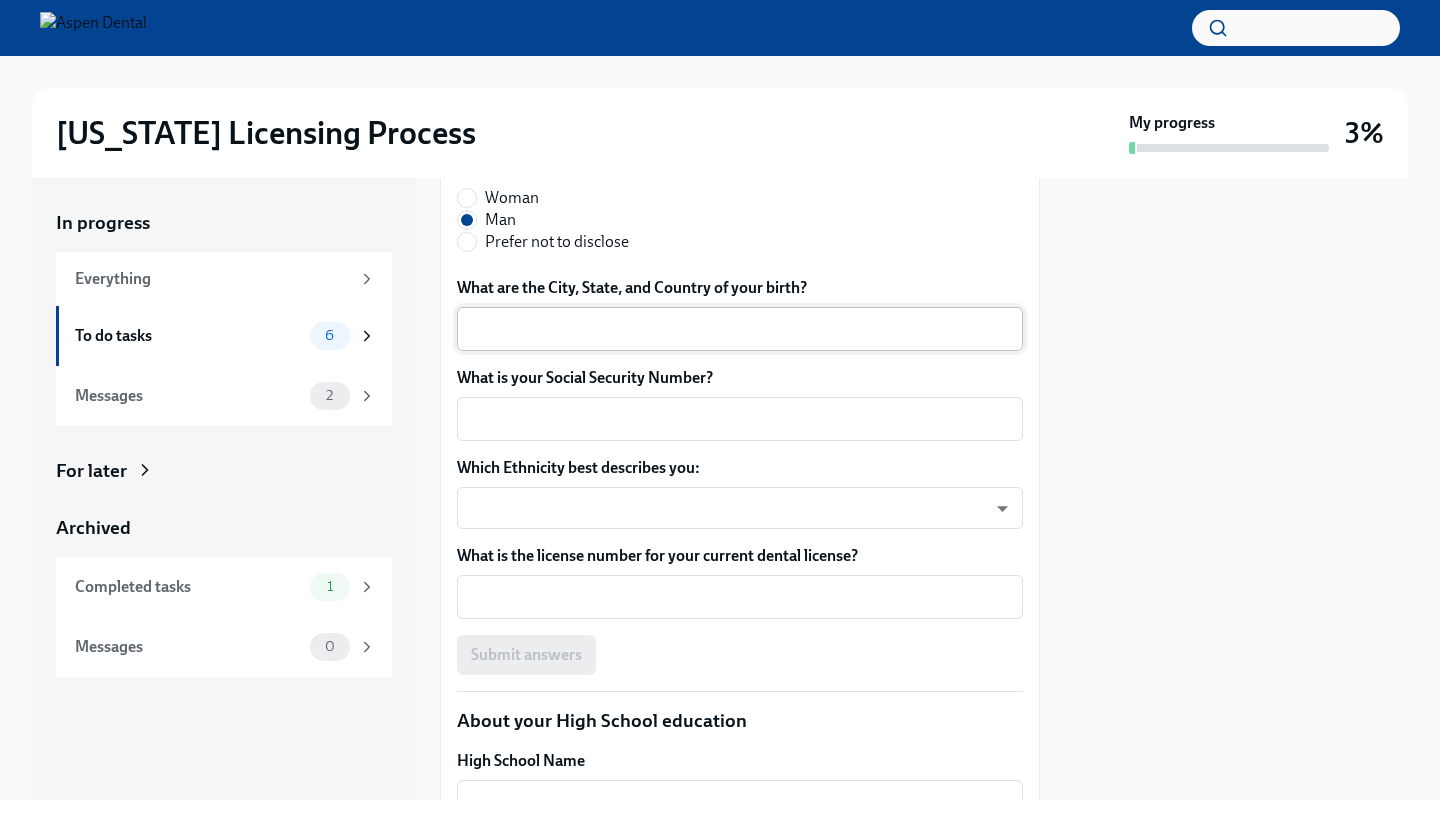 click on "x ​" at bounding box center [740, 329] 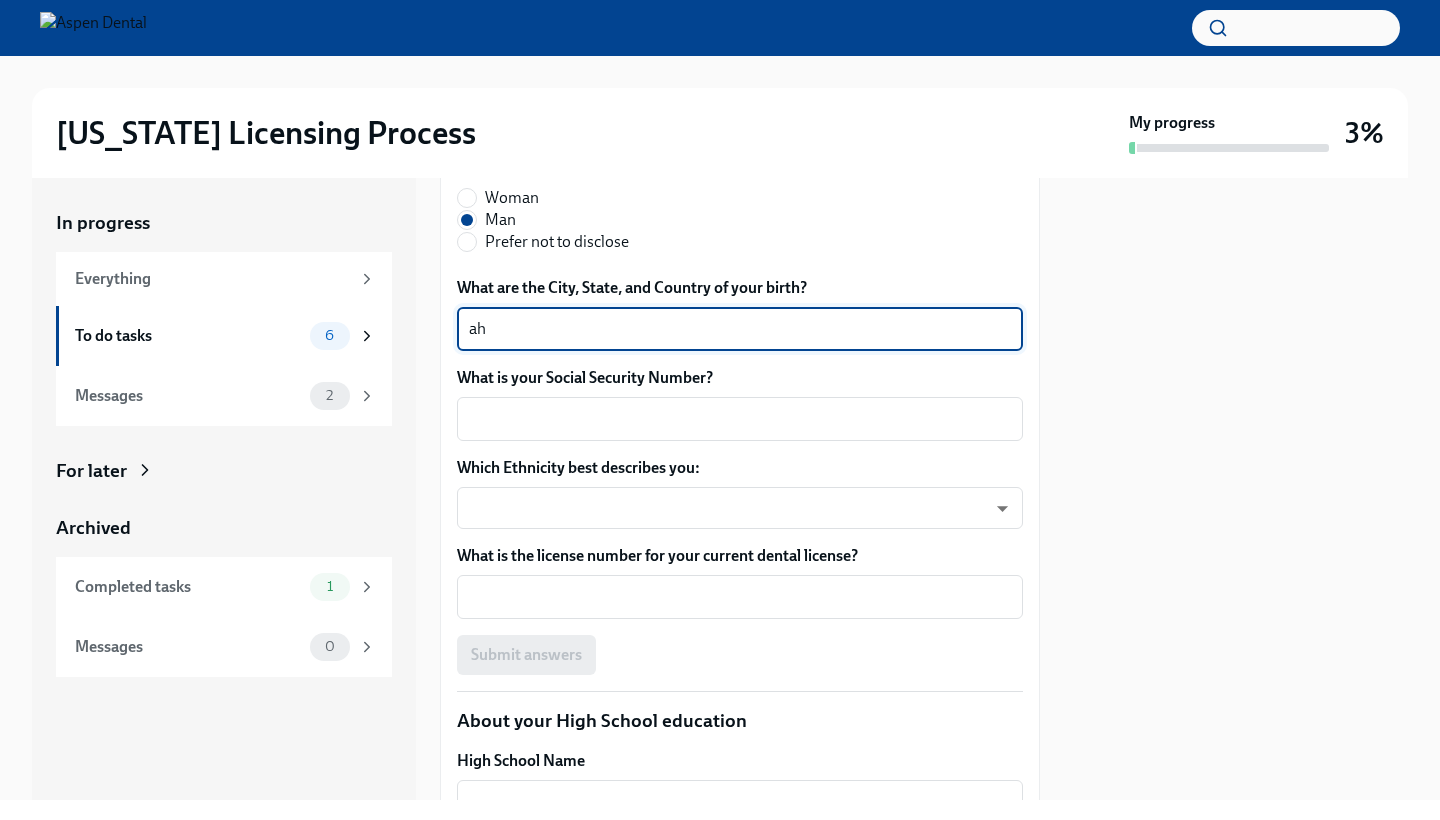 type on "a" 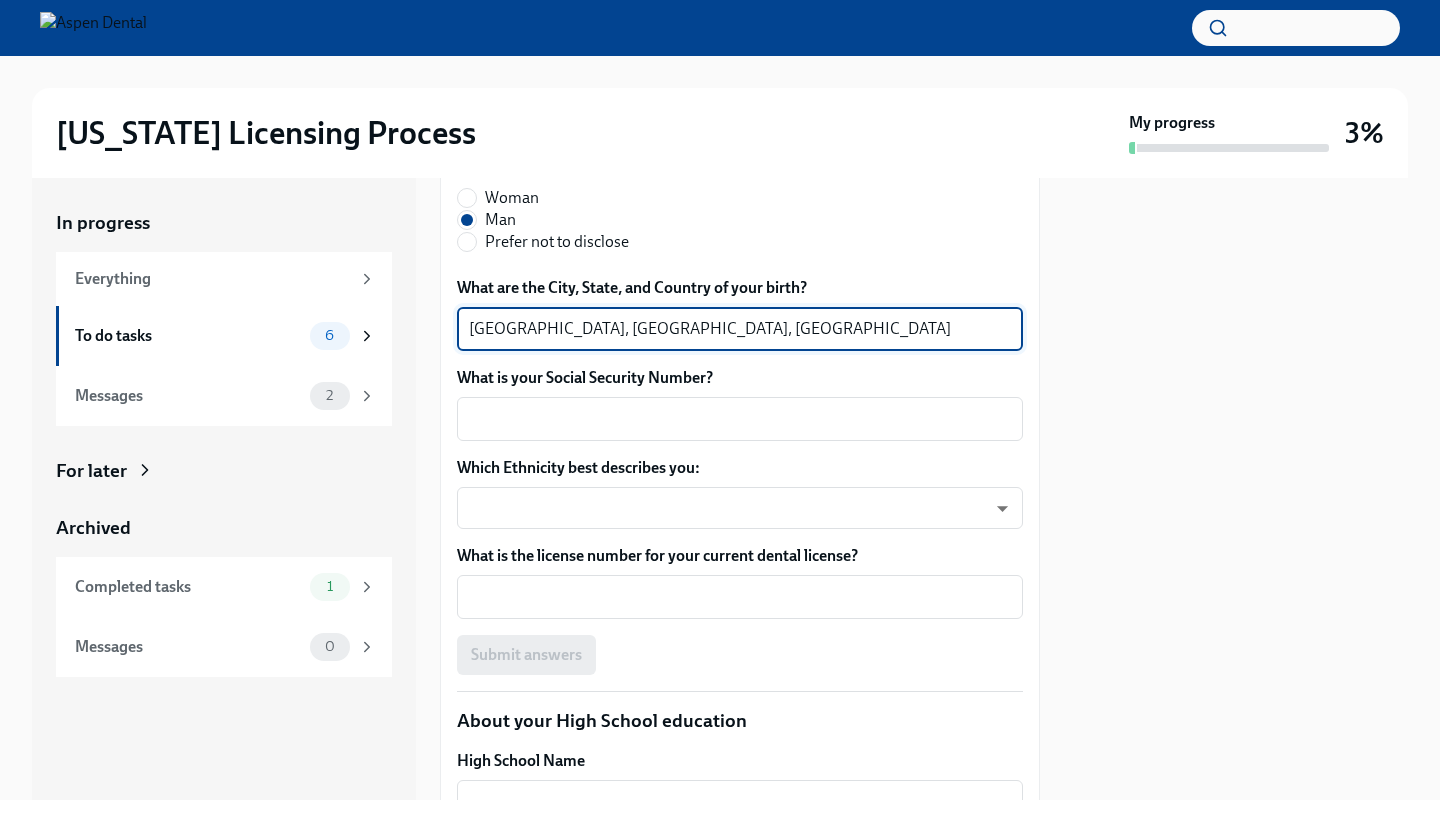 type on "[GEOGRAPHIC_DATA], [GEOGRAPHIC_DATA], [GEOGRAPHIC_DATA]" 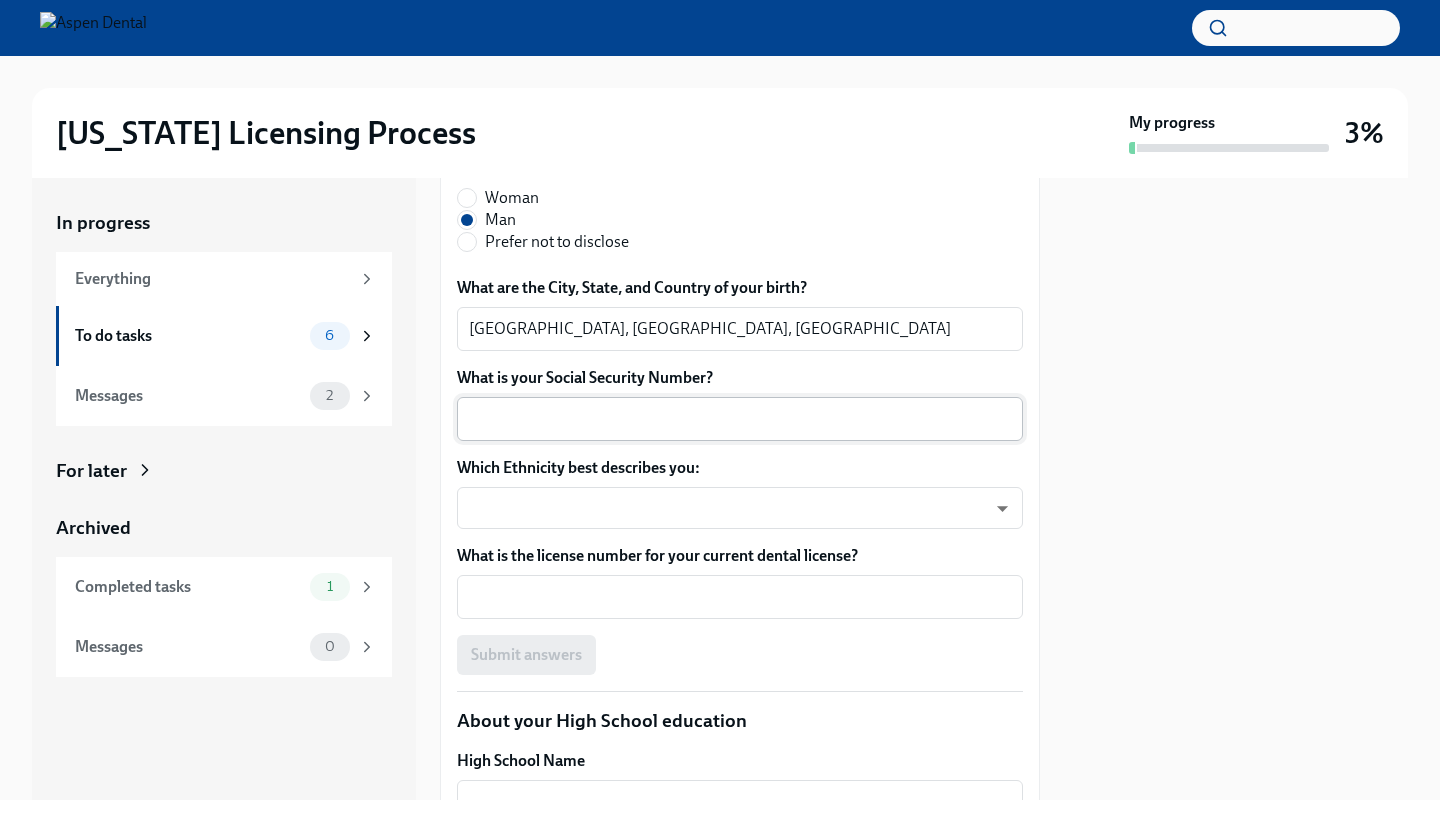 click on "x ​" at bounding box center [740, 419] 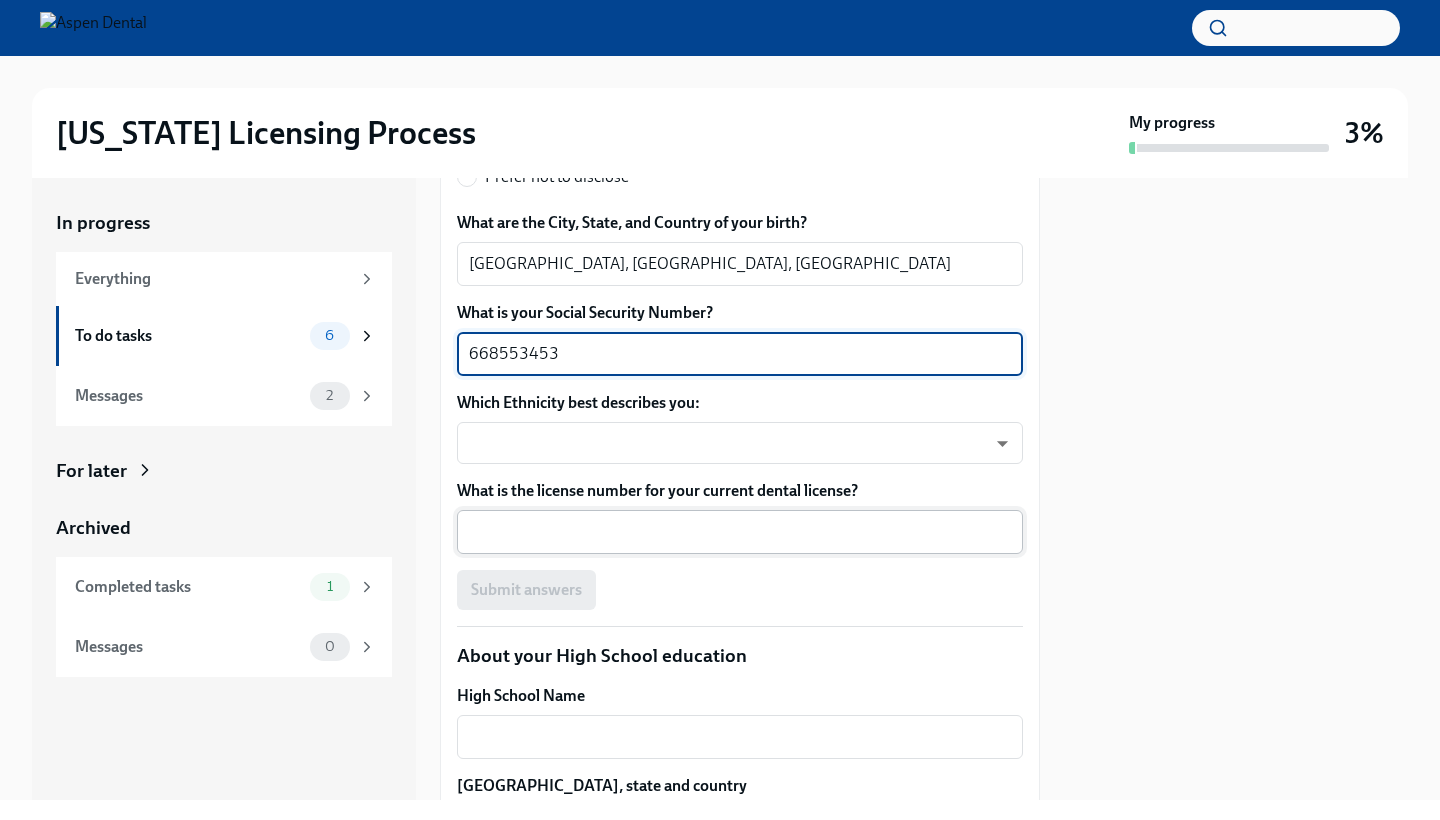 scroll, scrollTop: 1059, scrollLeft: 0, axis: vertical 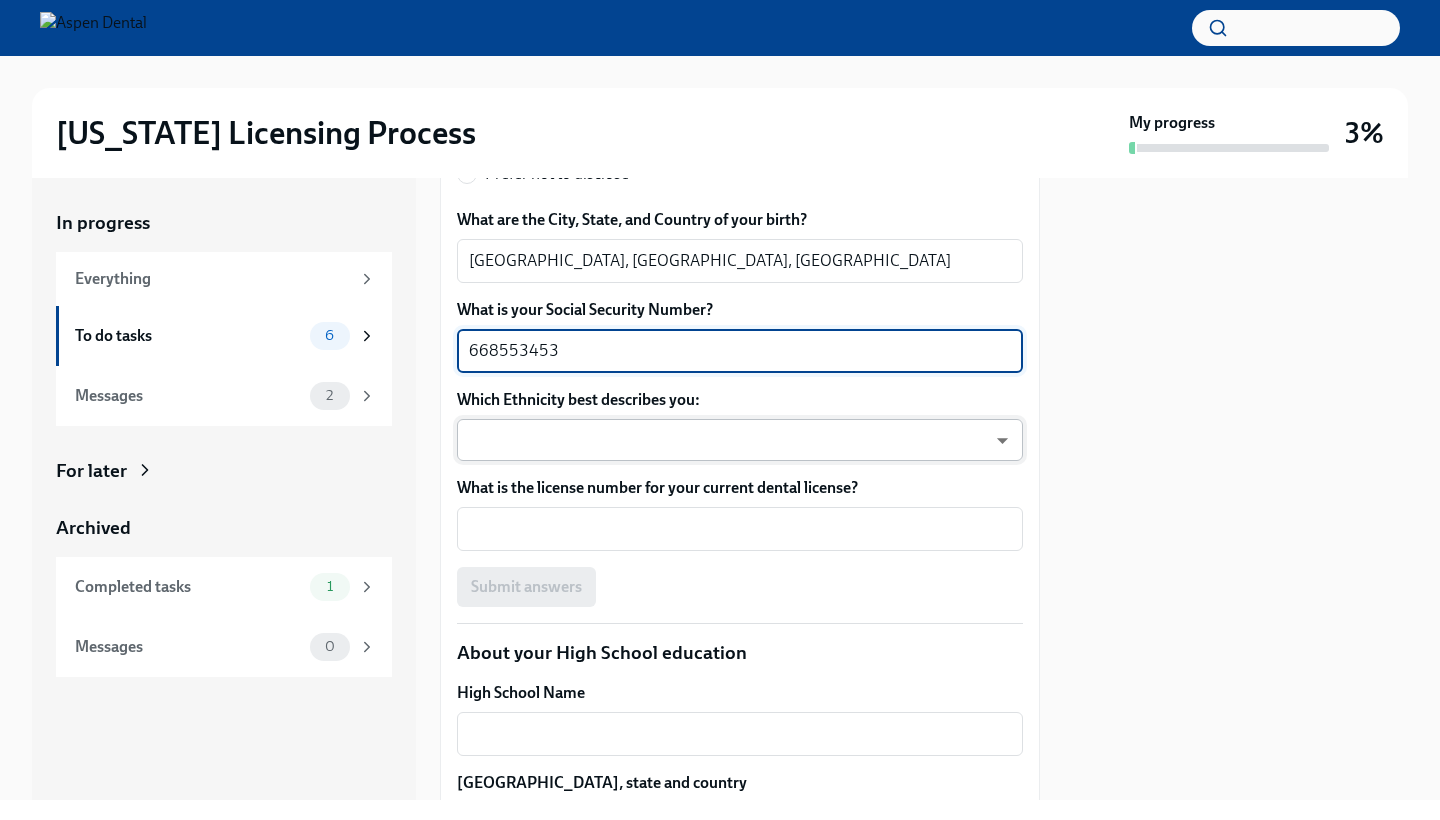 type on "668553453" 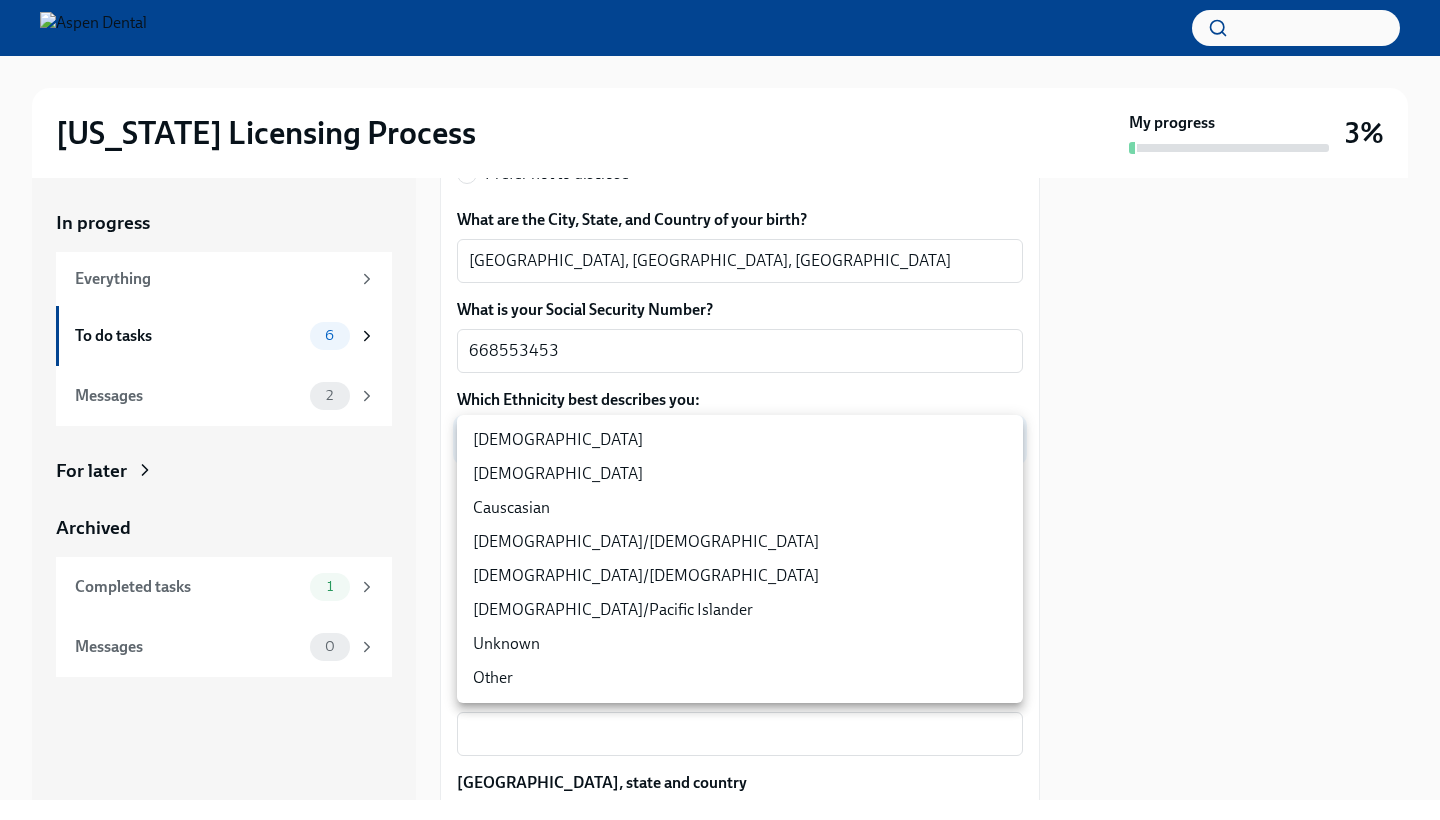 click on "[US_STATE] Licensing Process My progress 3% In progress Everything To do tasks 6 Messages 2 For later Archived Completed tasks 1 Messages 0 Provide us with some extra info for the [US_STATE] state application To Do Due  [DATE] Your tailored to-do list for [US_STATE] licensing process Thanks for providing that extra information, [PERSON_NAME].
Below you'll find your tailored to-do list fo... We will fill out the [US_STATE] State Application Form on your behalf – we'll just need a little extra information!
We will contact you when it's time to review and submit the application. Please confirm your full name, as you'd like it to appear on the dental license [PERSON_NAME] x ​ Please confirm your current postal address Street Address [STREET_ADDRESS] ​ Street Address 2 ​ Postal Code [GEOGRAPHIC_DATA] ​ State/Region [GEOGRAPHIC_DATA] ​ Country [GEOGRAPHIC_DATA] ​ Please confirm your date of birth (MM/DD/YYYY) [DEMOGRAPHIC_DATA] x ​ What is your gender? [DEMOGRAPHIC_DATA] Man Prefer not to disclose [GEOGRAPHIC_DATA], [GEOGRAPHIC_DATA], [GEOGRAPHIC_DATA] x ​" at bounding box center [720, 410] 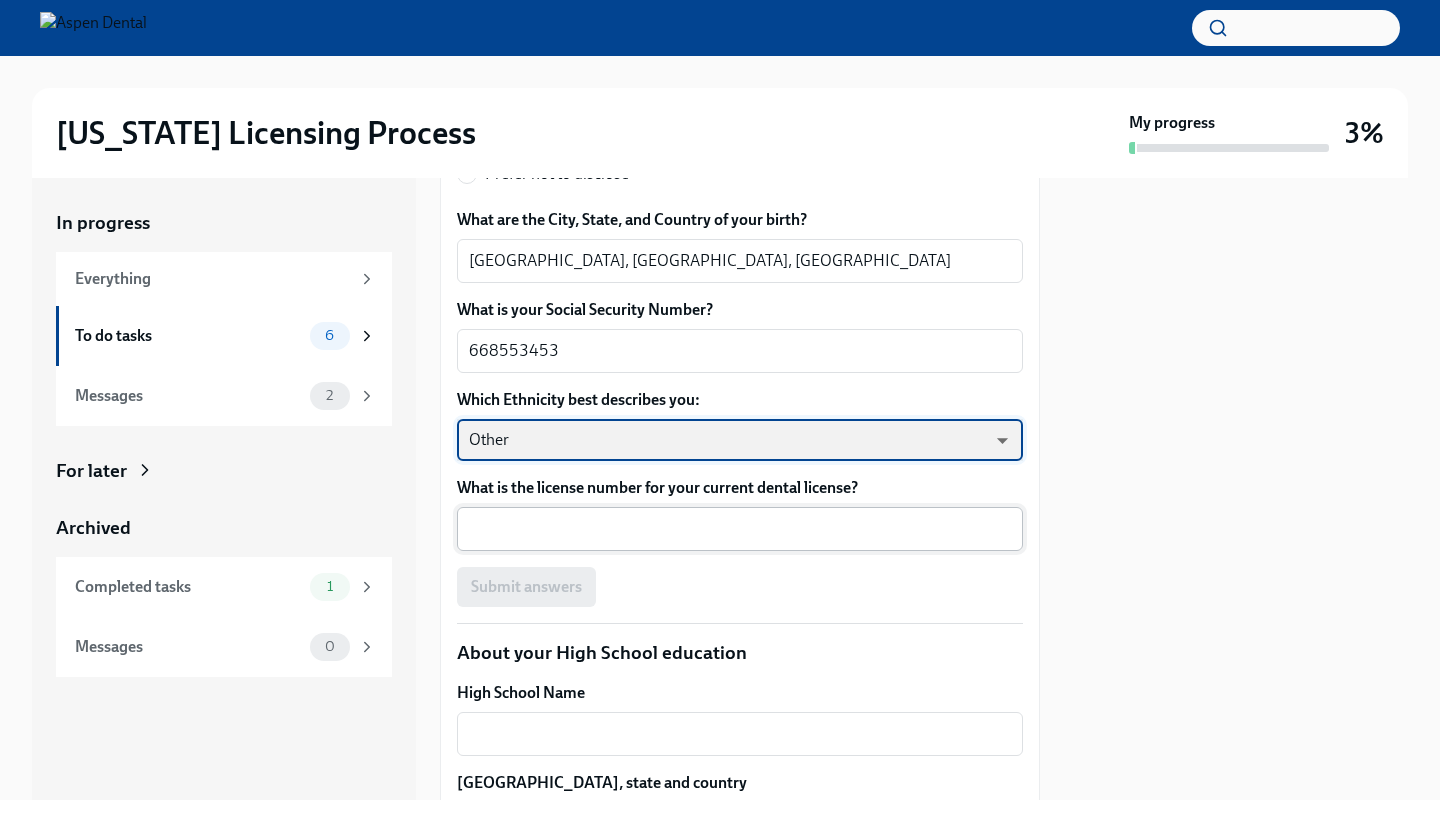 scroll, scrollTop: 0, scrollLeft: 0, axis: both 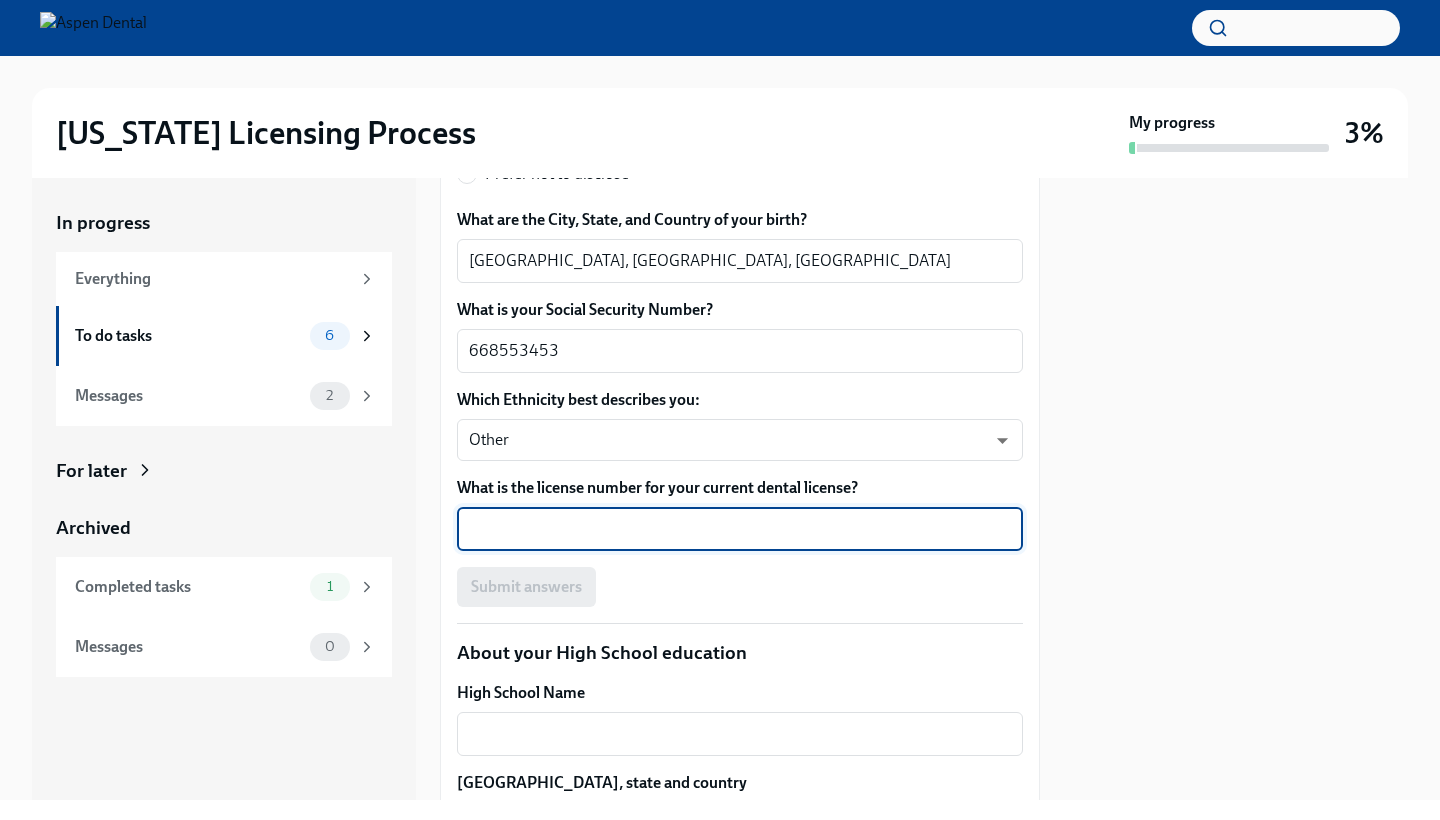 click on "What is the license number for your current dental license?" at bounding box center (740, 529) 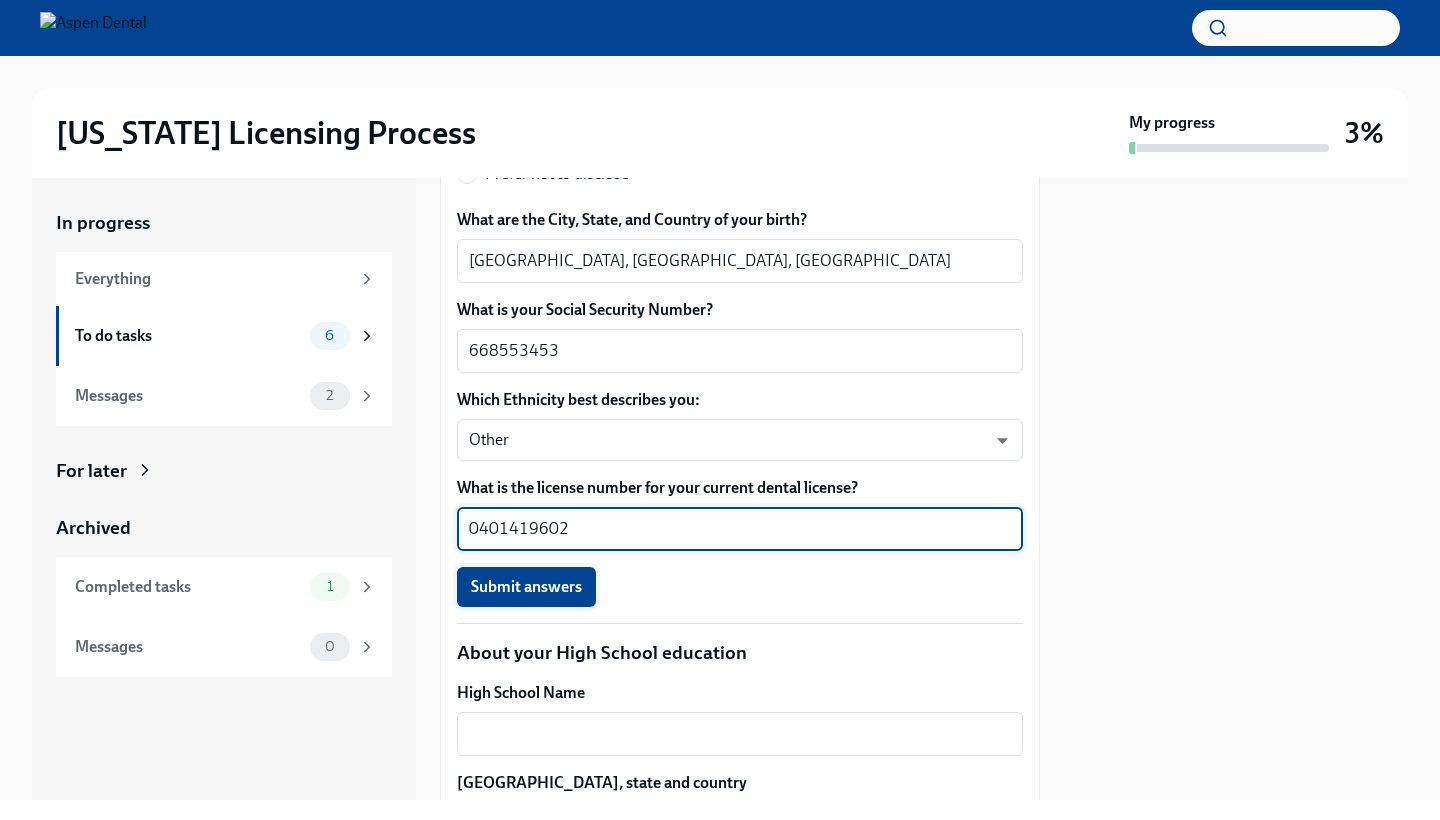 type on "0401419602" 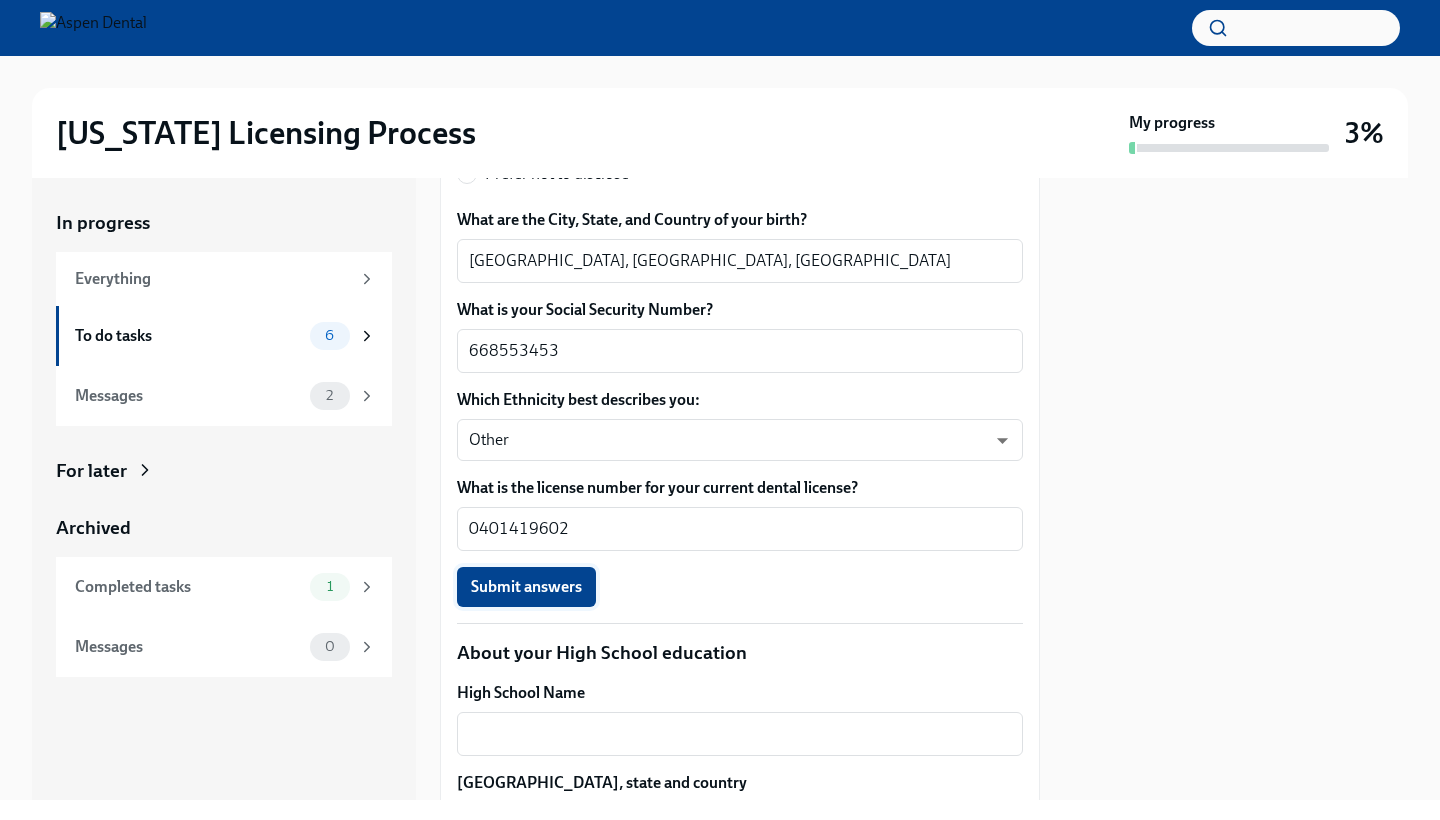 click on "Submit answers" at bounding box center (526, 587) 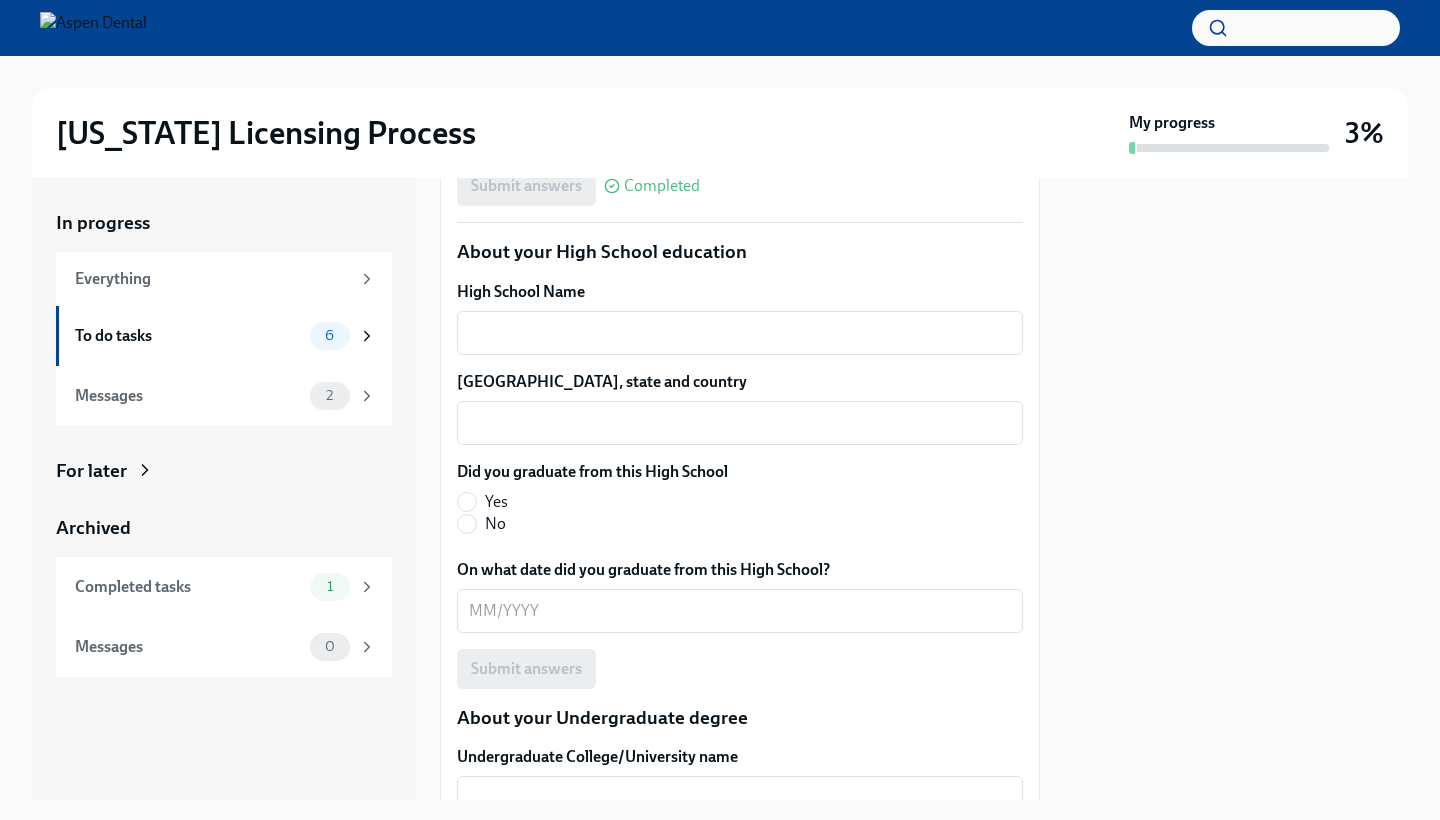 scroll, scrollTop: 1438, scrollLeft: 0, axis: vertical 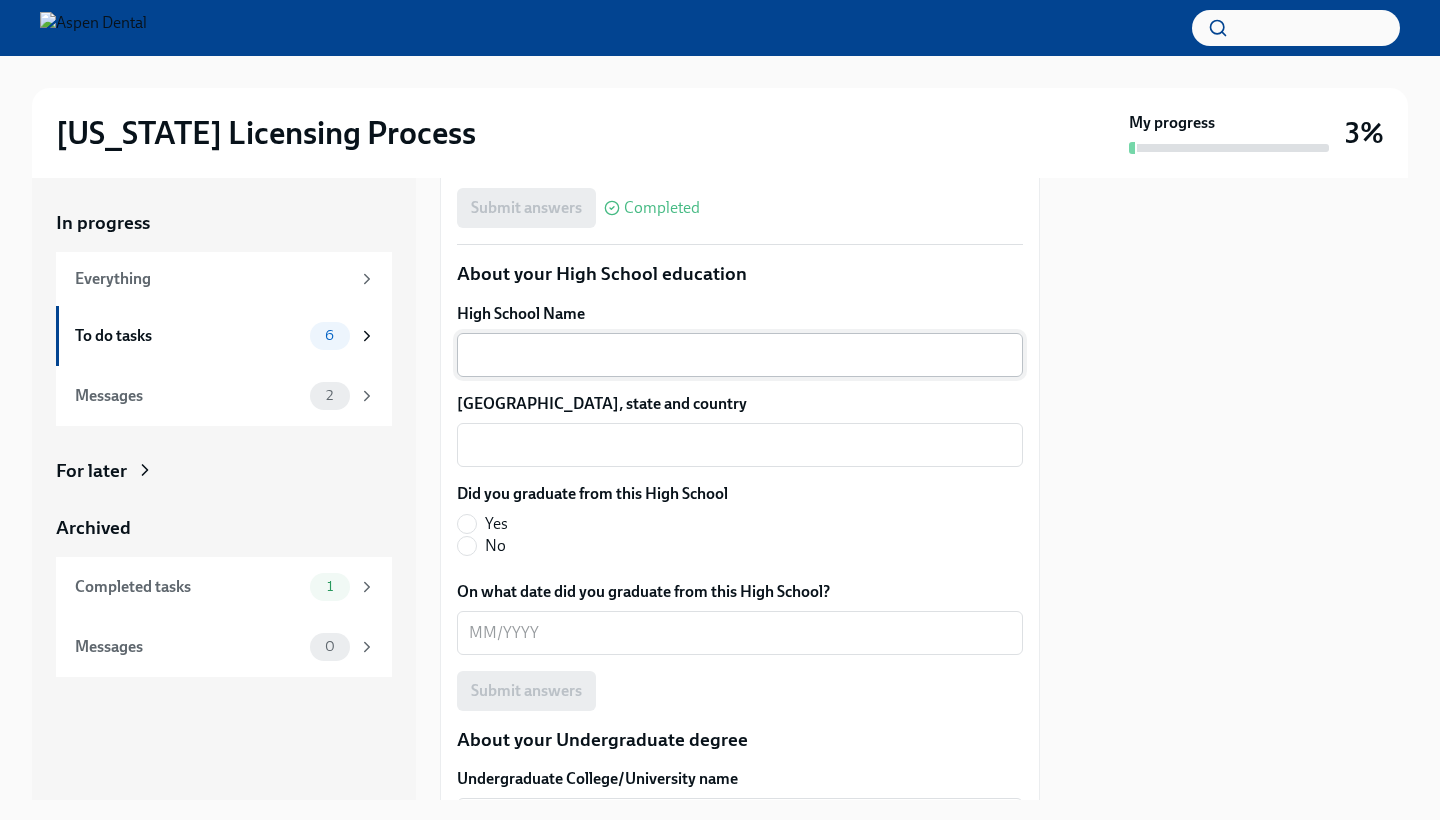 click on "x ​" at bounding box center [740, 355] 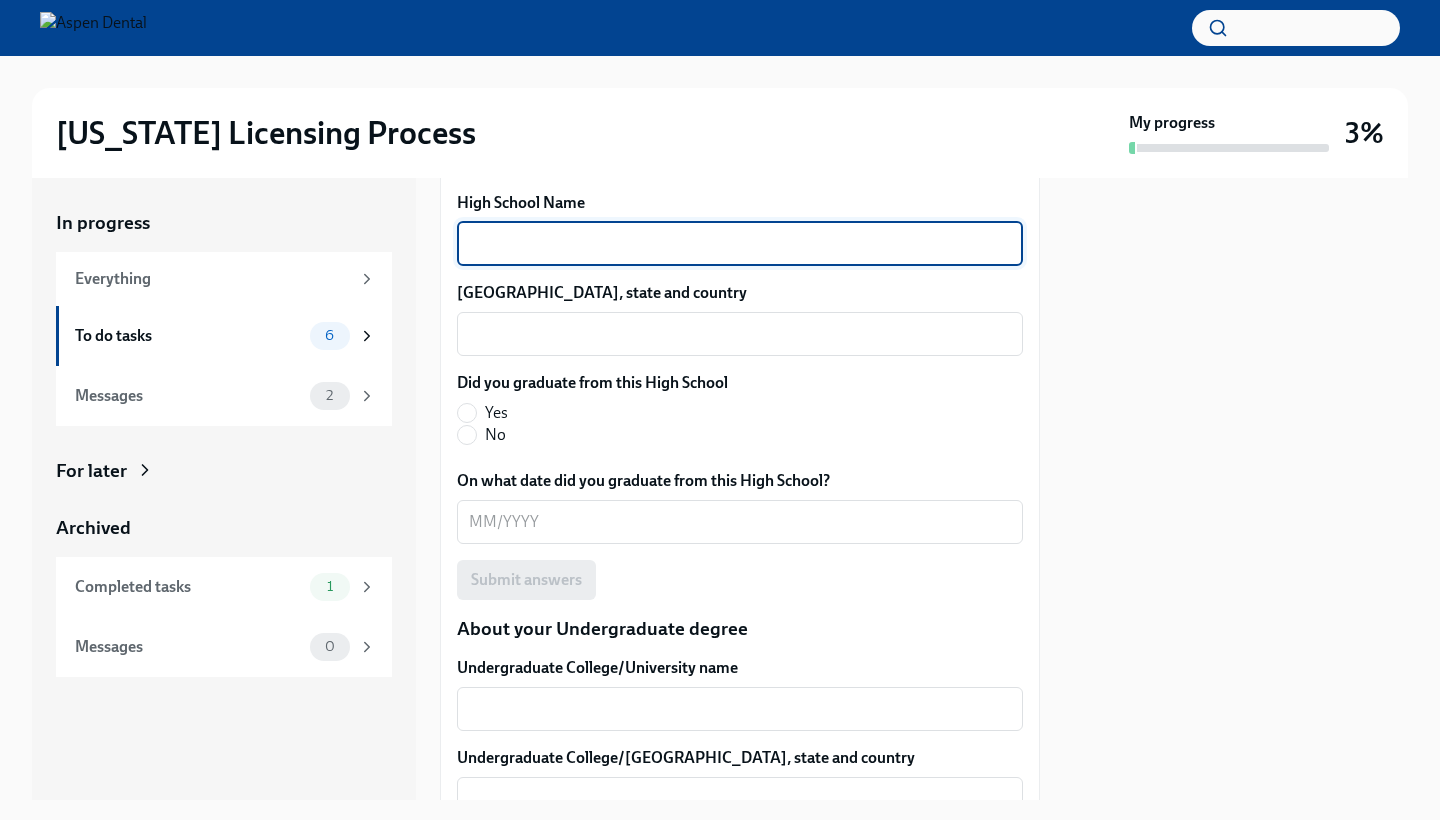 scroll, scrollTop: 1495, scrollLeft: 0, axis: vertical 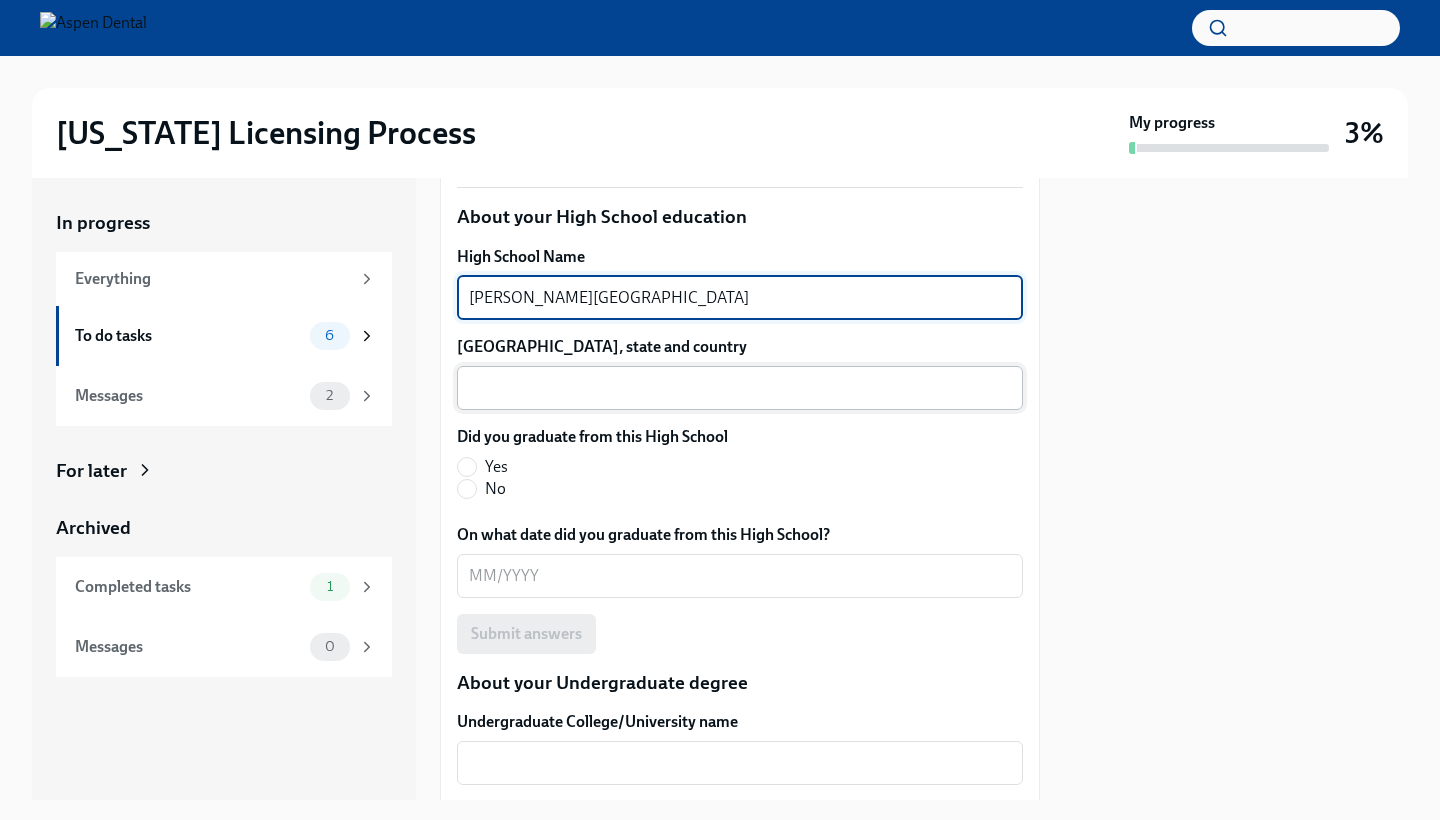 type on "[PERSON_NAME][GEOGRAPHIC_DATA]" 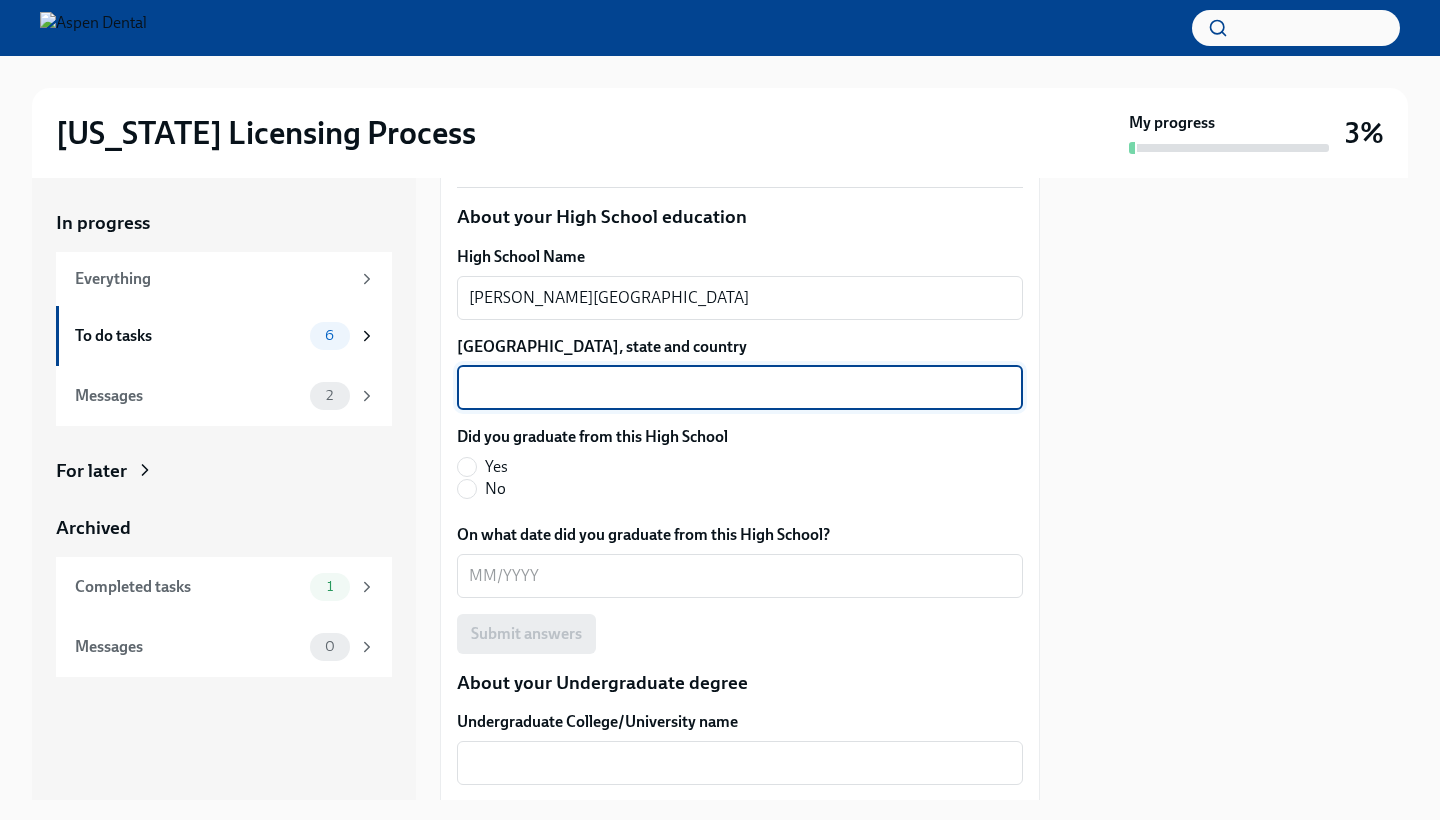 click on "[GEOGRAPHIC_DATA], state and country" at bounding box center (740, 388) 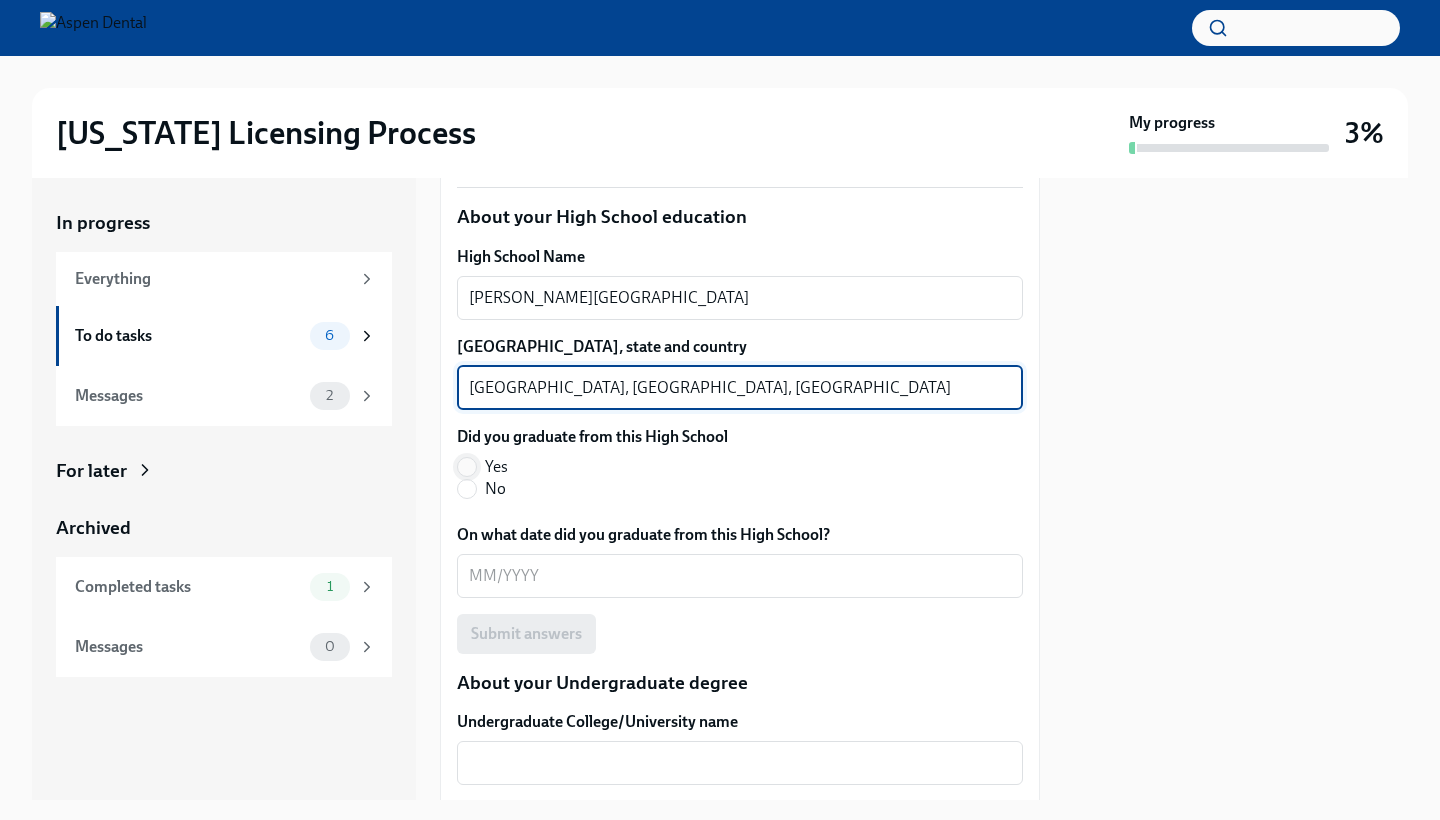 type on "[GEOGRAPHIC_DATA], [GEOGRAPHIC_DATA], [GEOGRAPHIC_DATA]" 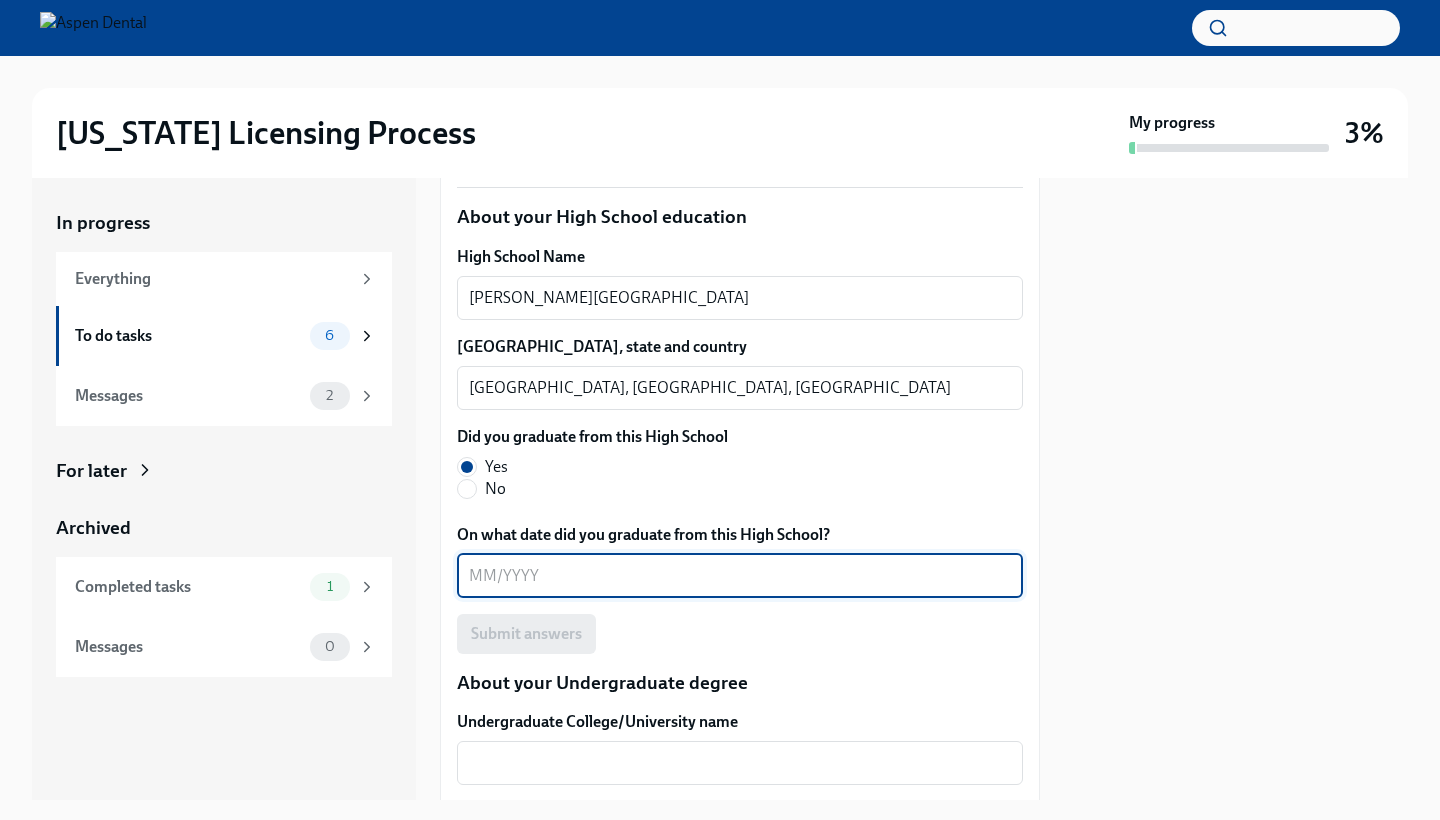 click on "On what date did you graduate from this High School?" at bounding box center [740, 576] 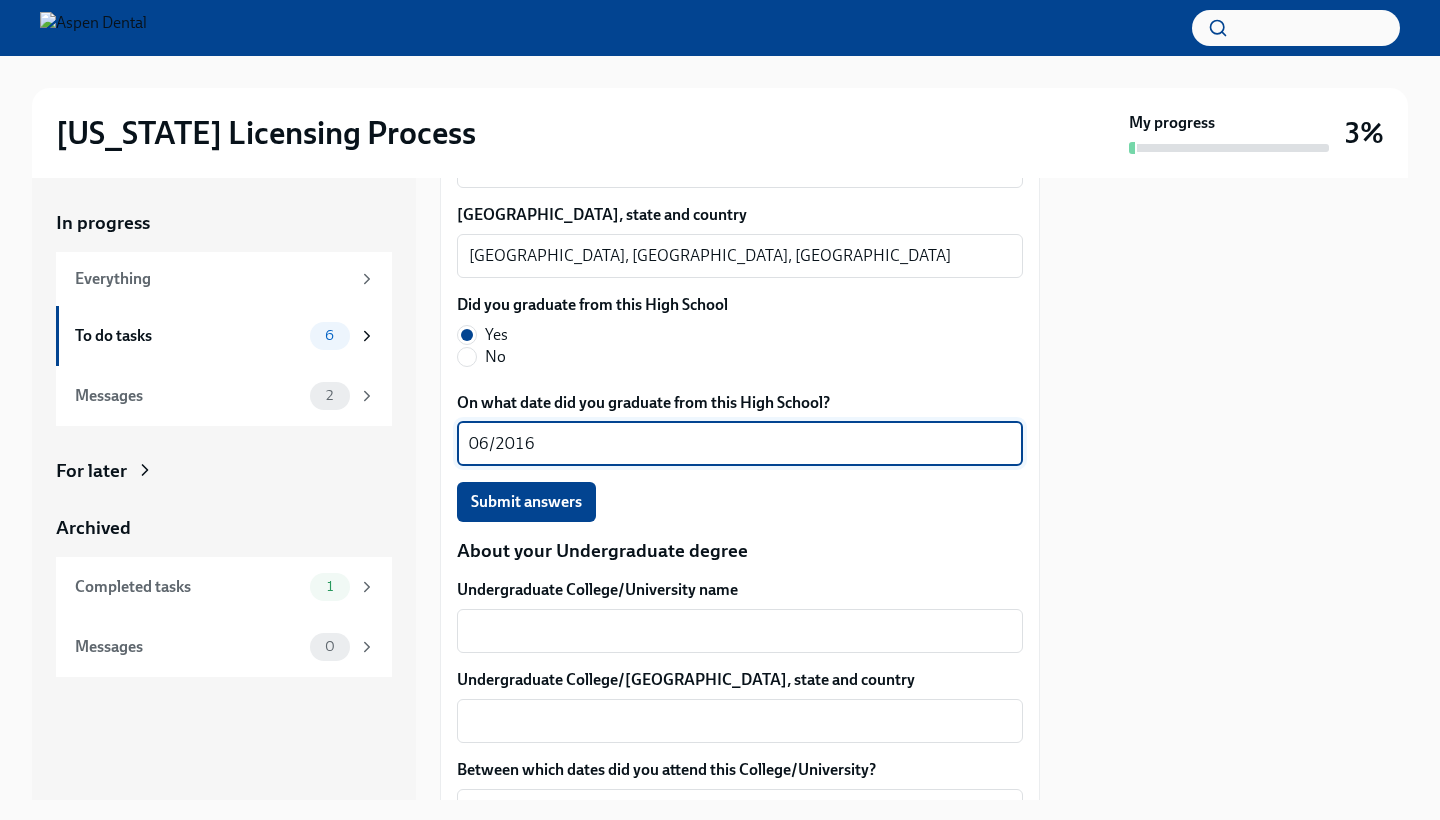 scroll, scrollTop: 1629, scrollLeft: 0, axis: vertical 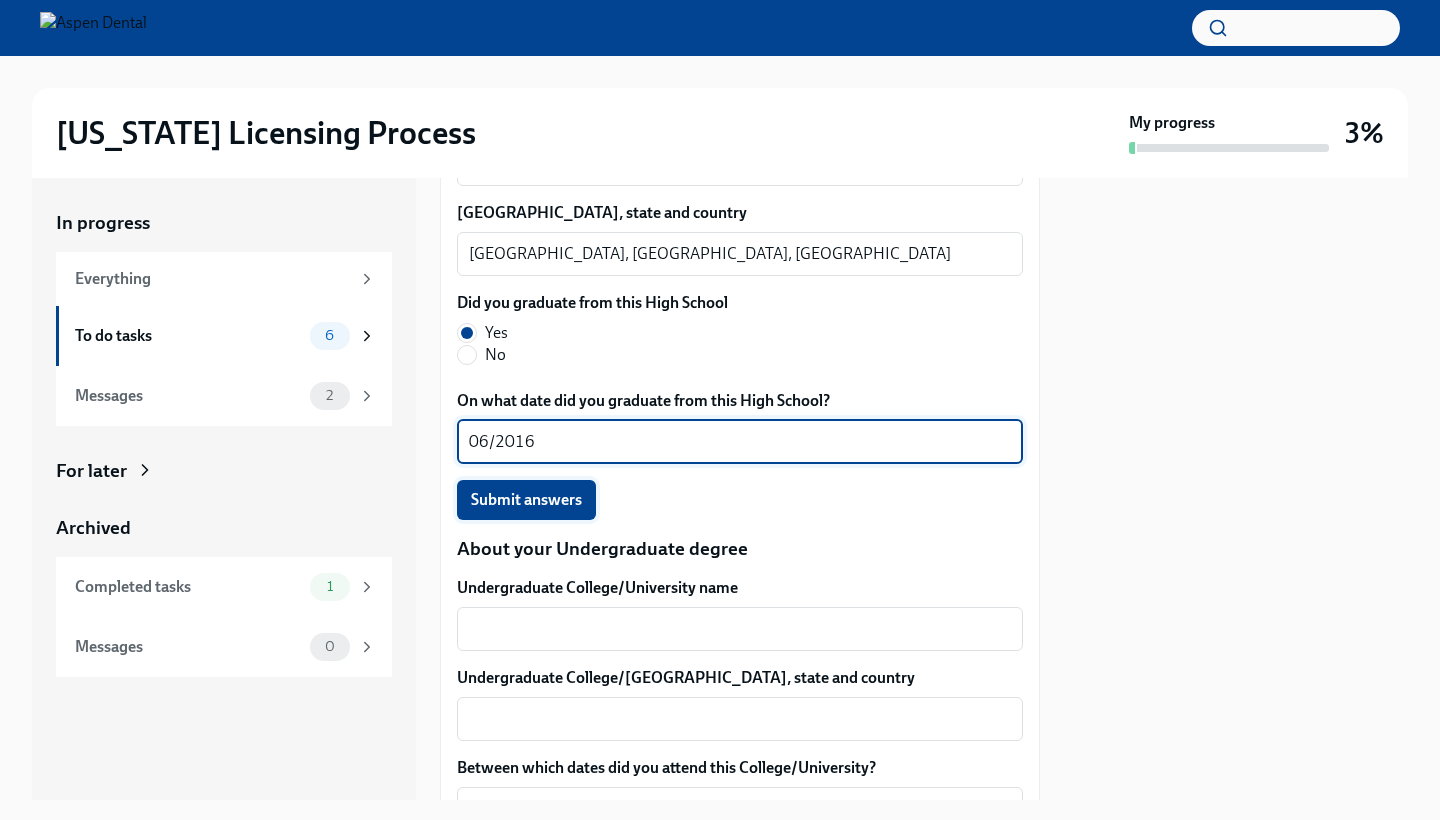 type on "06/2016" 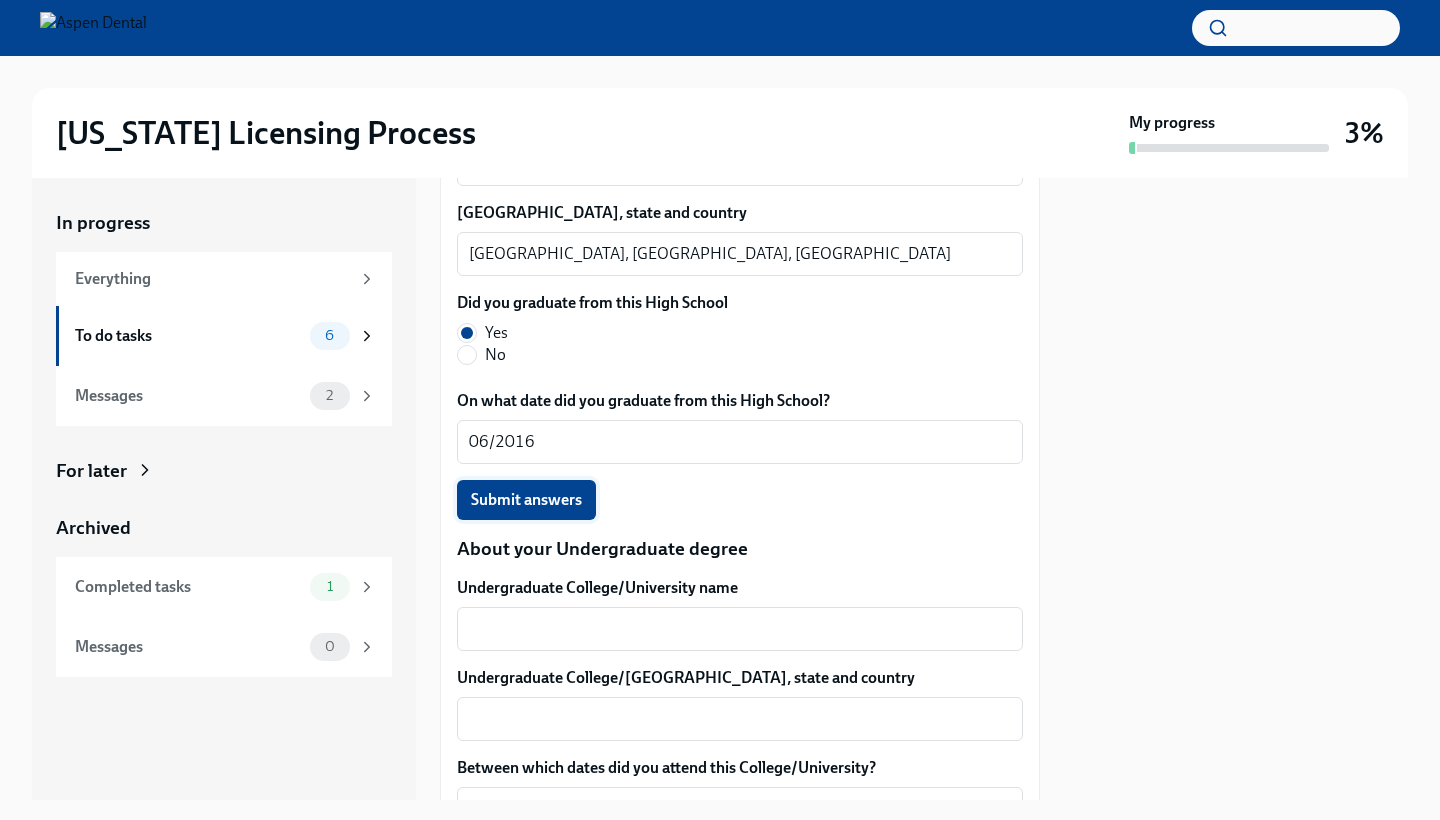 click on "Submit answers" at bounding box center (526, 500) 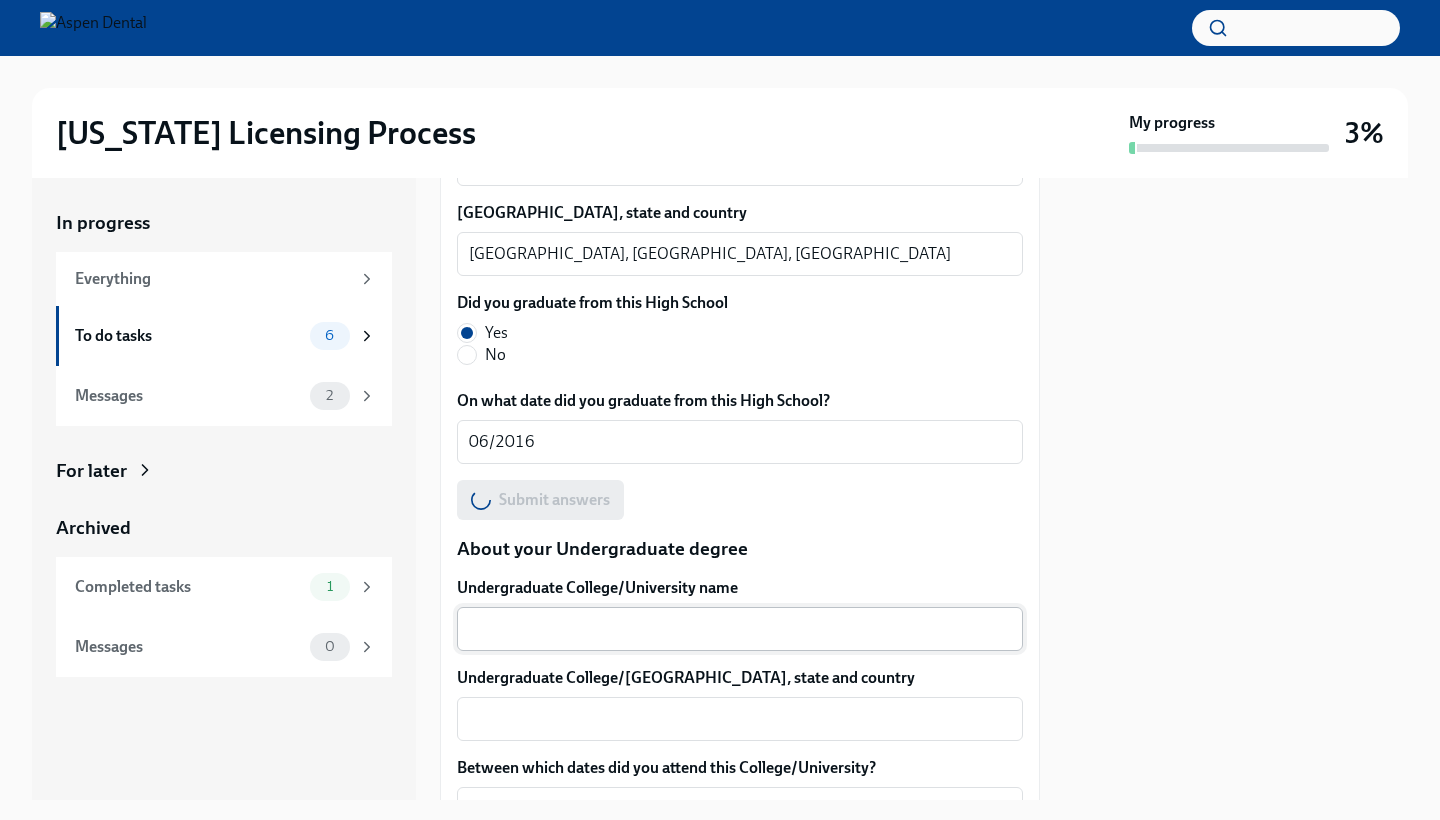click on "x ​" at bounding box center [740, 629] 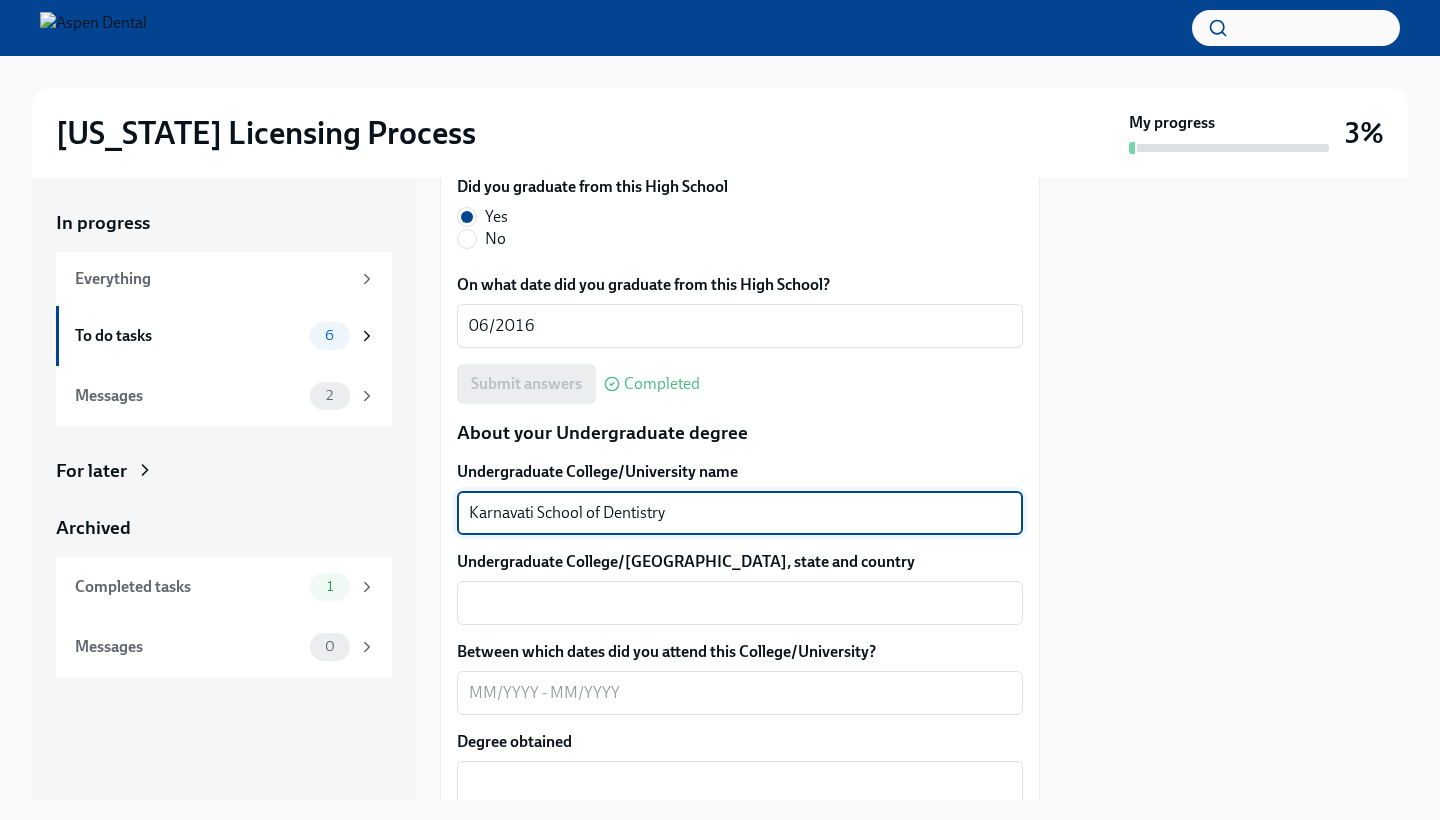 scroll, scrollTop: 1757, scrollLeft: 0, axis: vertical 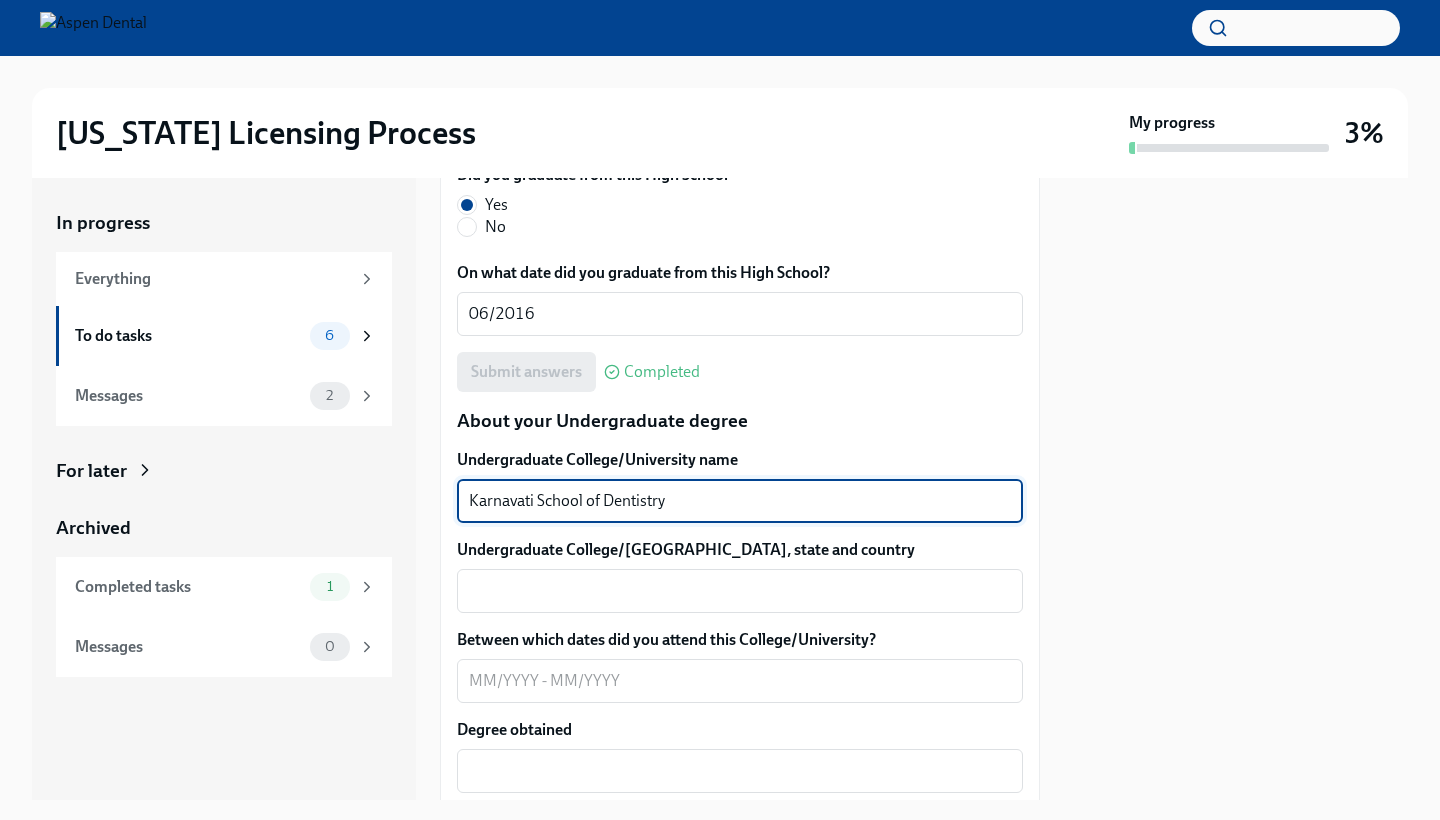 type on "Karnavati School of Dentistry" 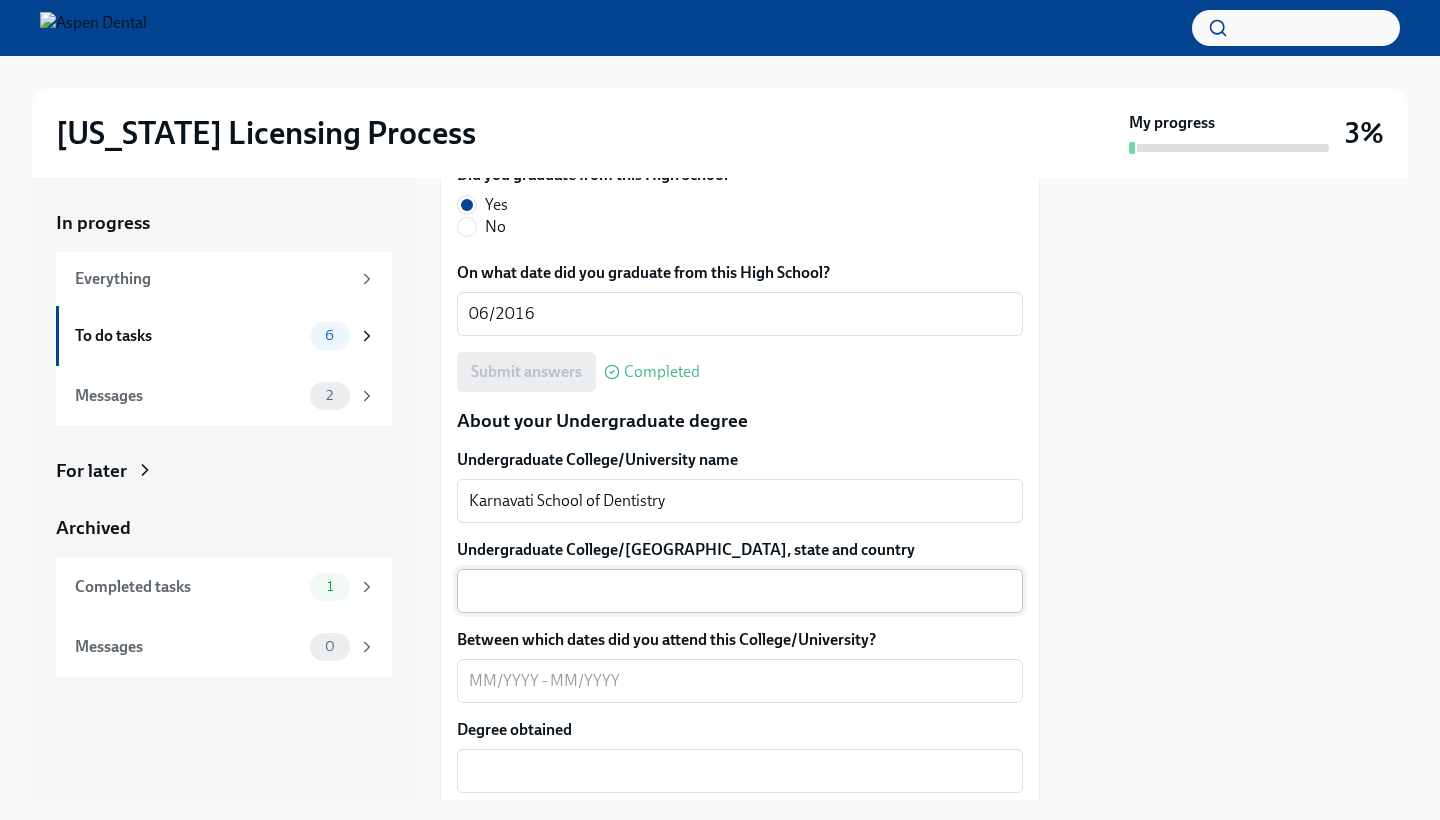 click on "x ​" at bounding box center [740, 591] 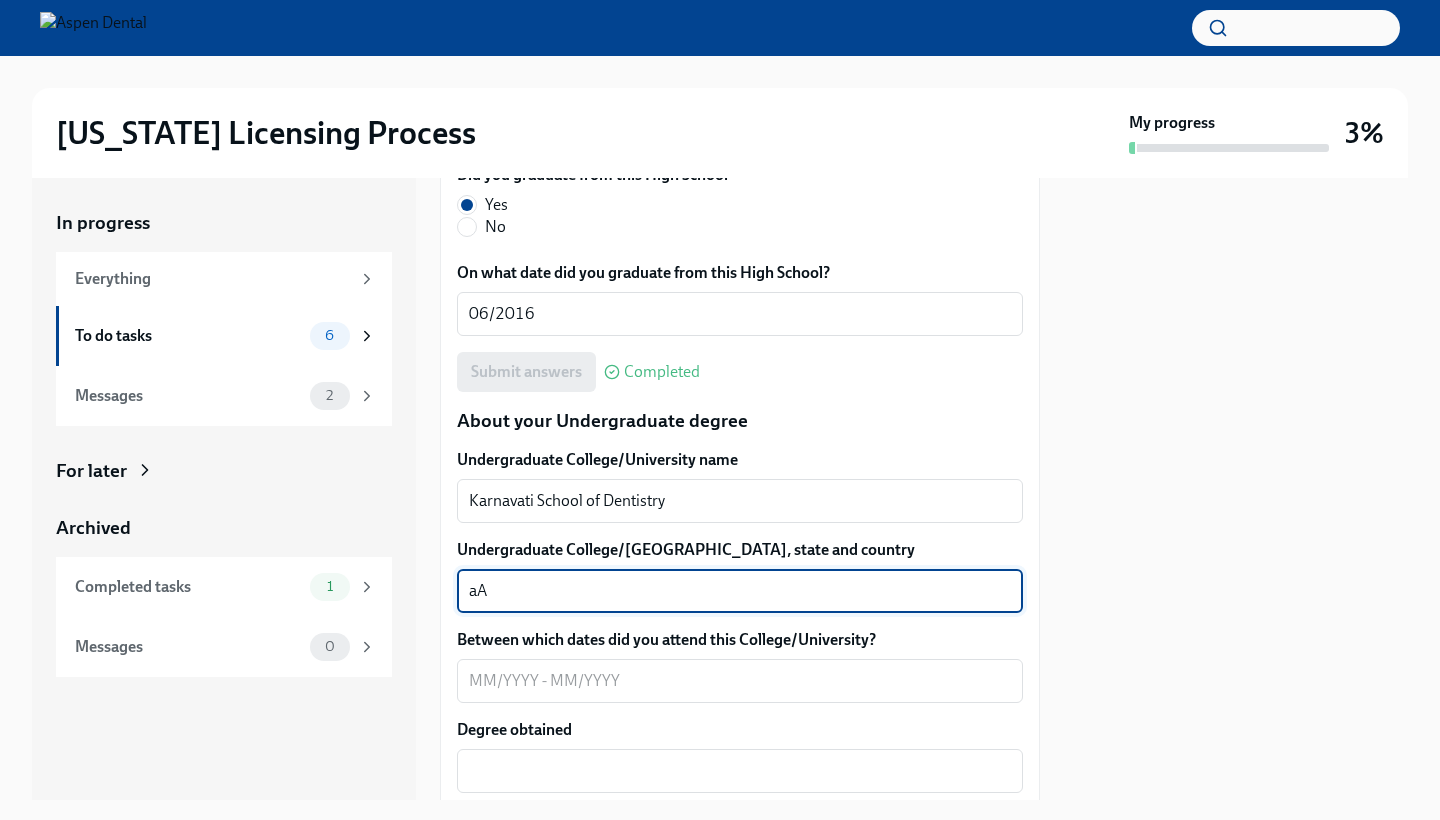 type on "a" 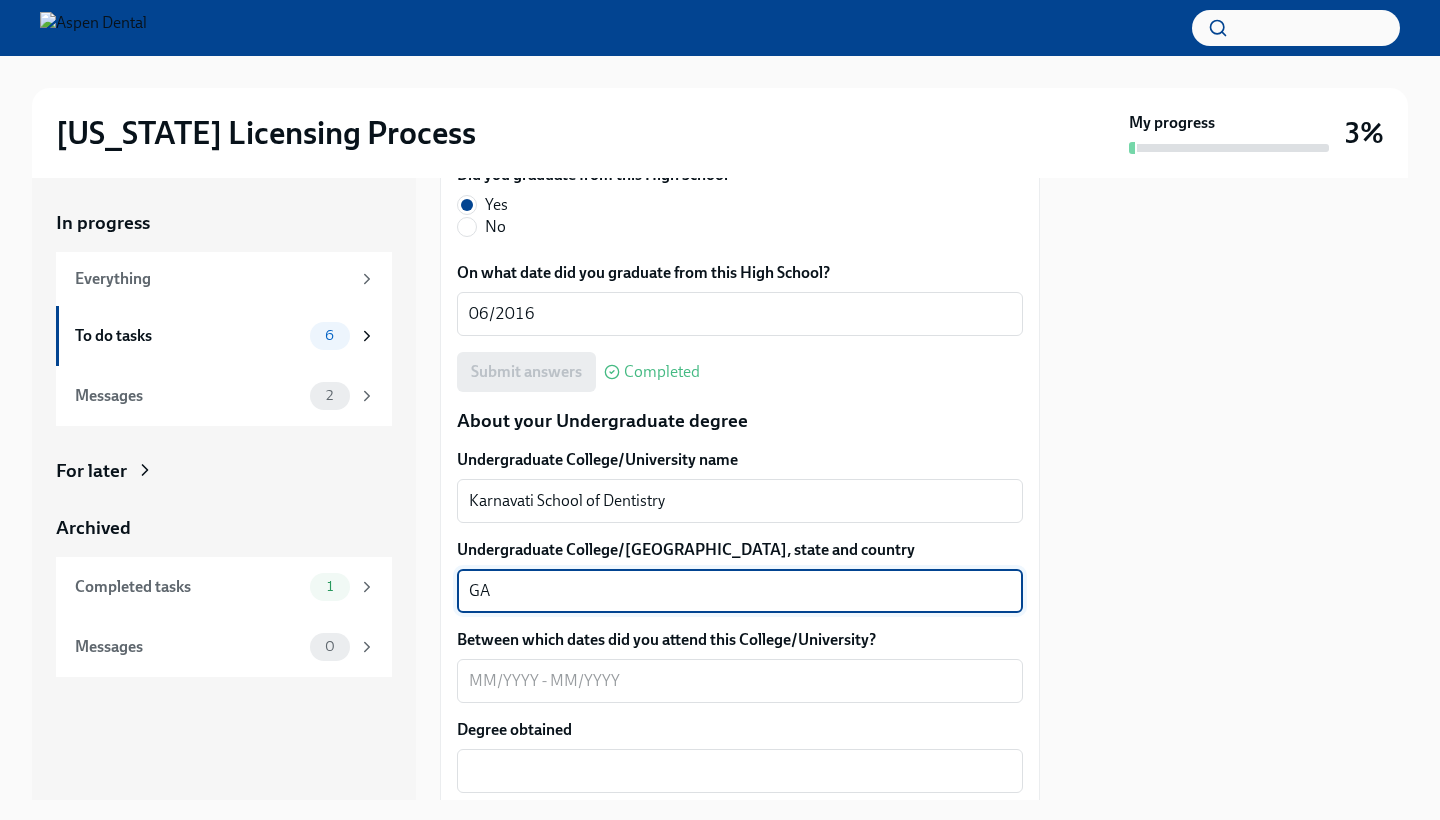 type on "G" 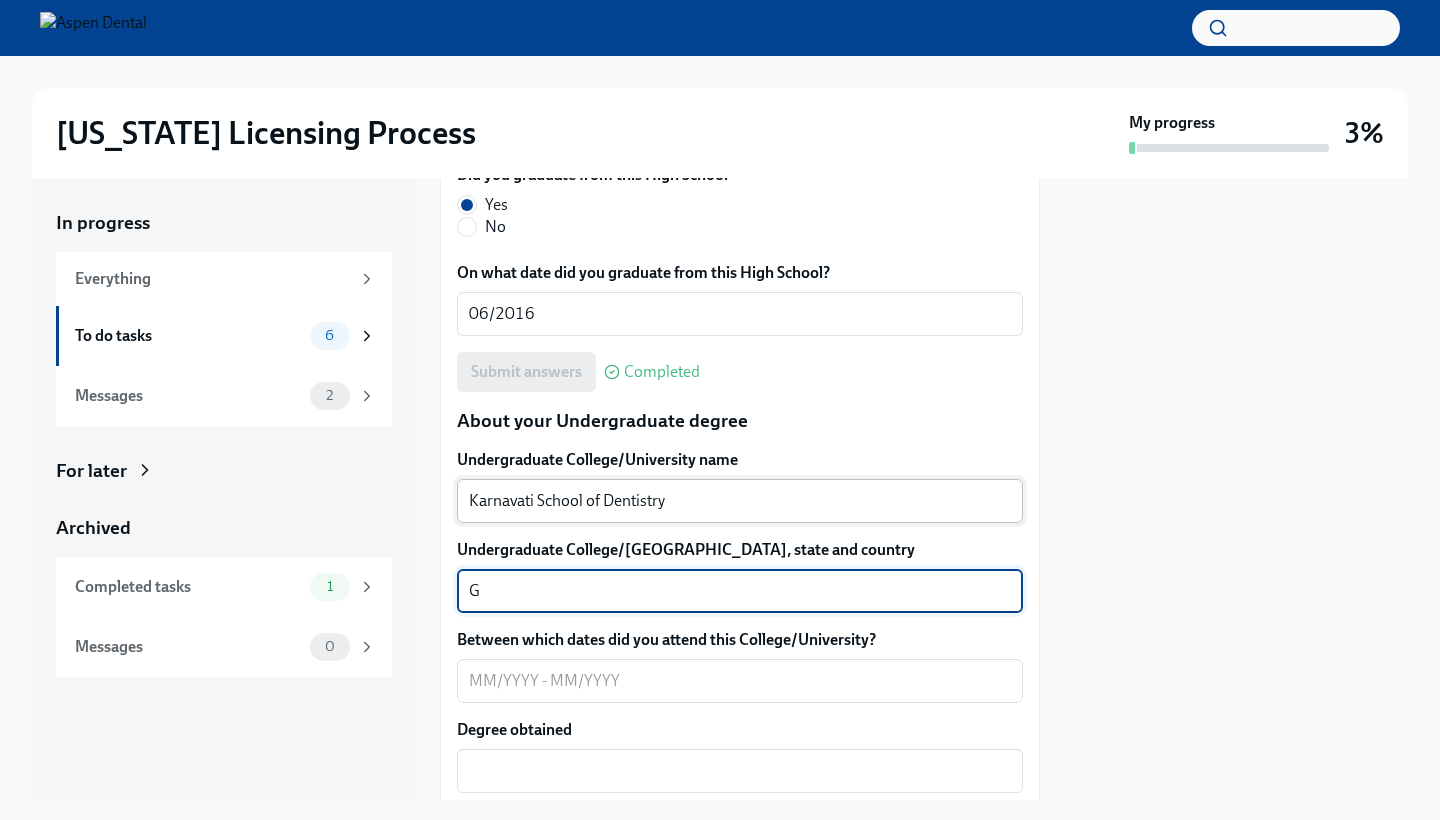 type on "G" 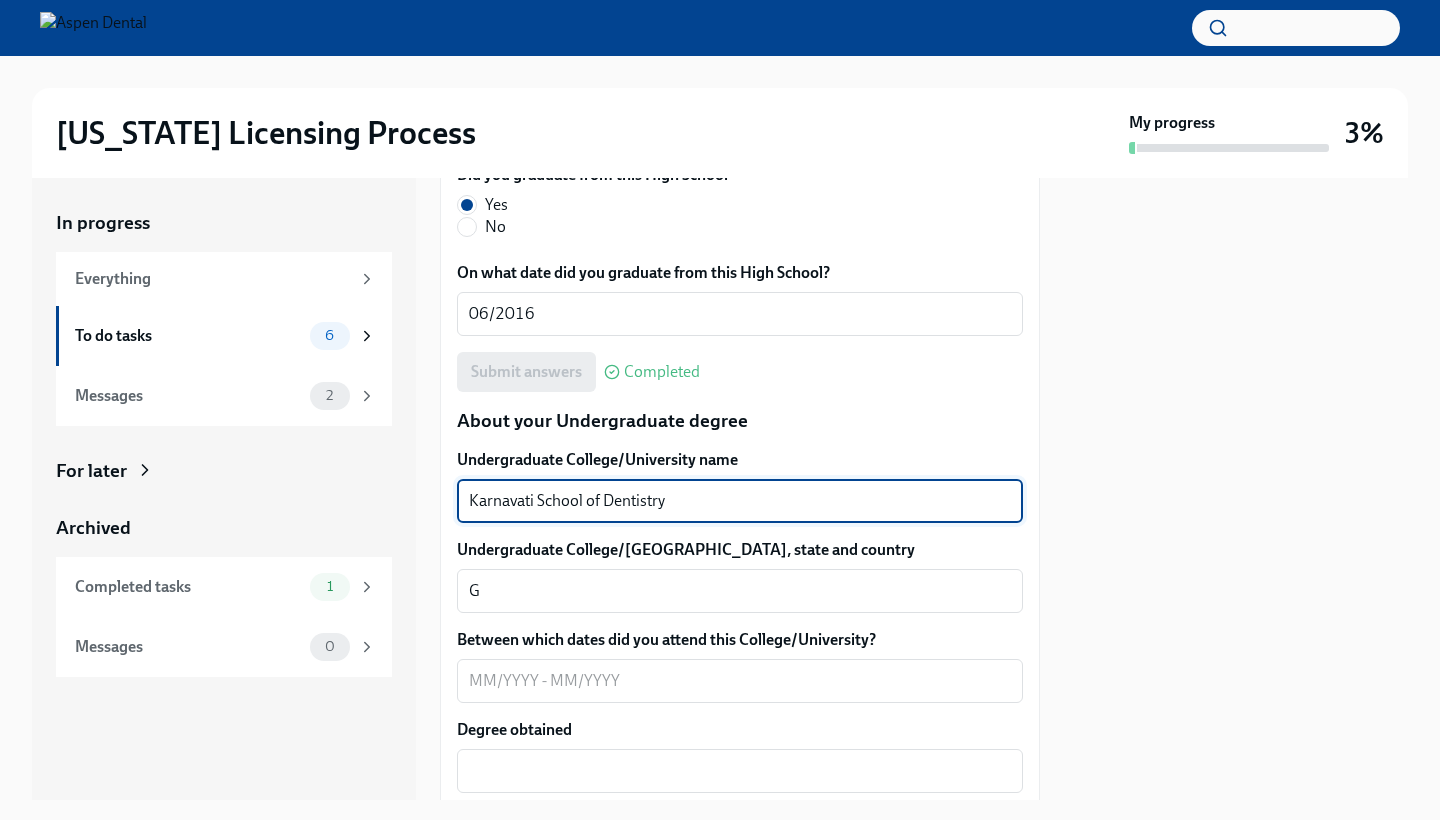 drag, startPoint x: 681, startPoint y: 498, endPoint x: 392, endPoint y: 455, distance: 292.18146 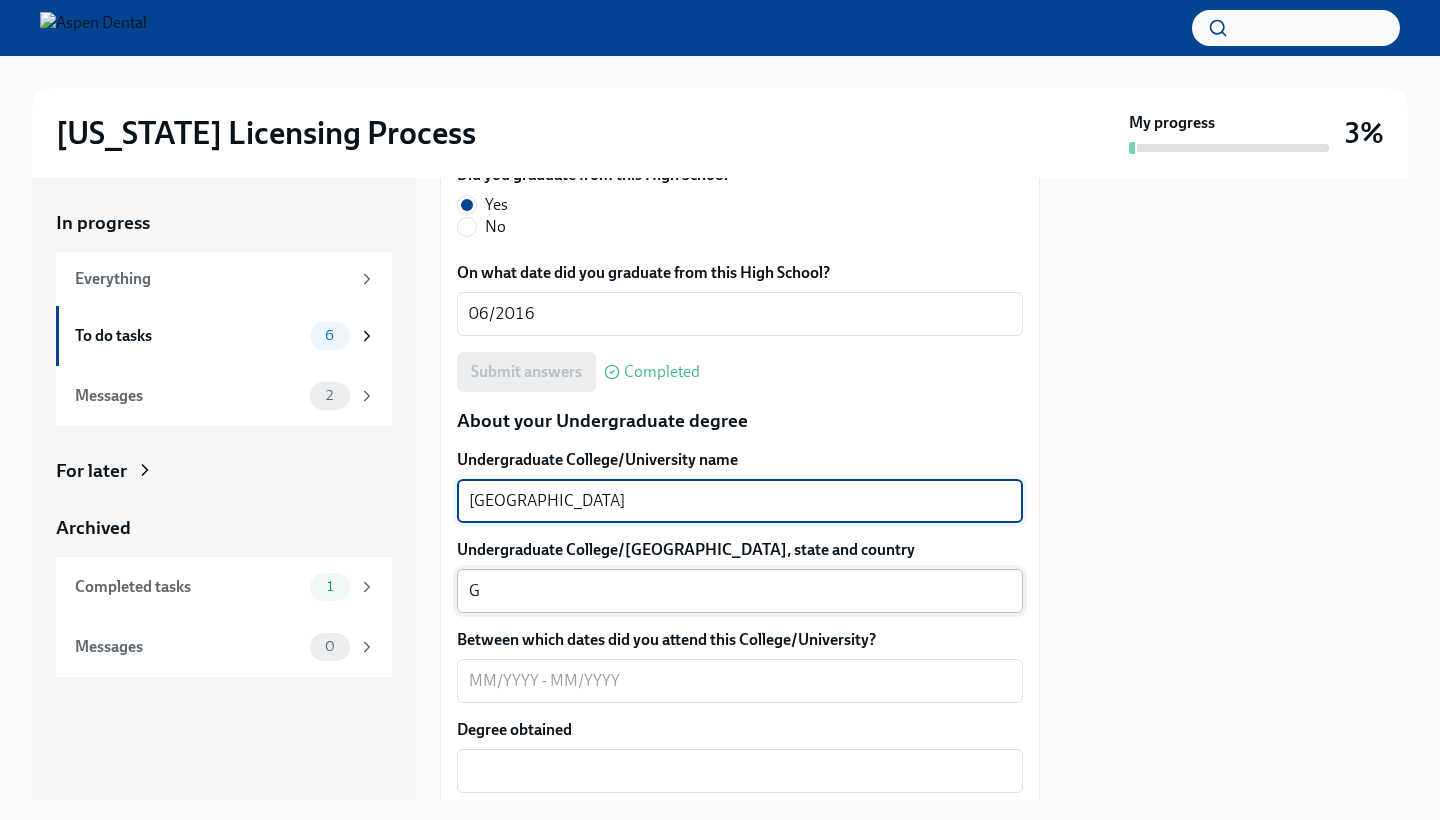 type on "[GEOGRAPHIC_DATA]" 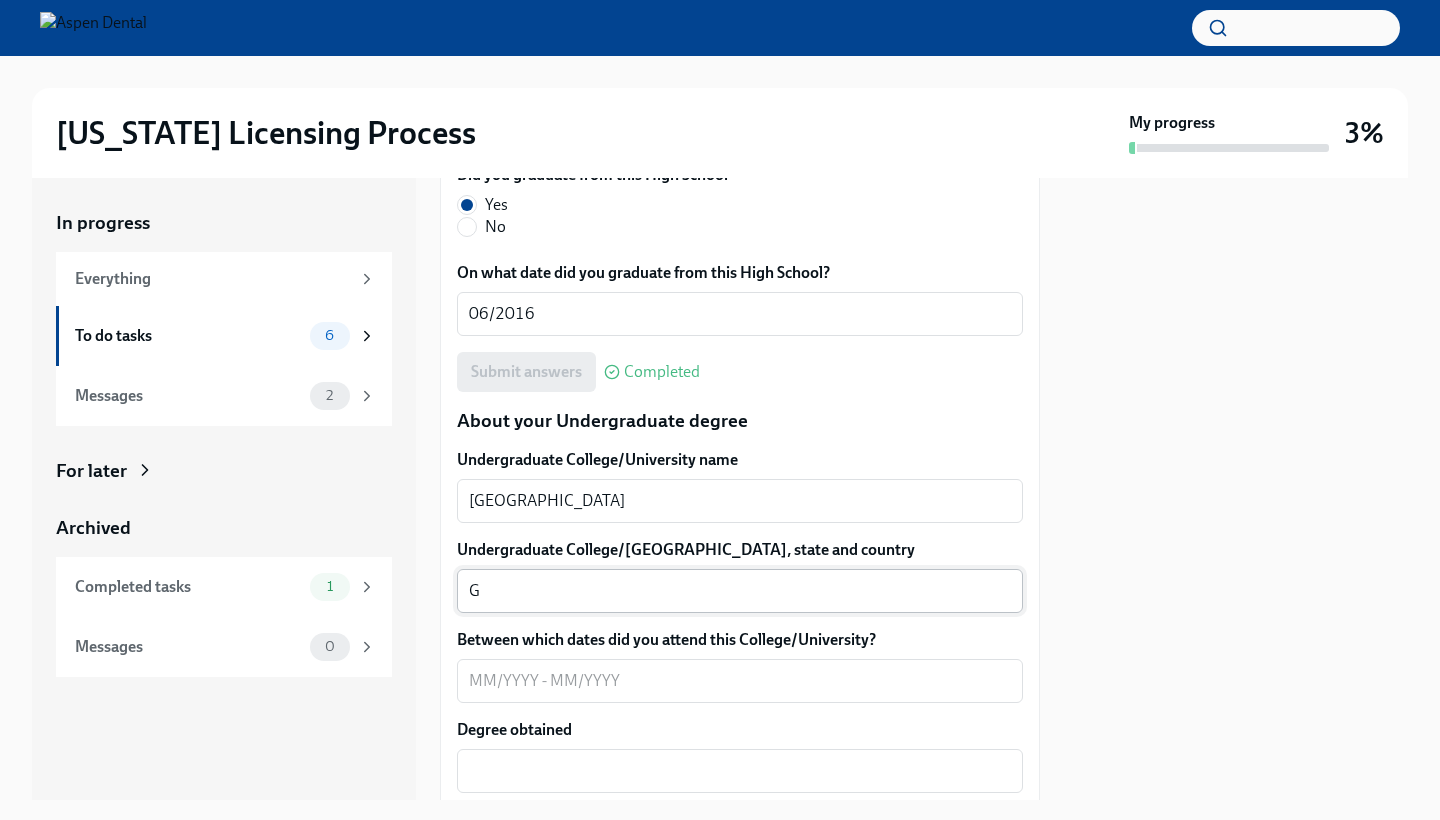 click on "G x ​" at bounding box center [740, 591] 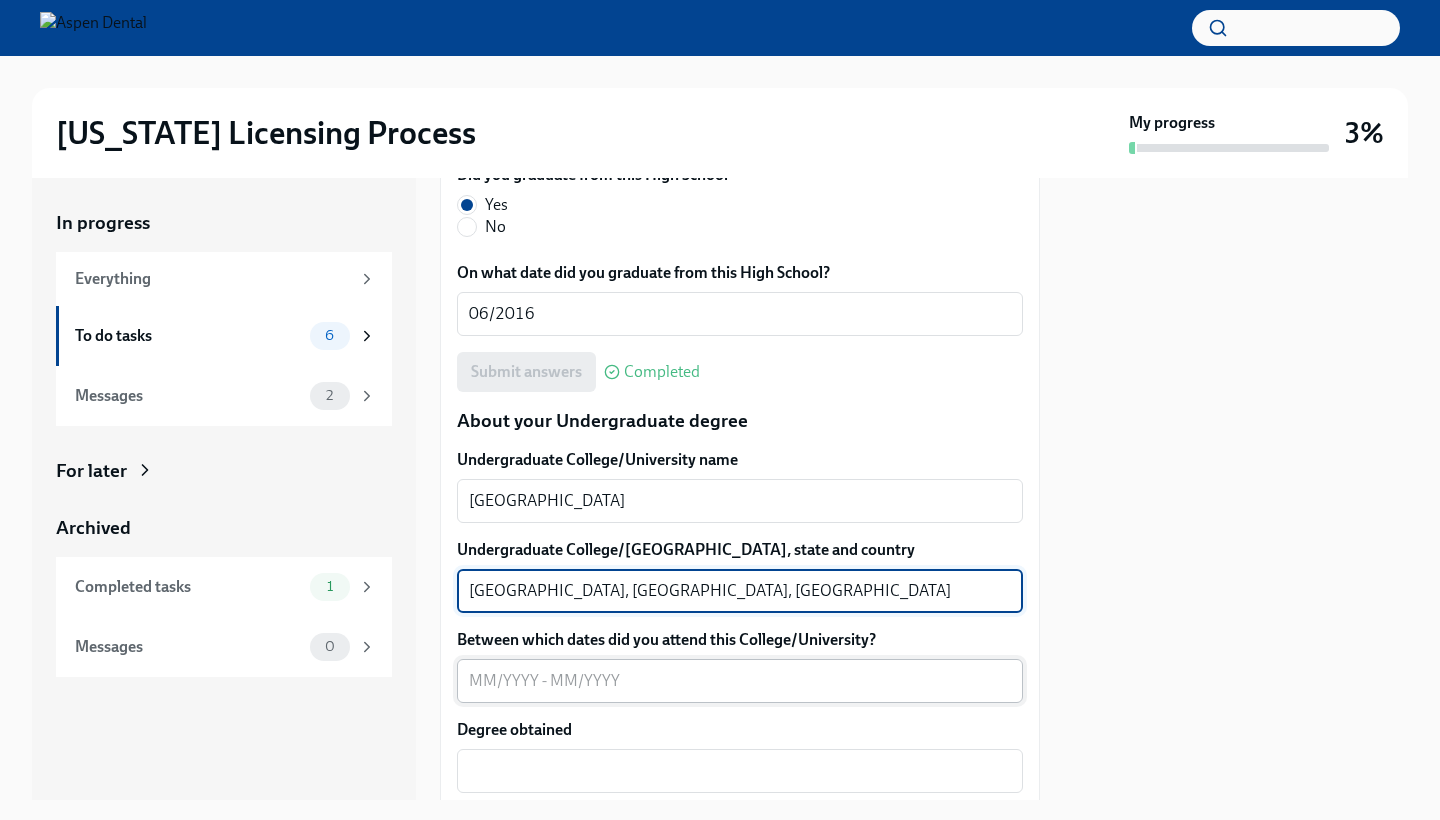 type on "[GEOGRAPHIC_DATA], [GEOGRAPHIC_DATA], [GEOGRAPHIC_DATA]" 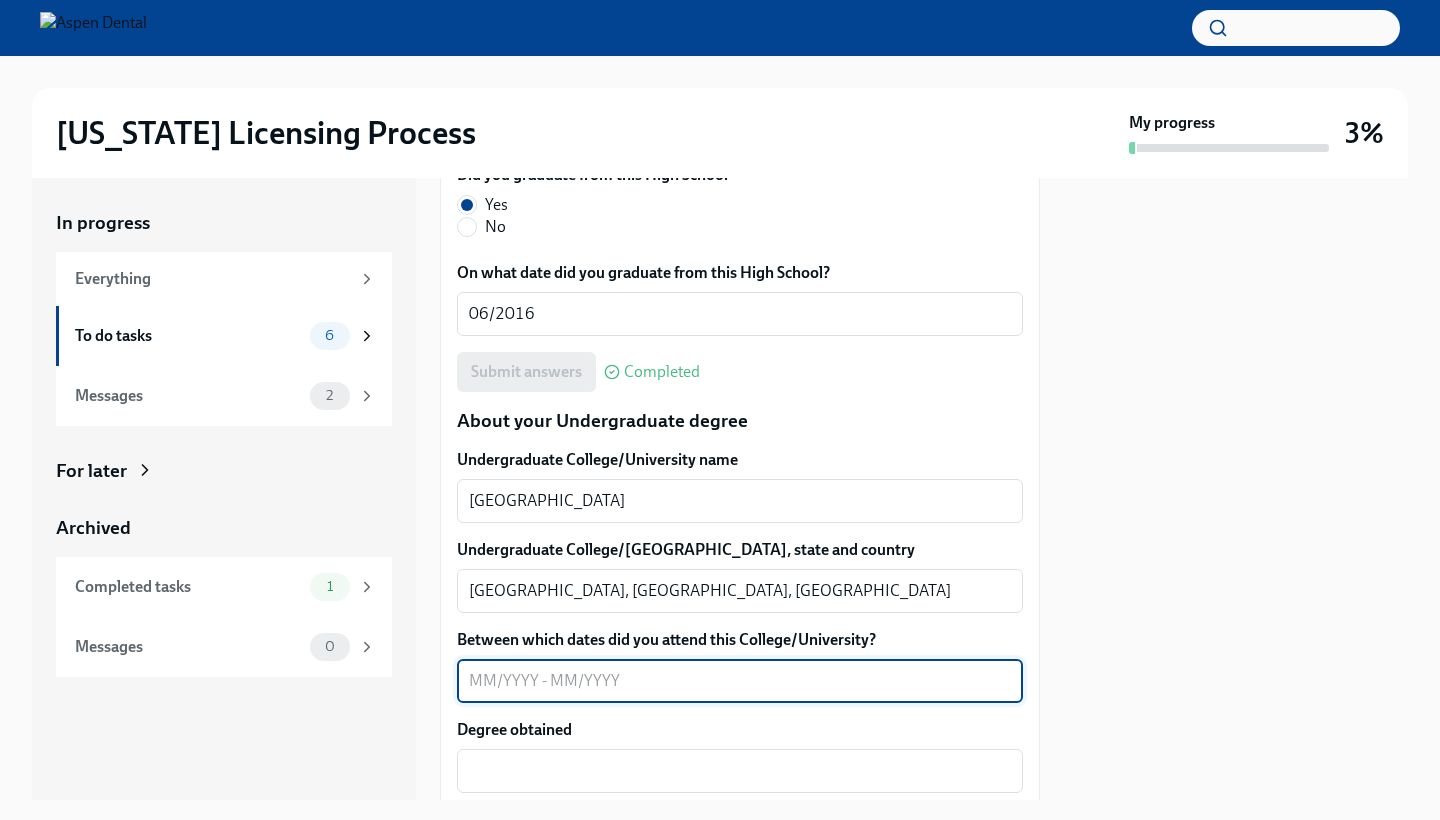 click on "Between which dates did you attend this College/University?" at bounding box center [740, 681] 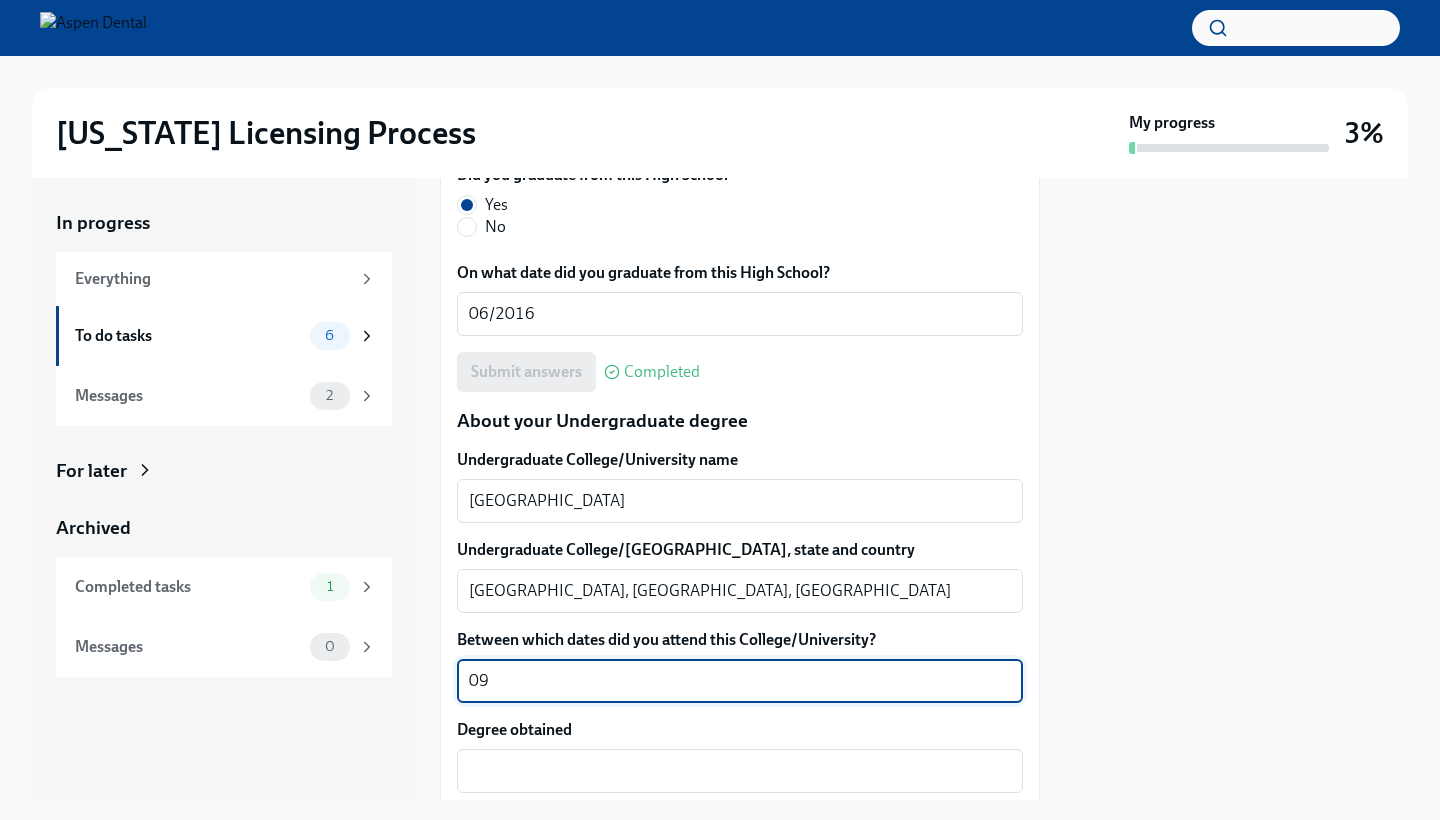 type on "0" 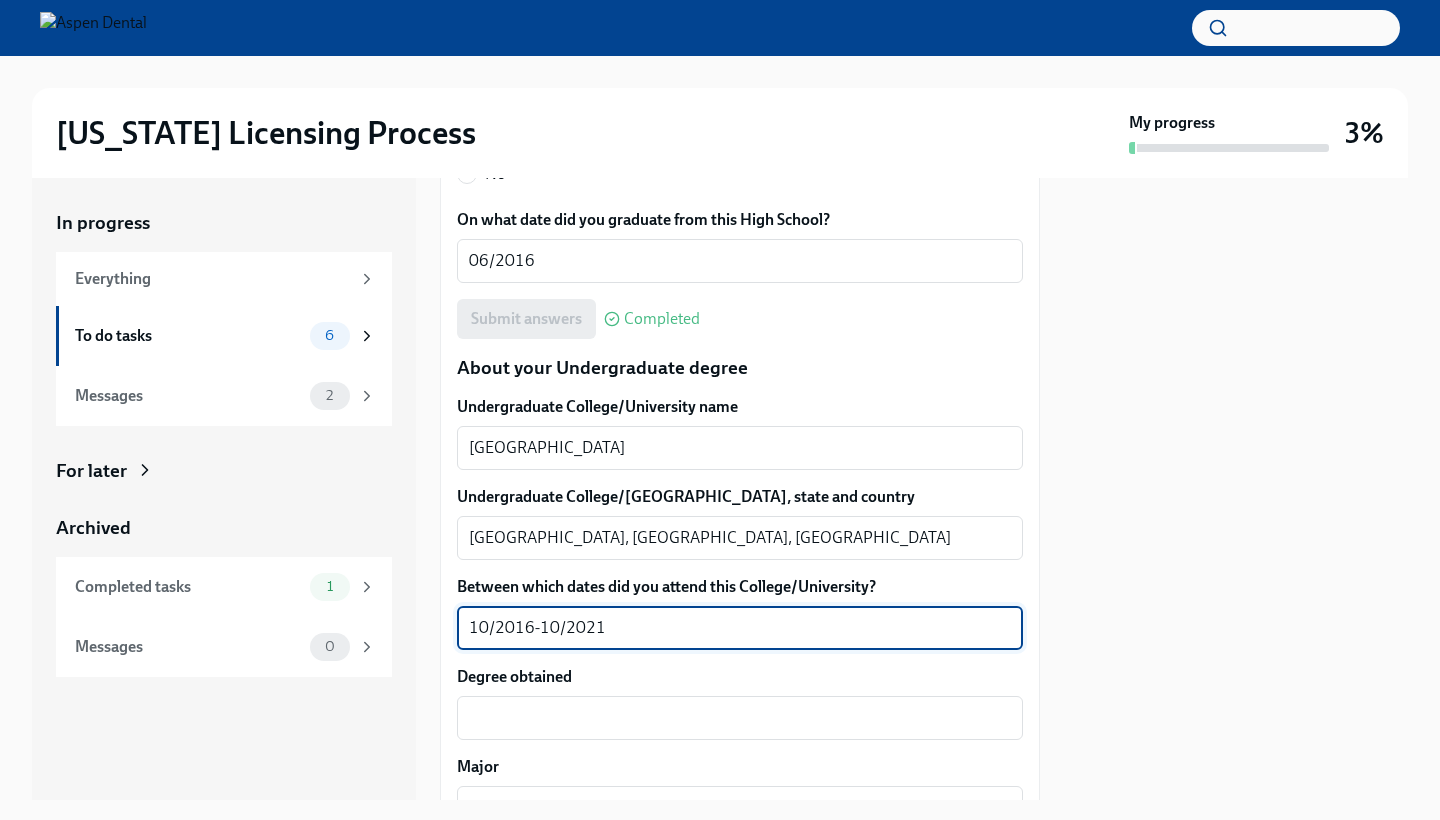 scroll, scrollTop: 1847, scrollLeft: 0, axis: vertical 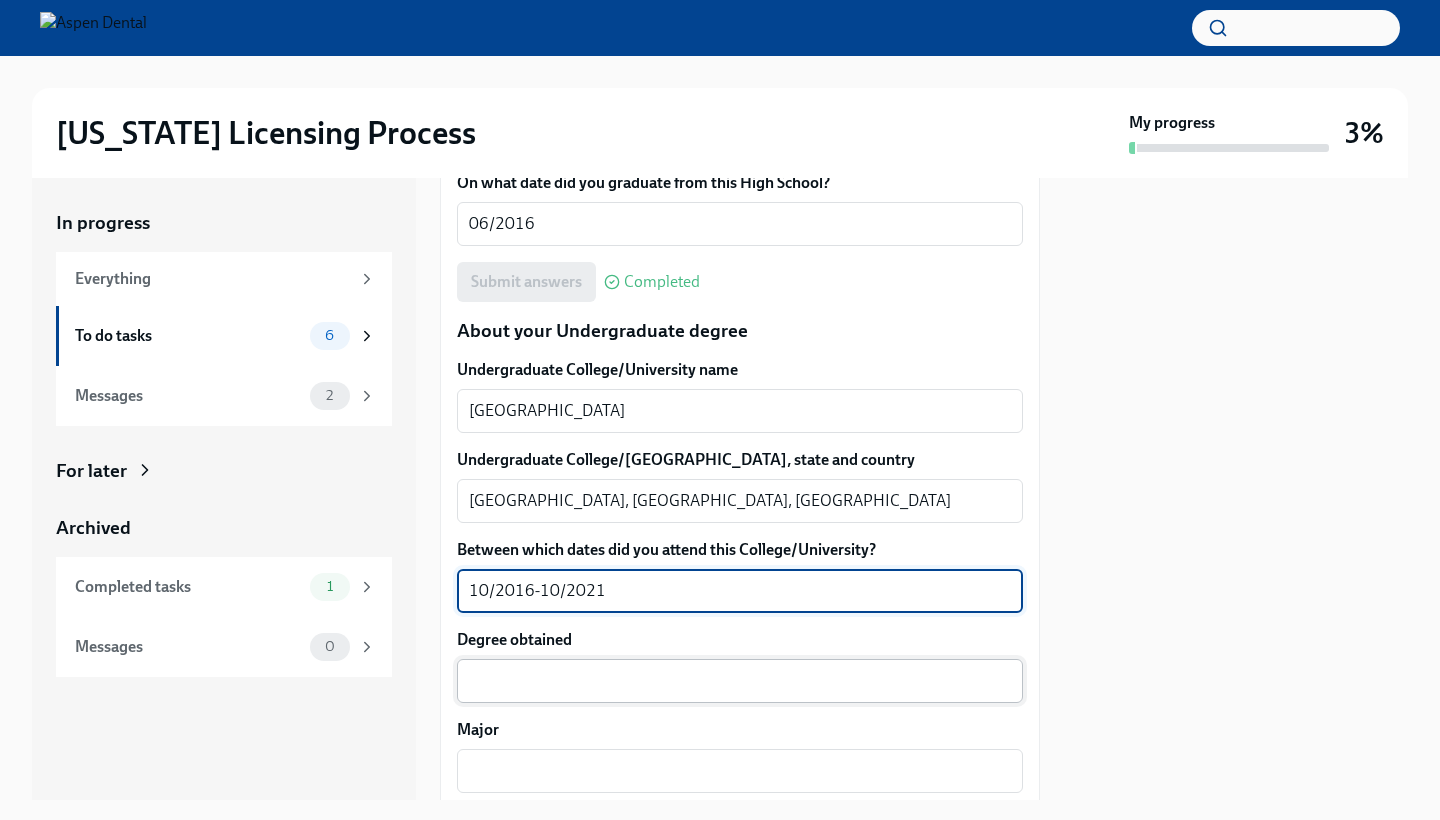 type on "10/2016-10/2021" 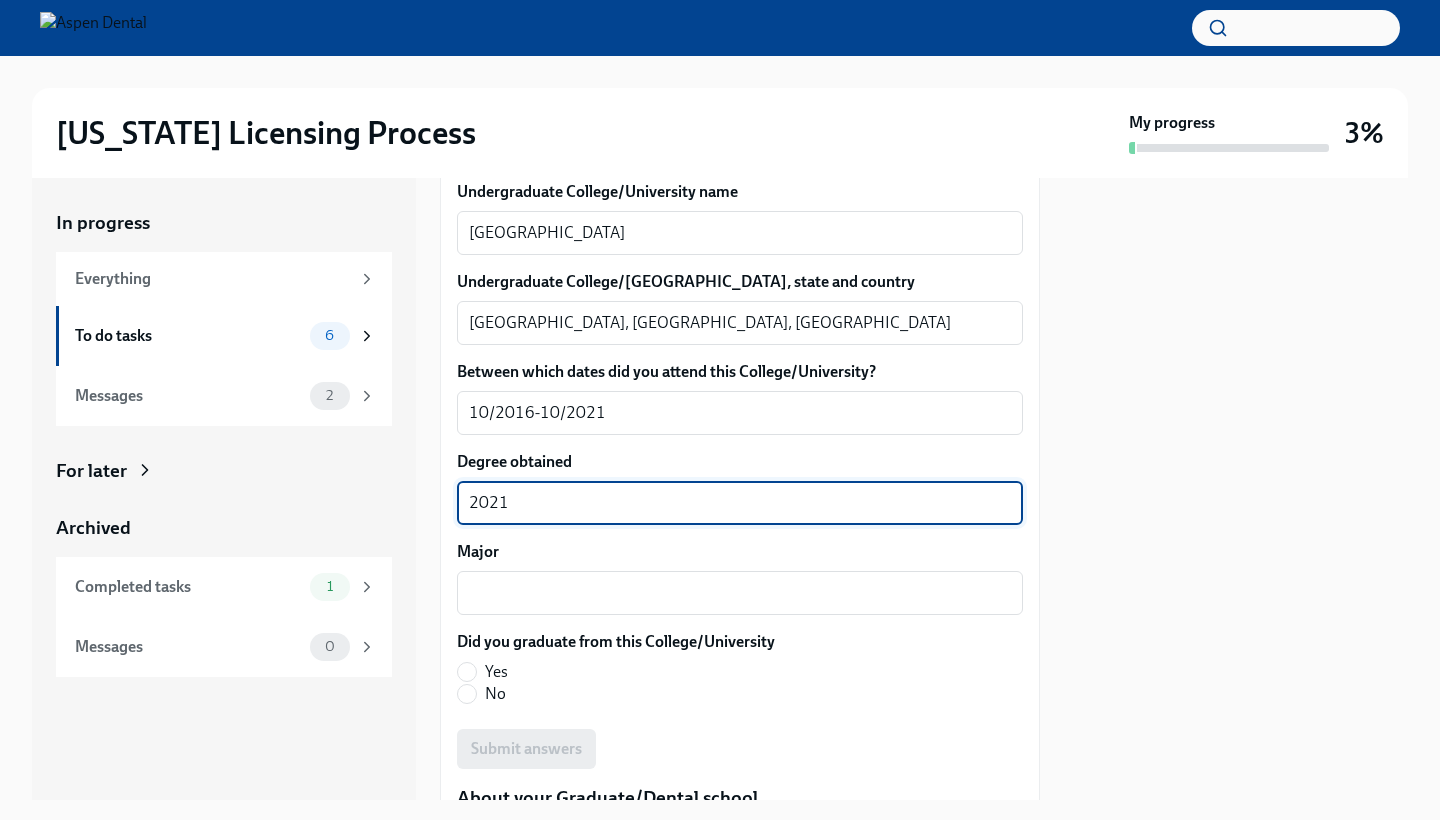 scroll, scrollTop: 2043, scrollLeft: 0, axis: vertical 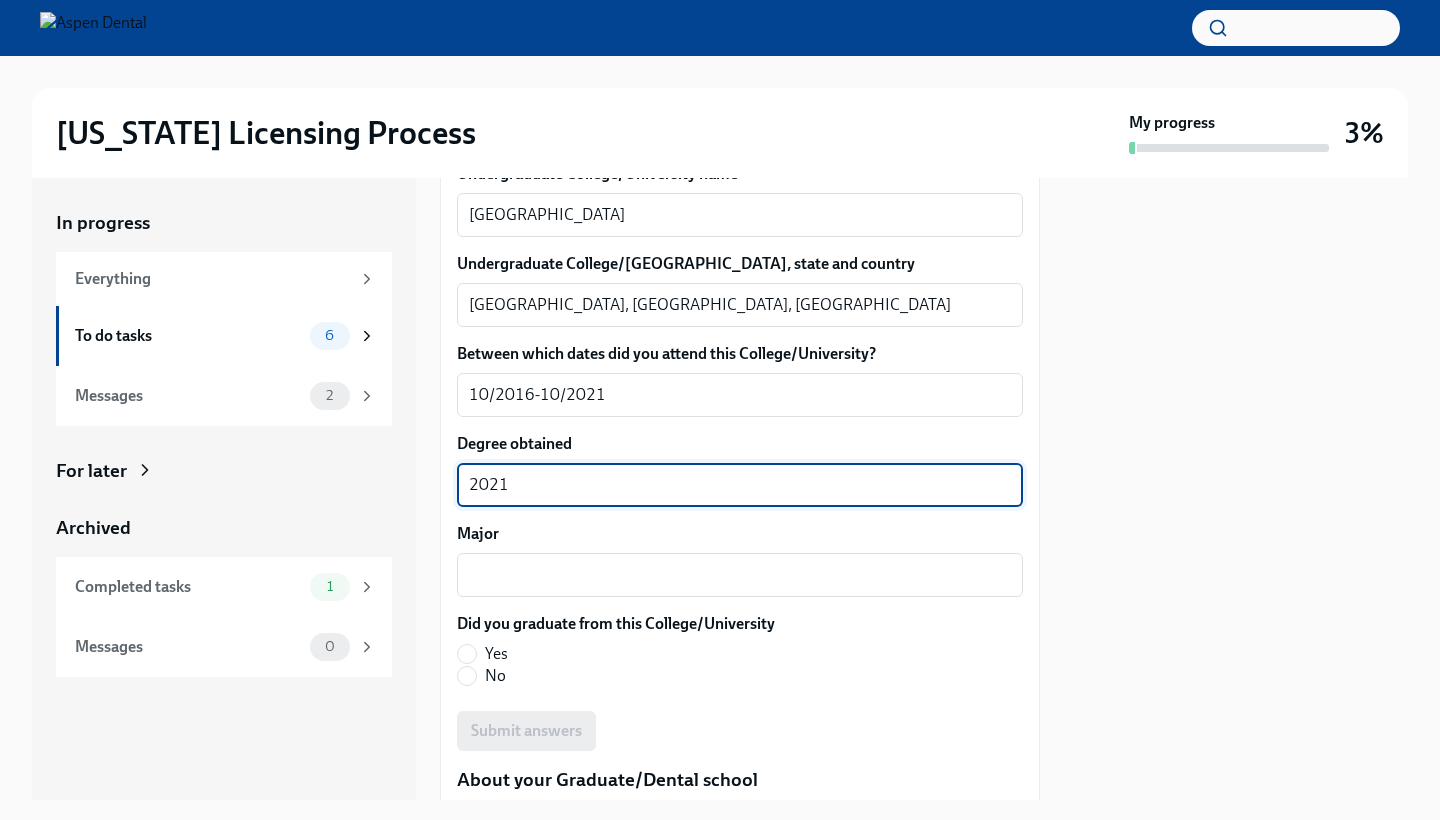 type on "2021" 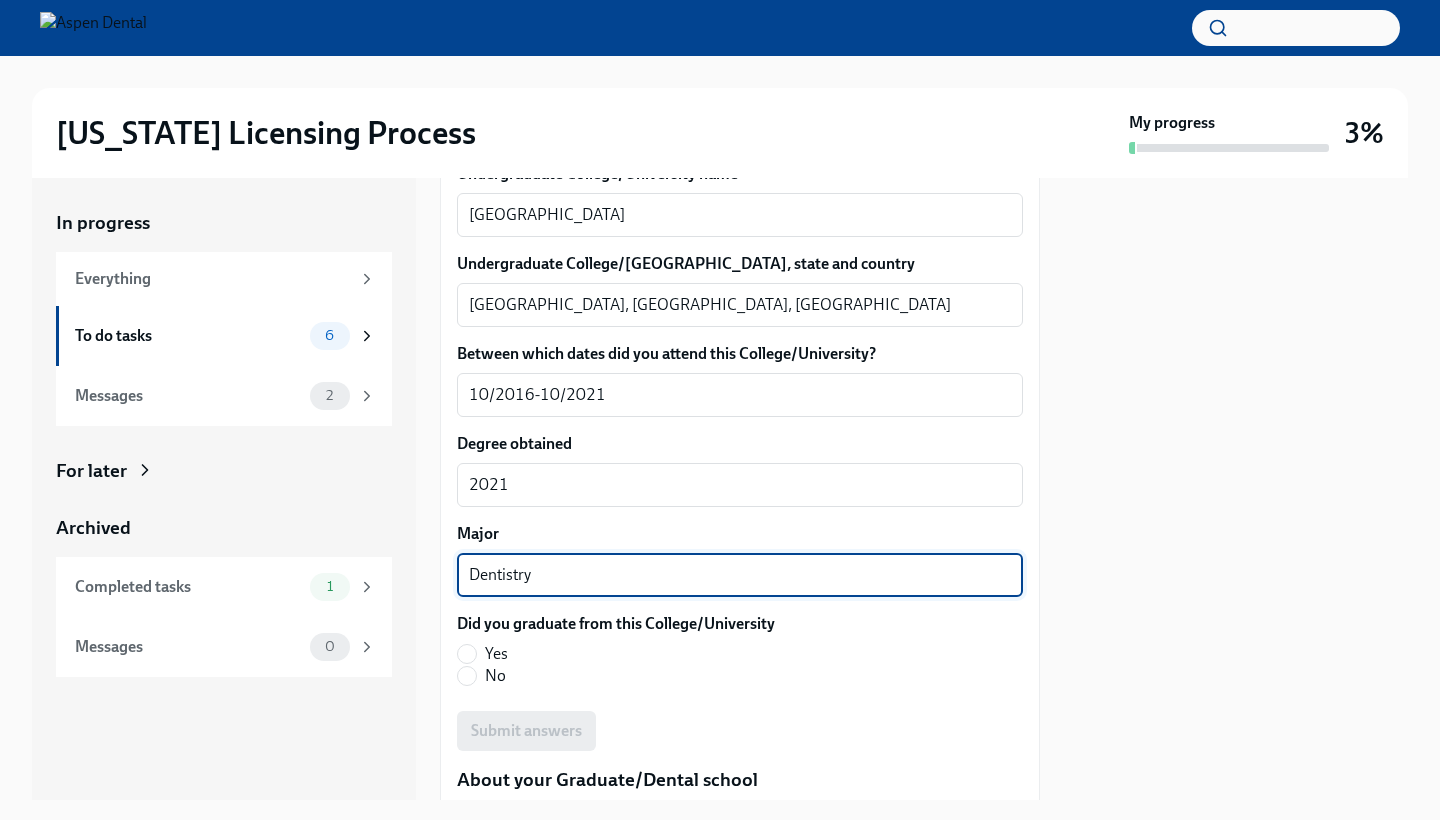type on "Dentistry" 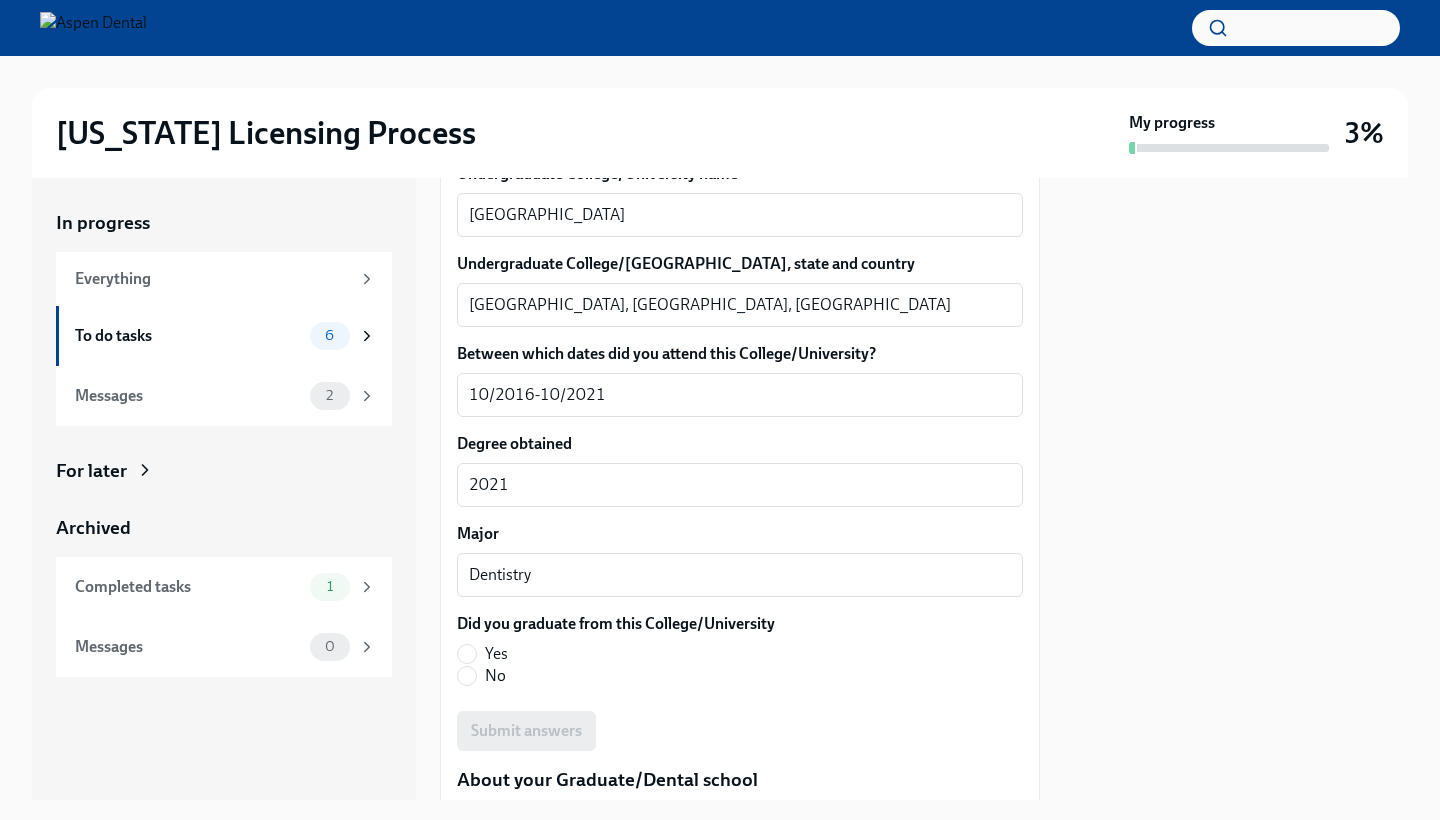 click on "Yes" at bounding box center [608, 654] 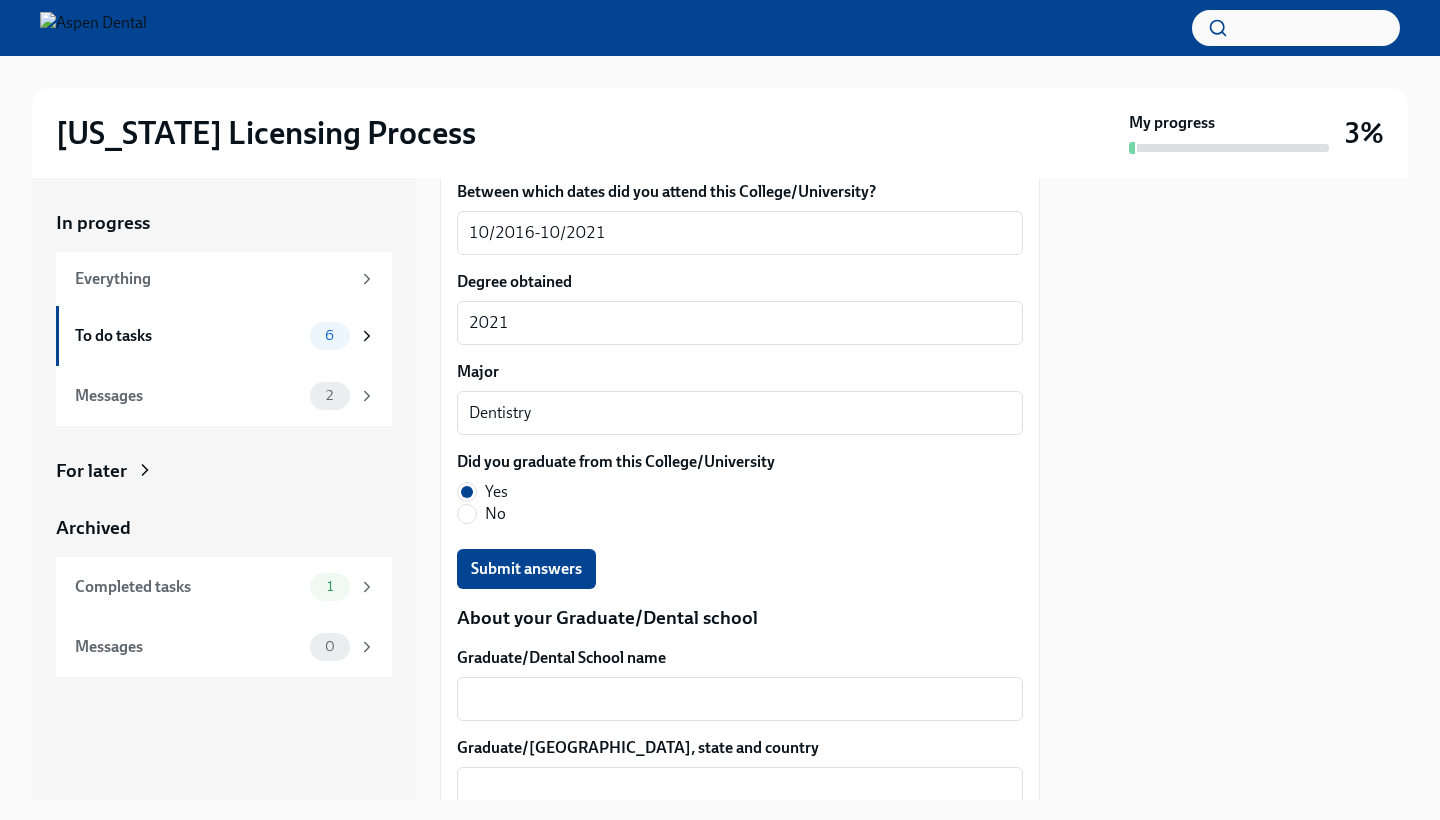 scroll, scrollTop: 2216, scrollLeft: 0, axis: vertical 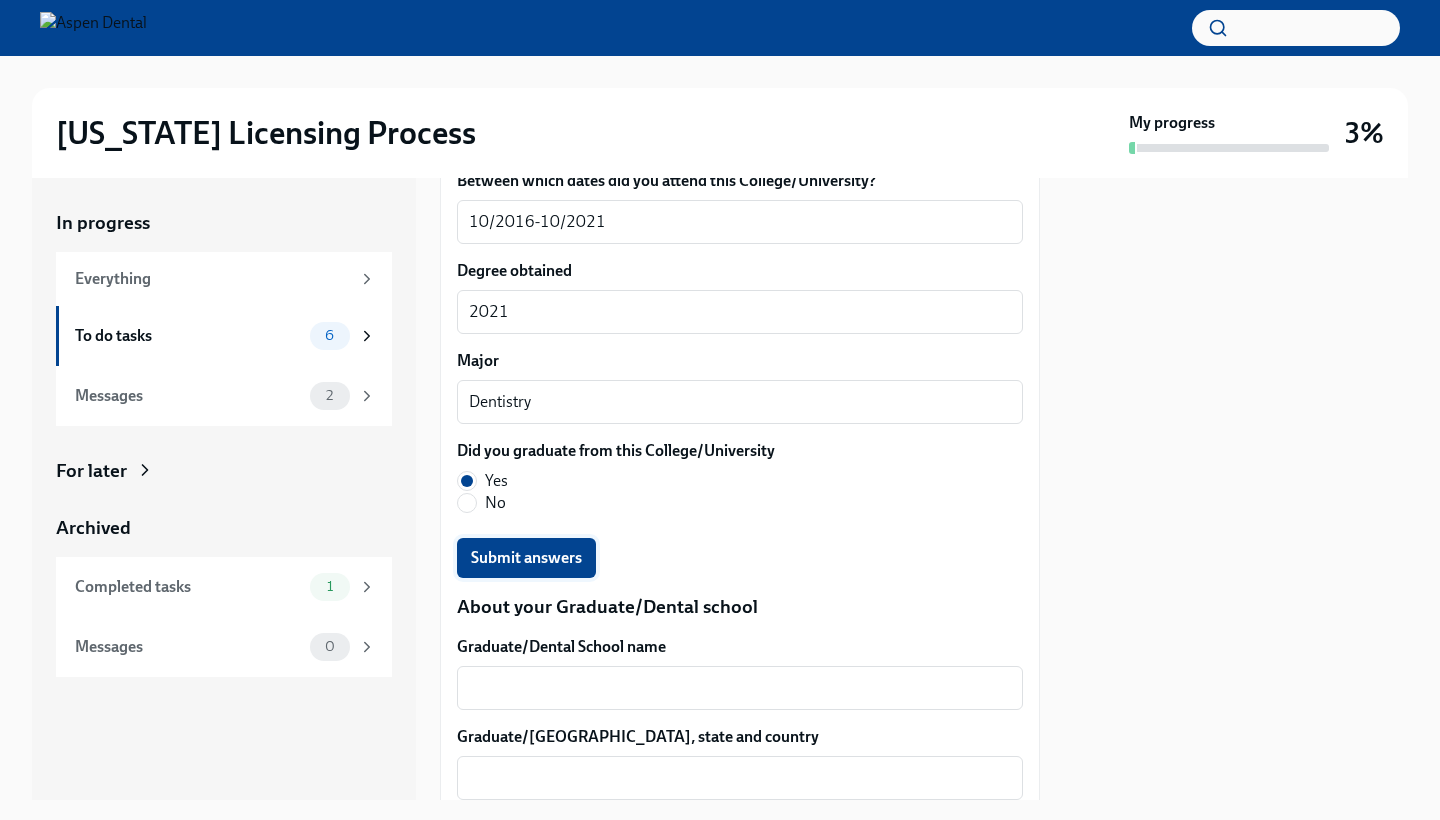 click on "Submit answers" at bounding box center (526, 558) 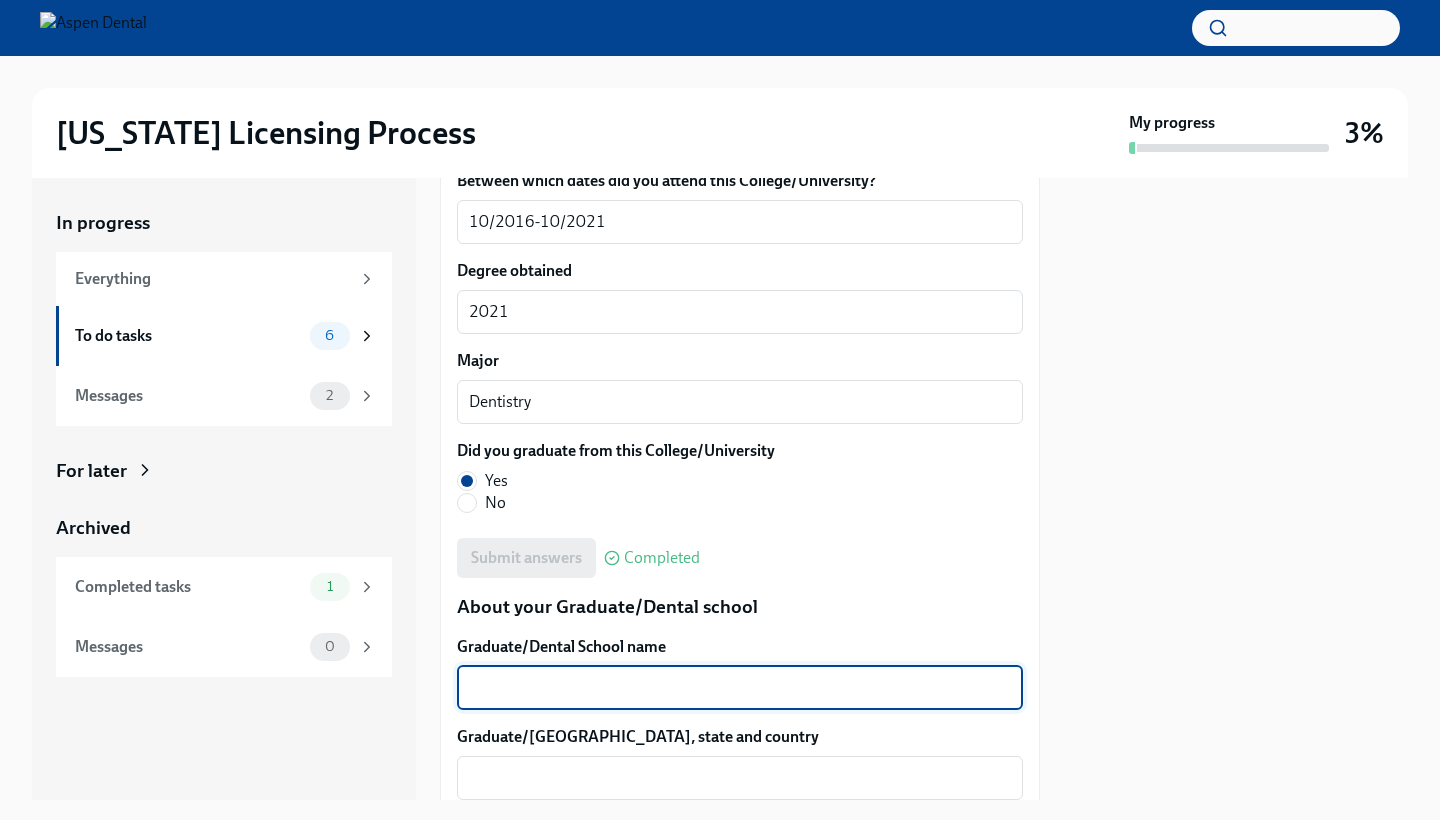 click on "Graduate/Dental School name" at bounding box center [740, 688] 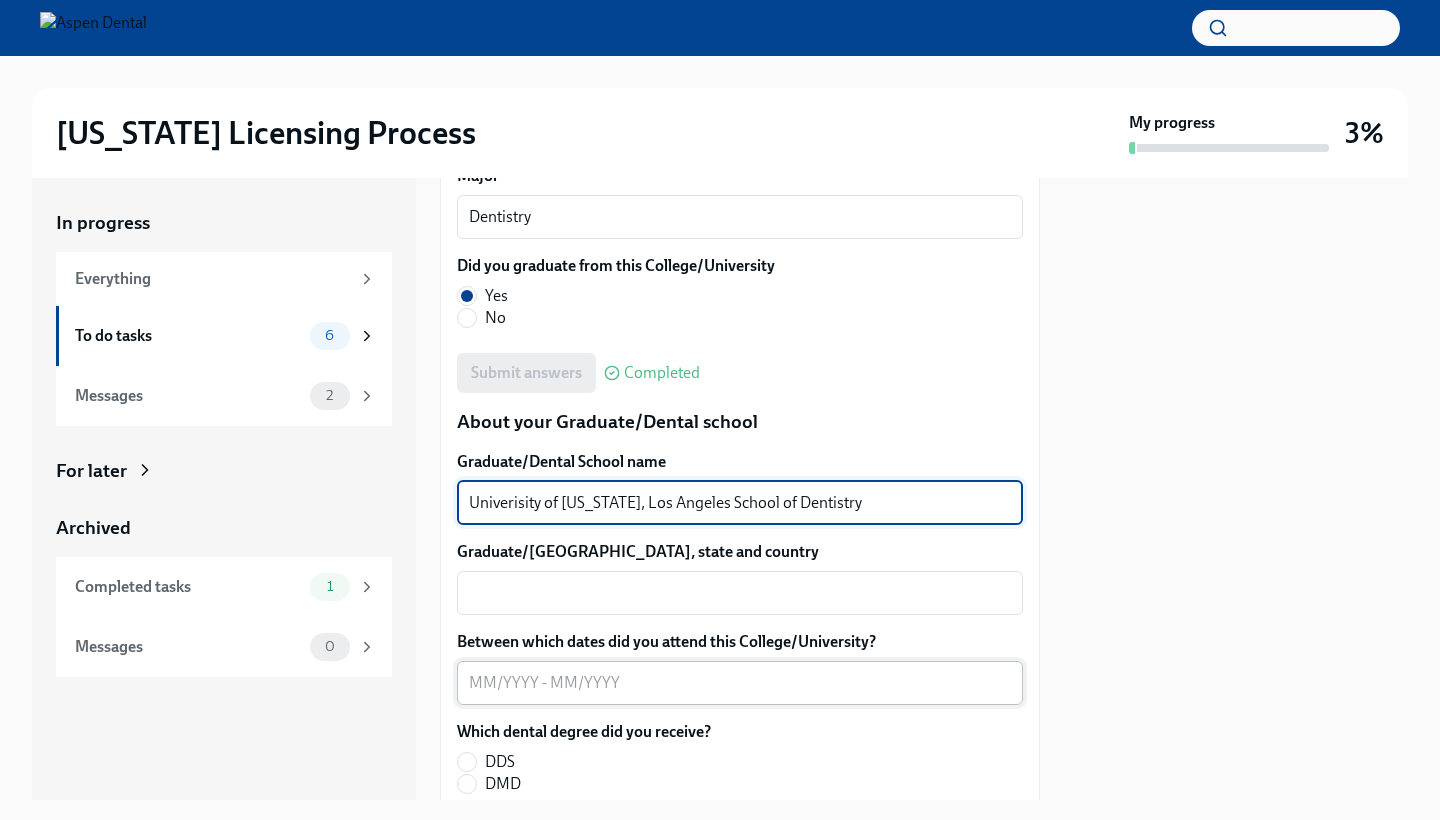 scroll, scrollTop: 2411, scrollLeft: 0, axis: vertical 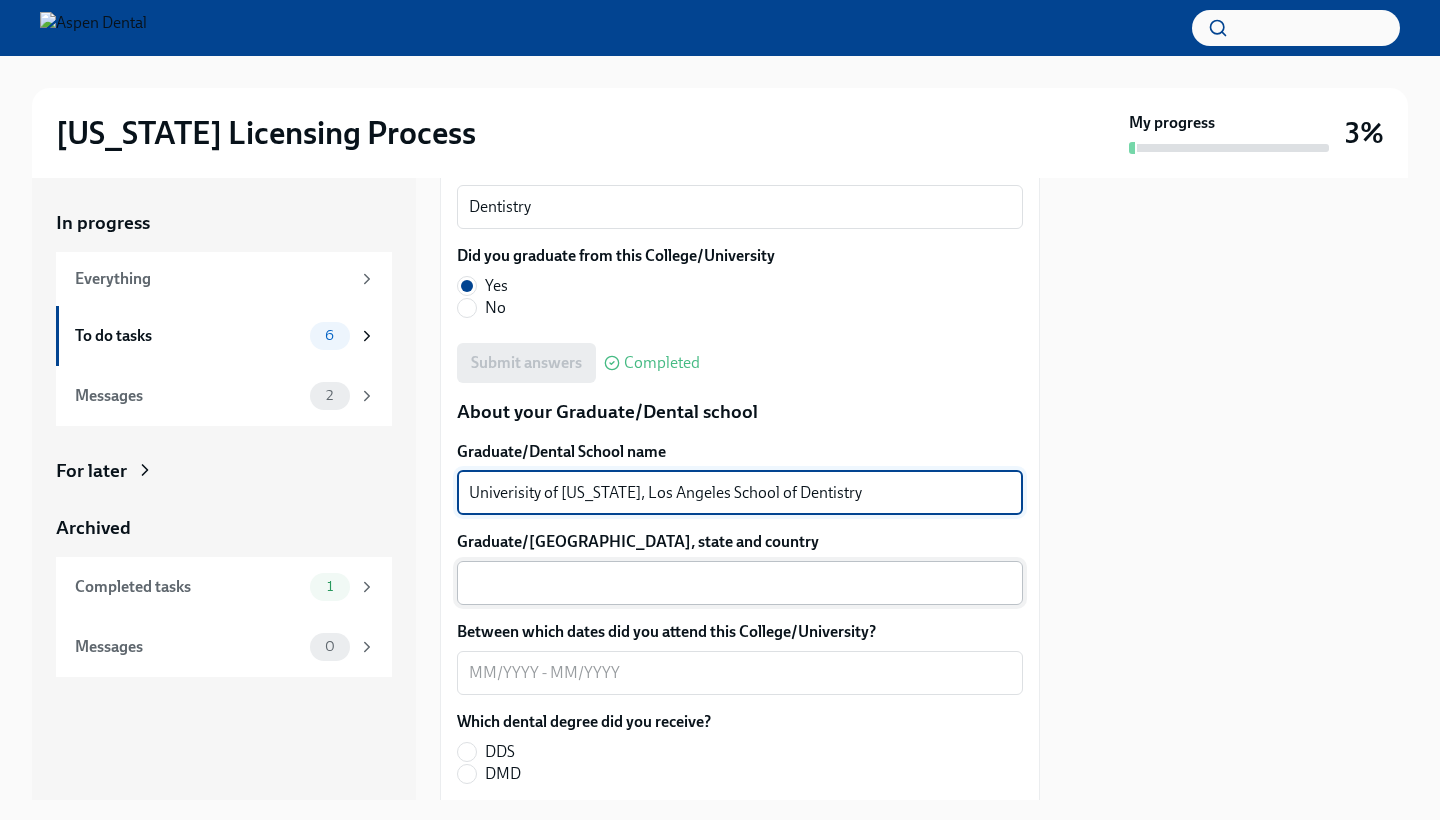 type on "Univerisity of [US_STATE], Los Angeles School of Dentistry" 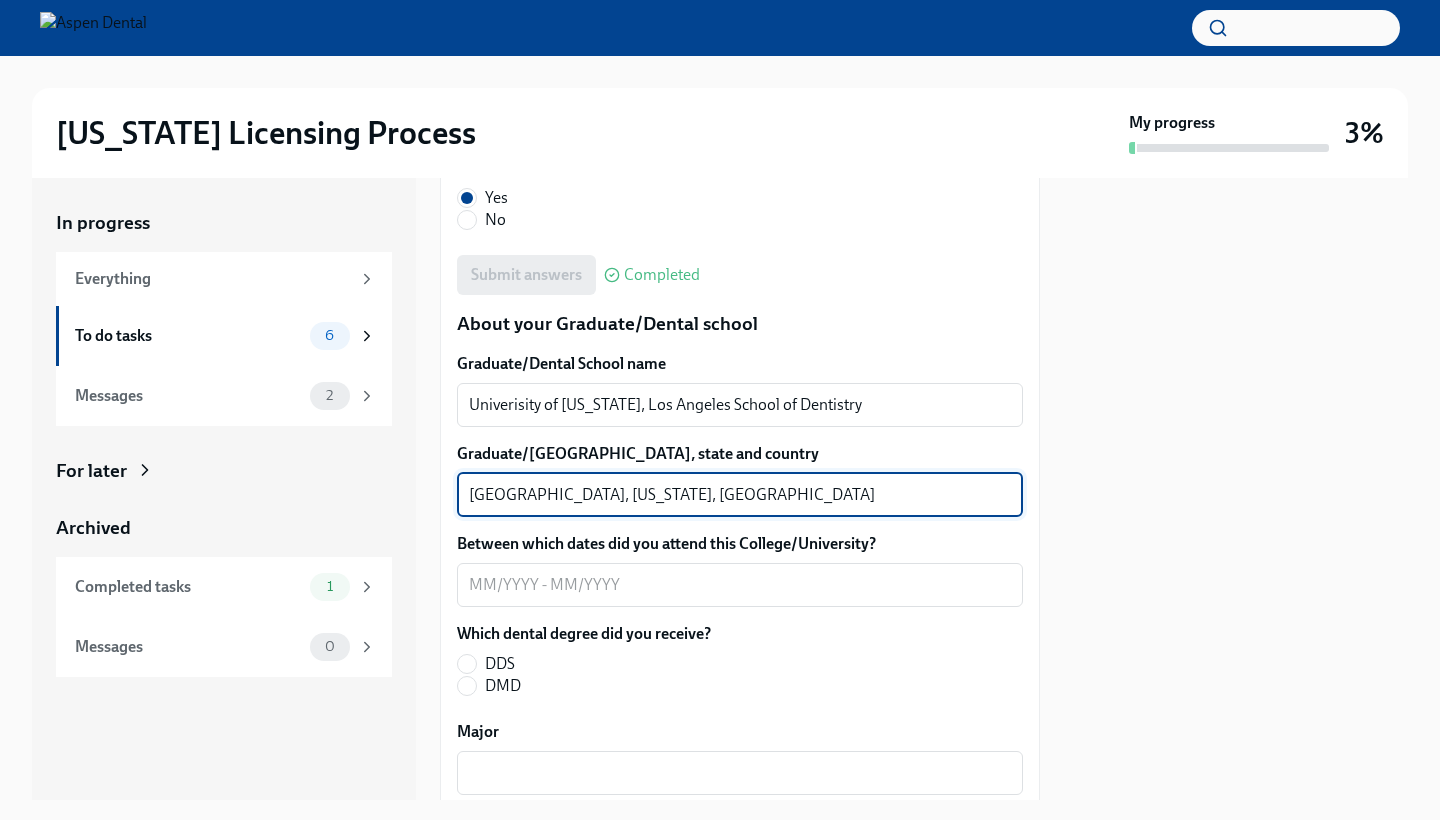 scroll, scrollTop: 2509, scrollLeft: 0, axis: vertical 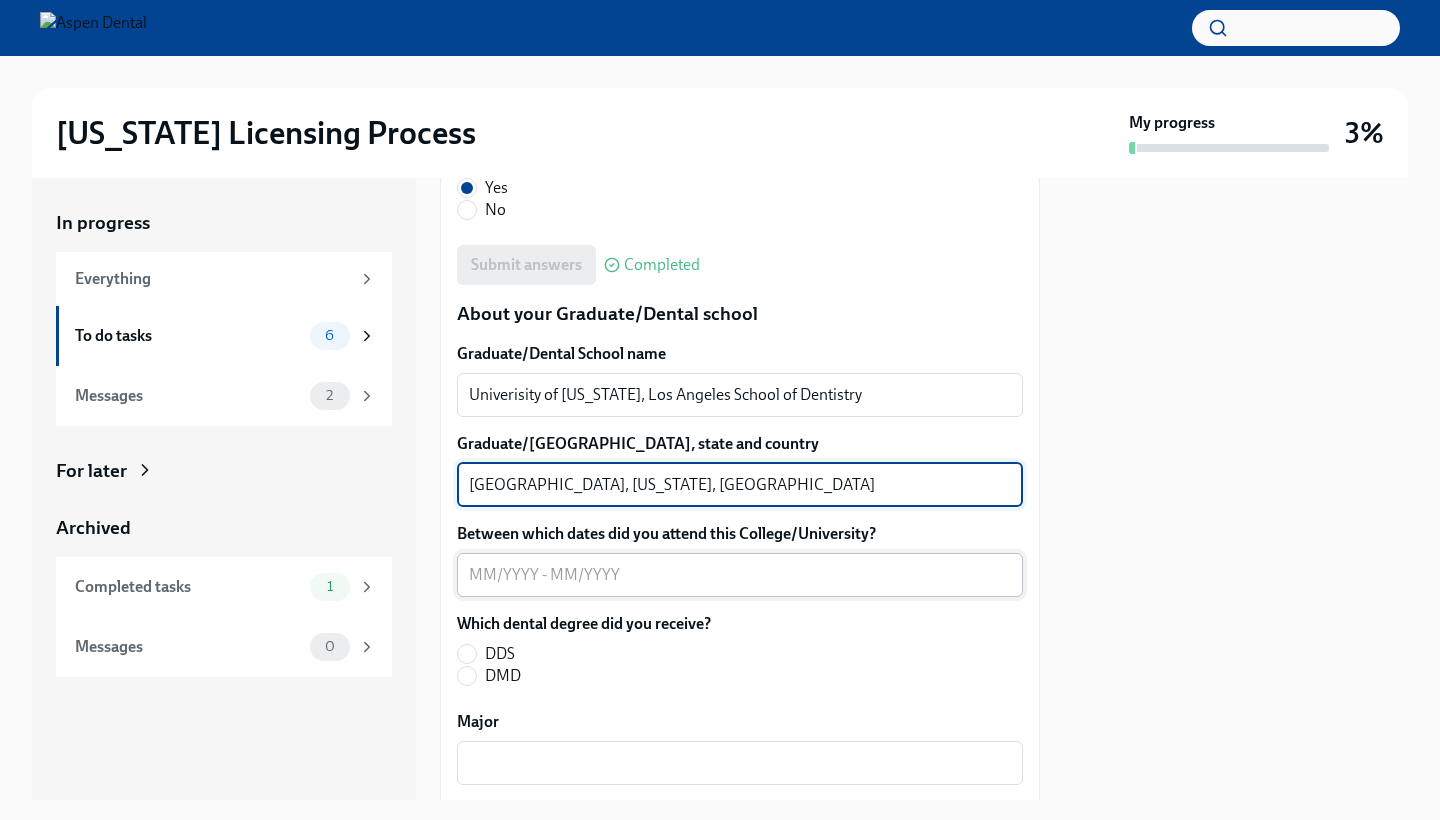 type on "[GEOGRAPHIC_DATA], [US_STATE], [GEOGRAPHIC_DATA]" 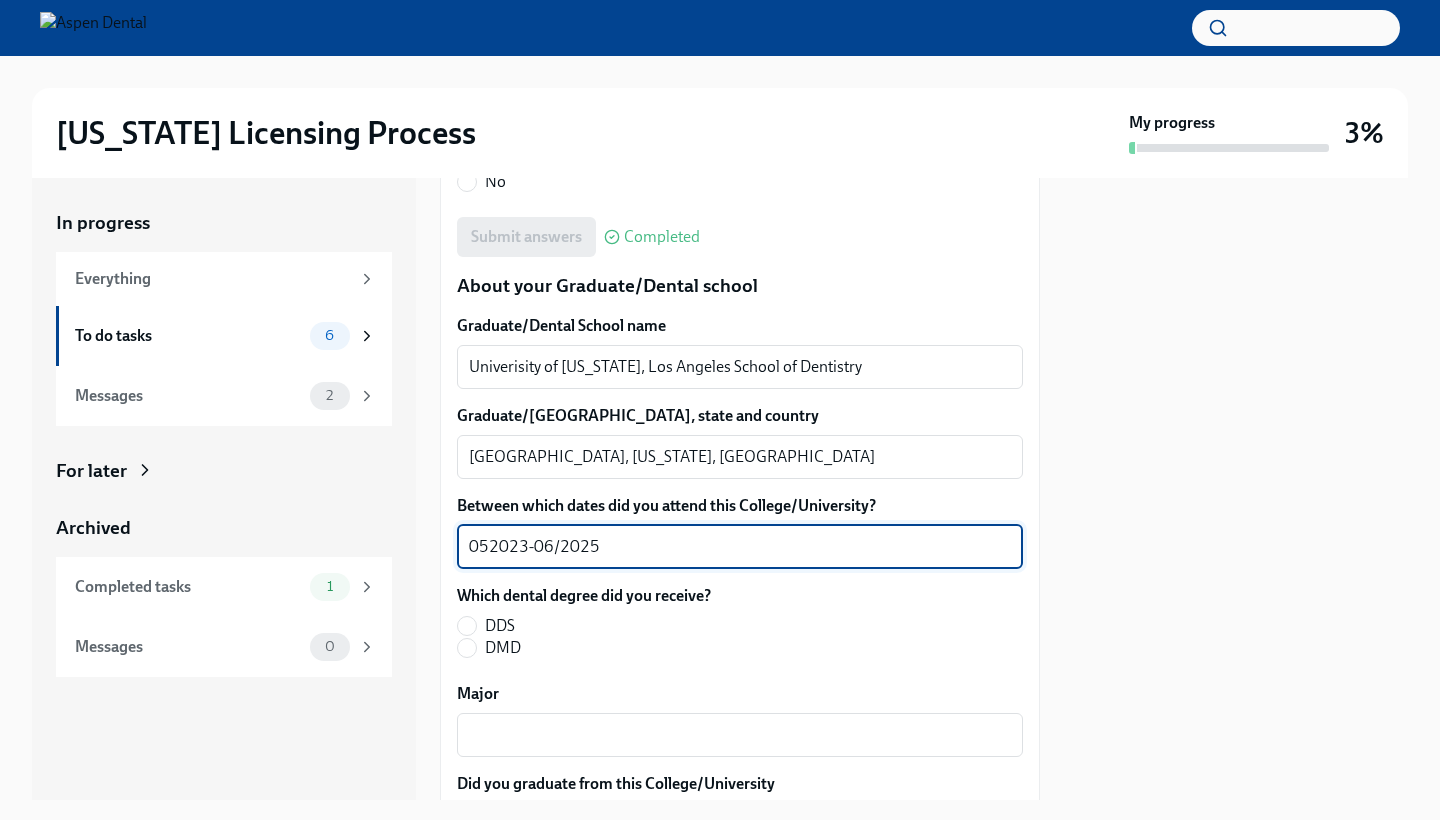 scroll, scrollTop: 2542, scrollLeft: 0, axis: vertical 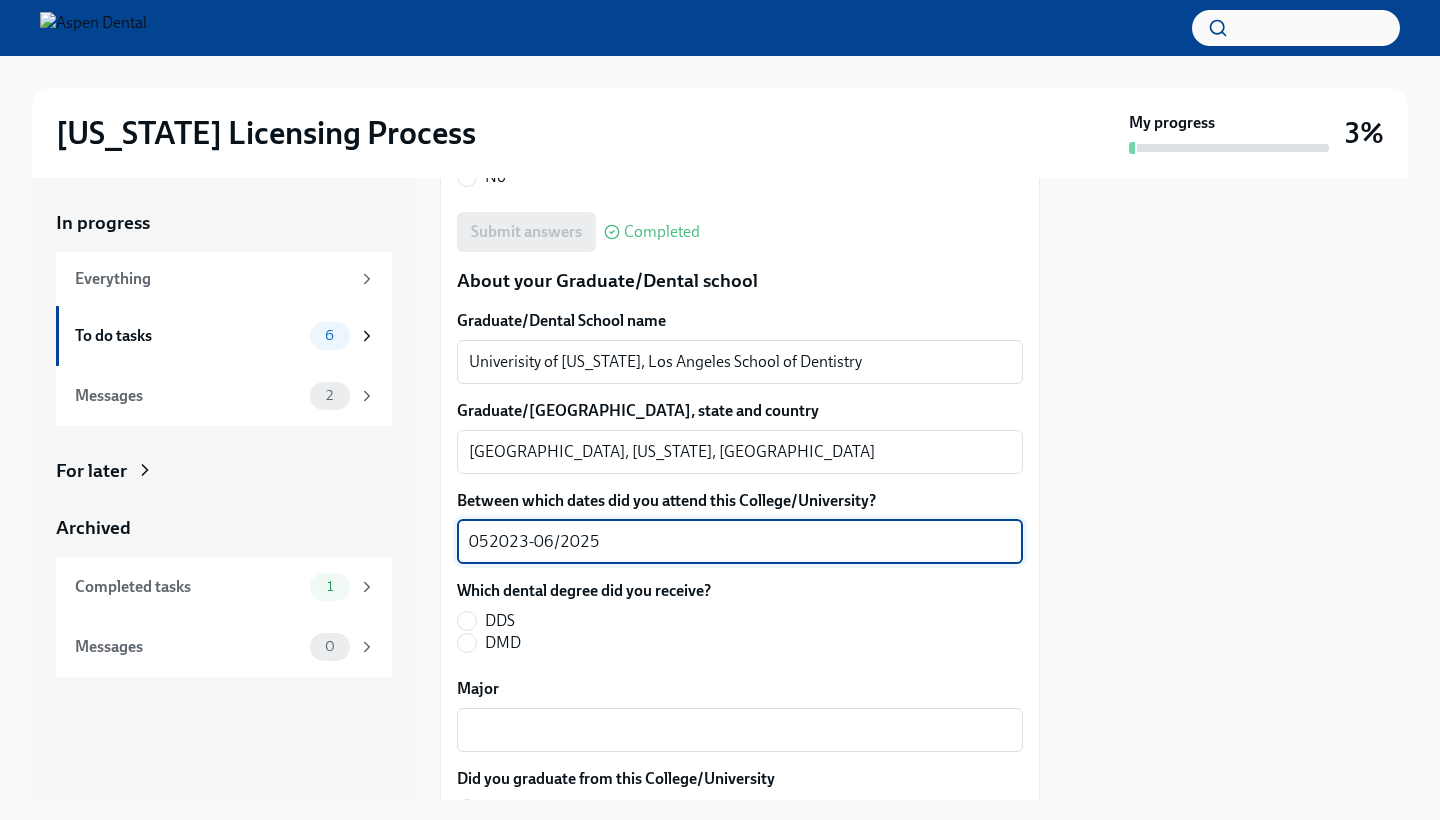 click on "052023-06/2025" at bounding box center [740, 542] 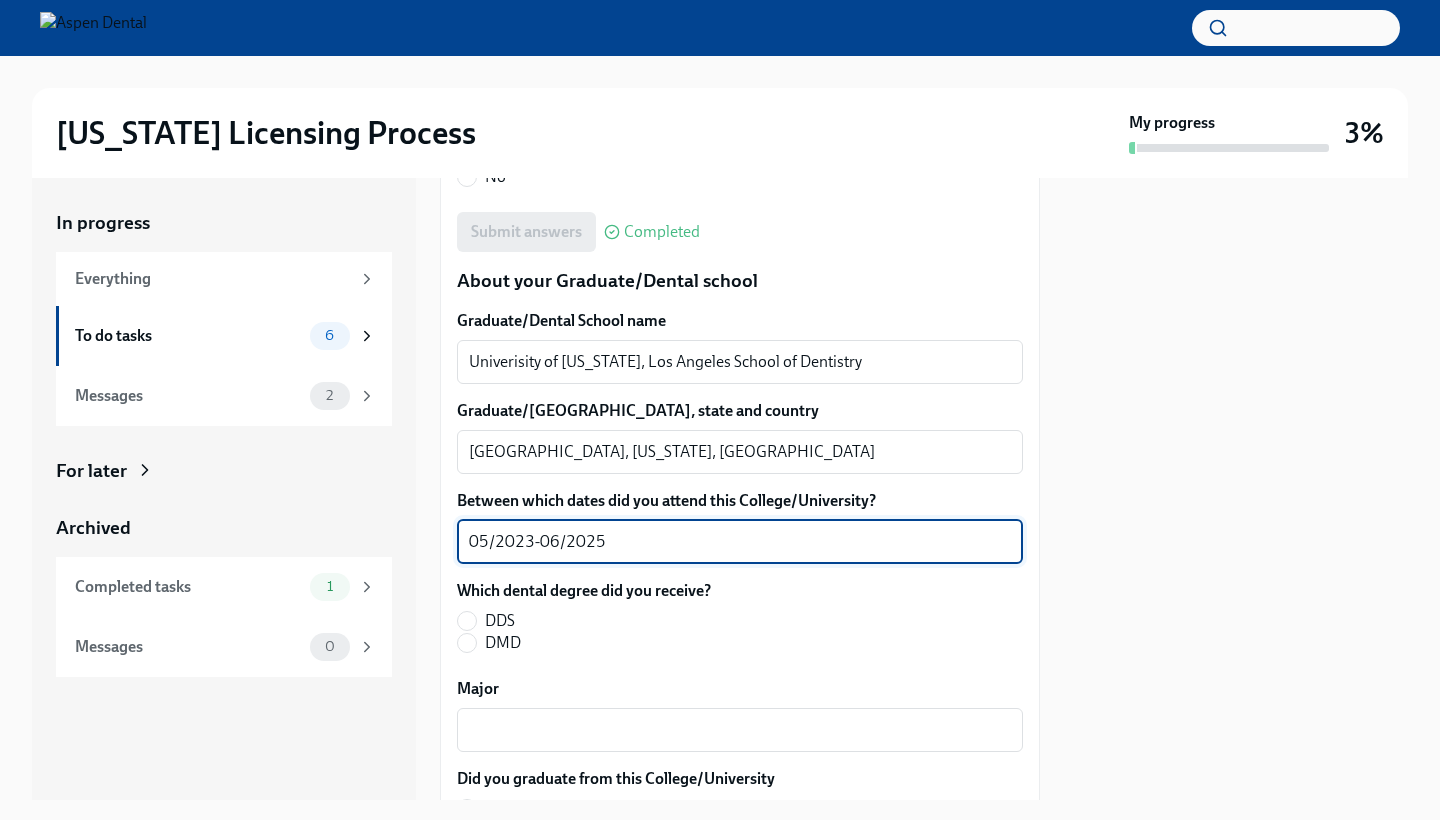 type on "05/2023-06/2025" 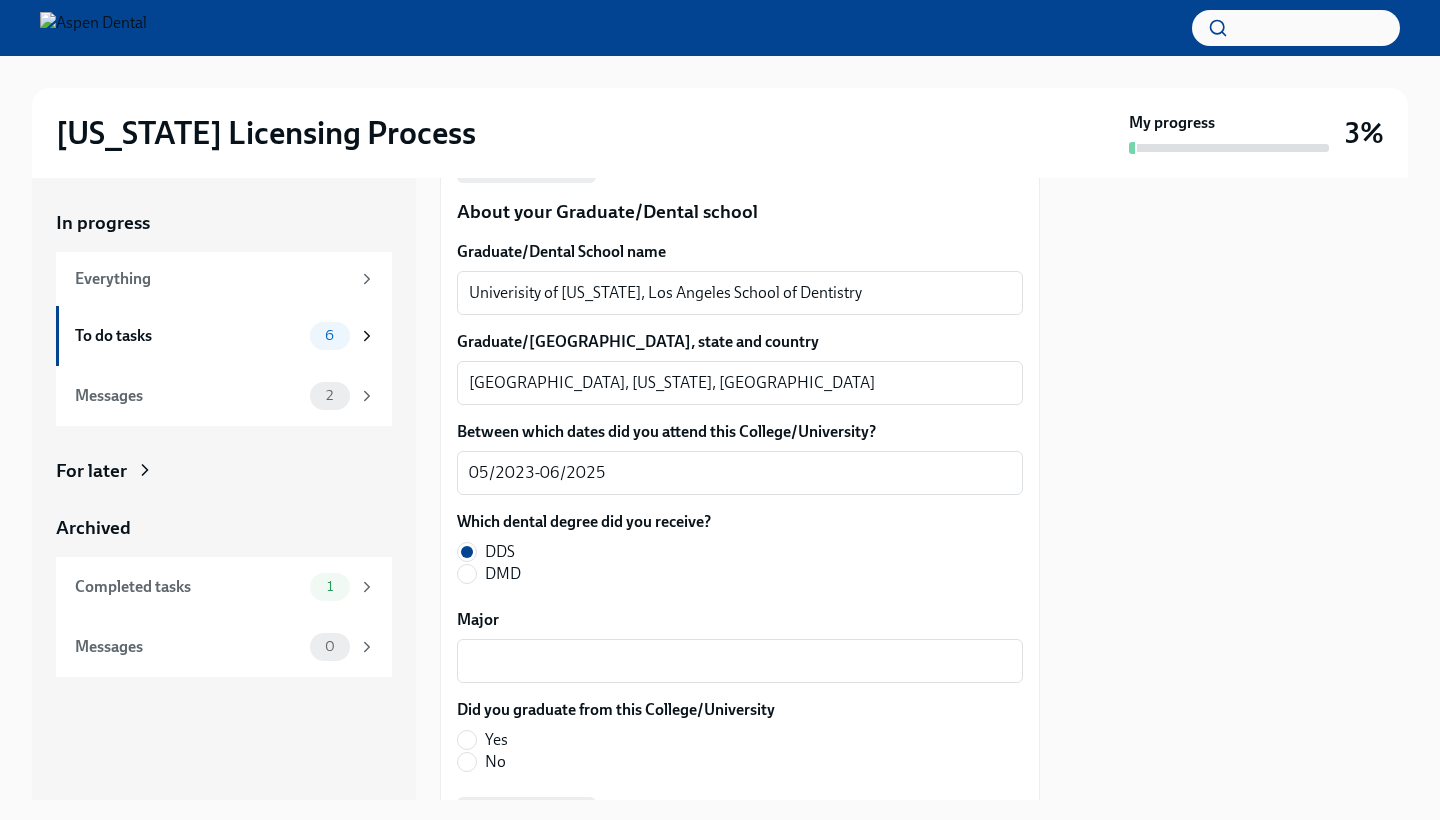 scroll, scrollTop: 2645, scrollLeft: 0, axis: vertical 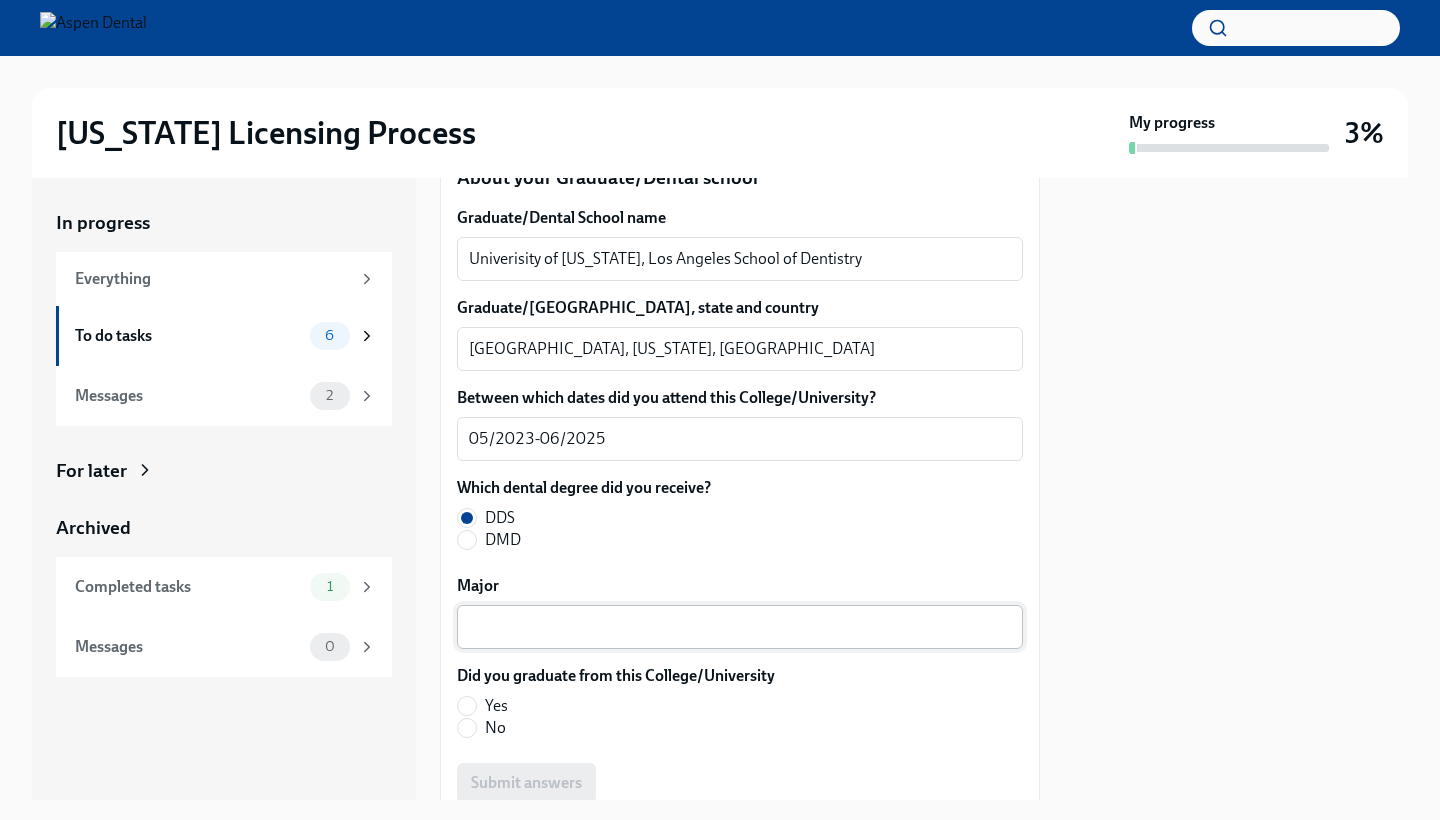 click on "x ​" at bounding box center [740, 627] 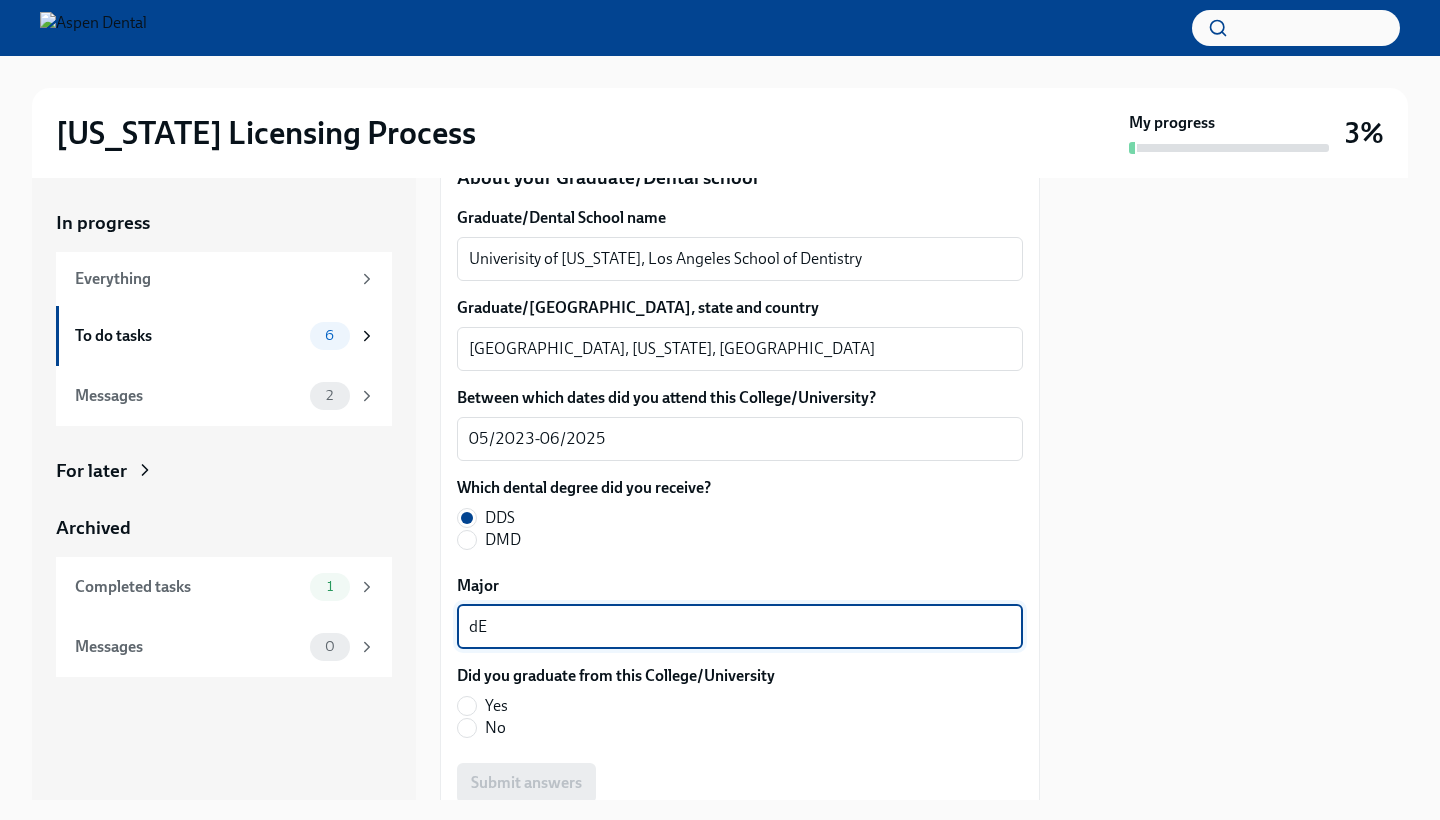 type on "d" 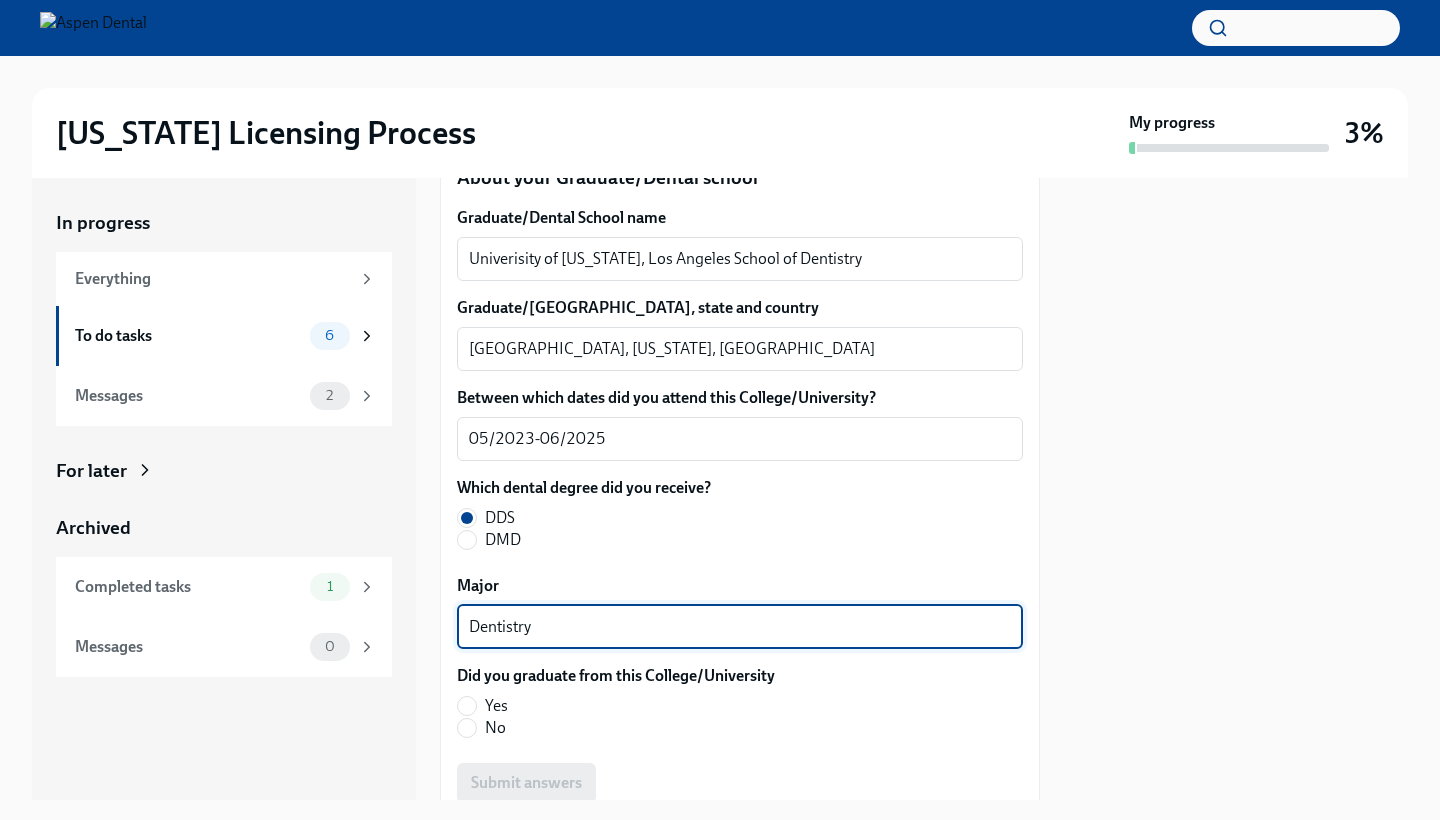 type on "Dentistry" 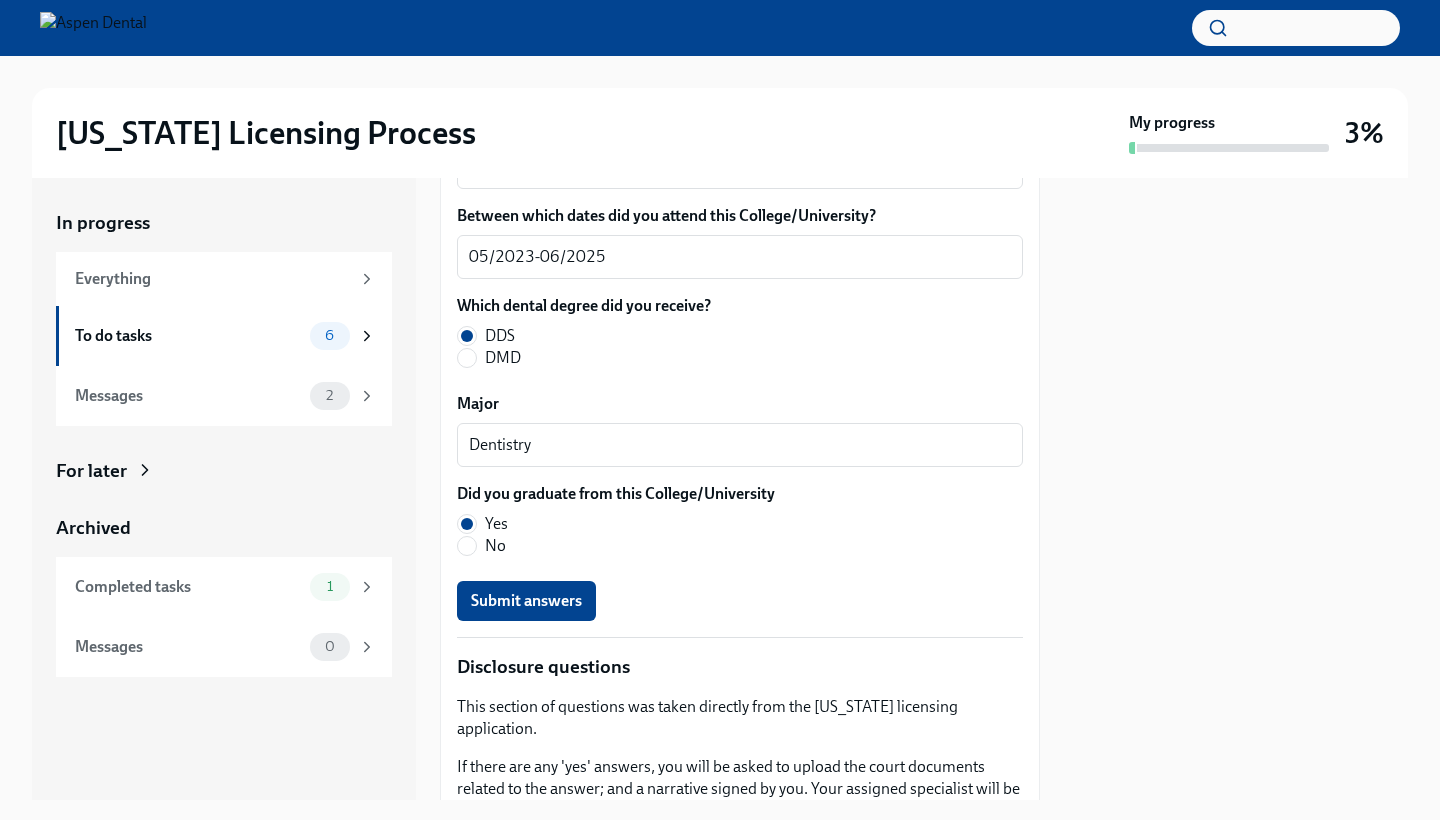 scroll, scrollTop: 2850, scrollLeft: 0, axis: vertical 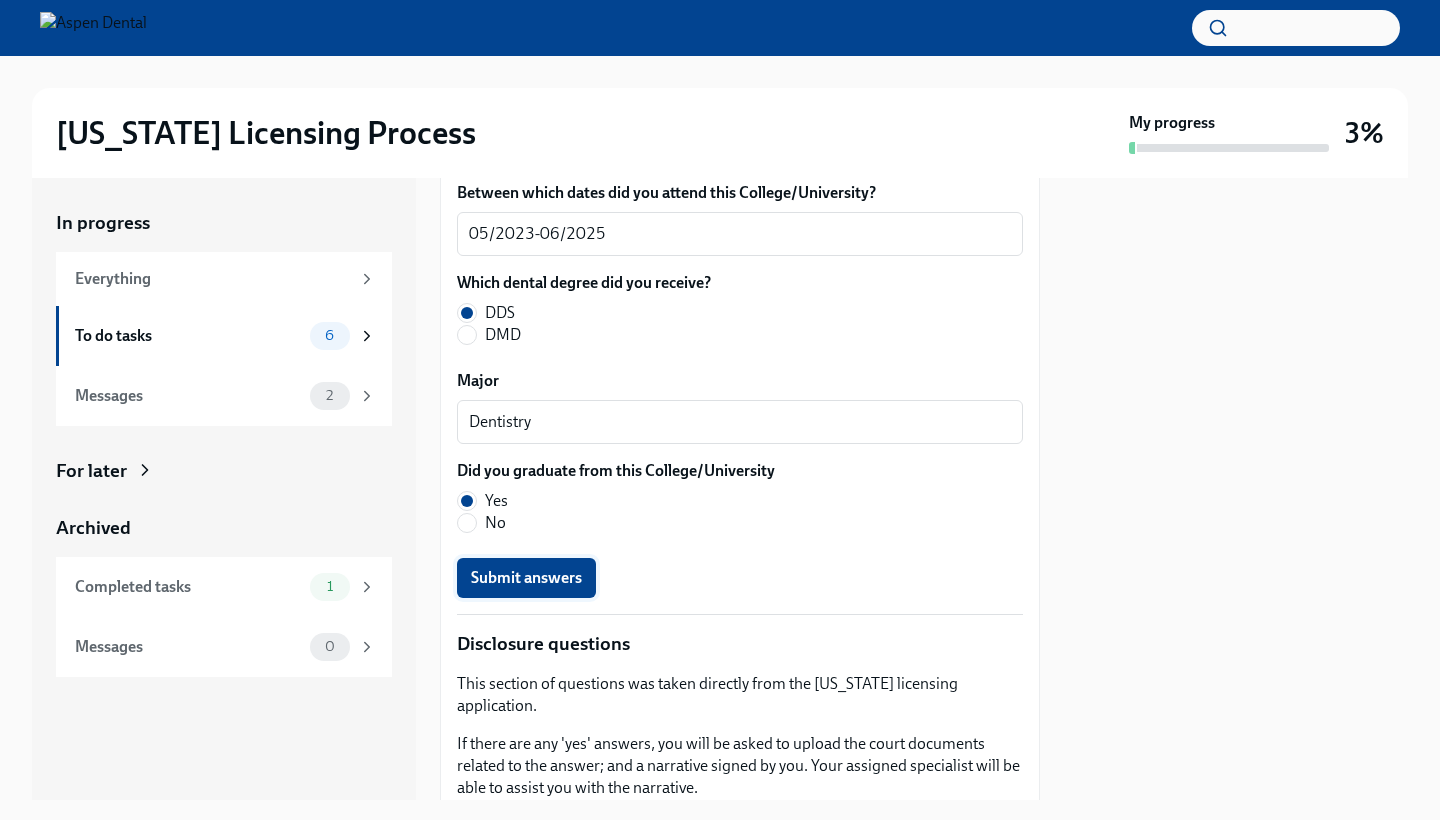 click on "Submit answers" at bounding box center [526, 578] 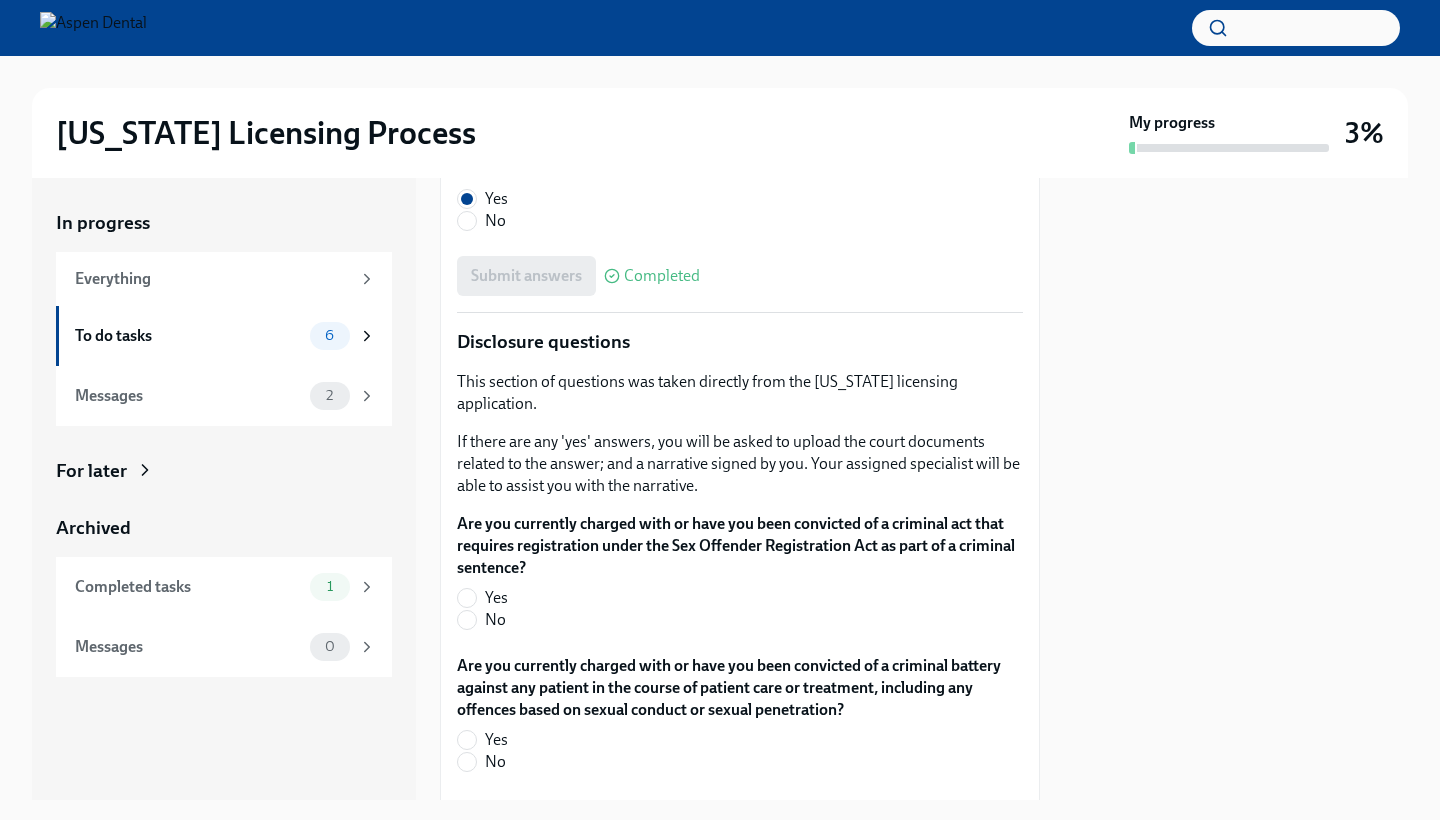 scroll, scrollTop: 3167, scrollLeft: 0, axis: vertical 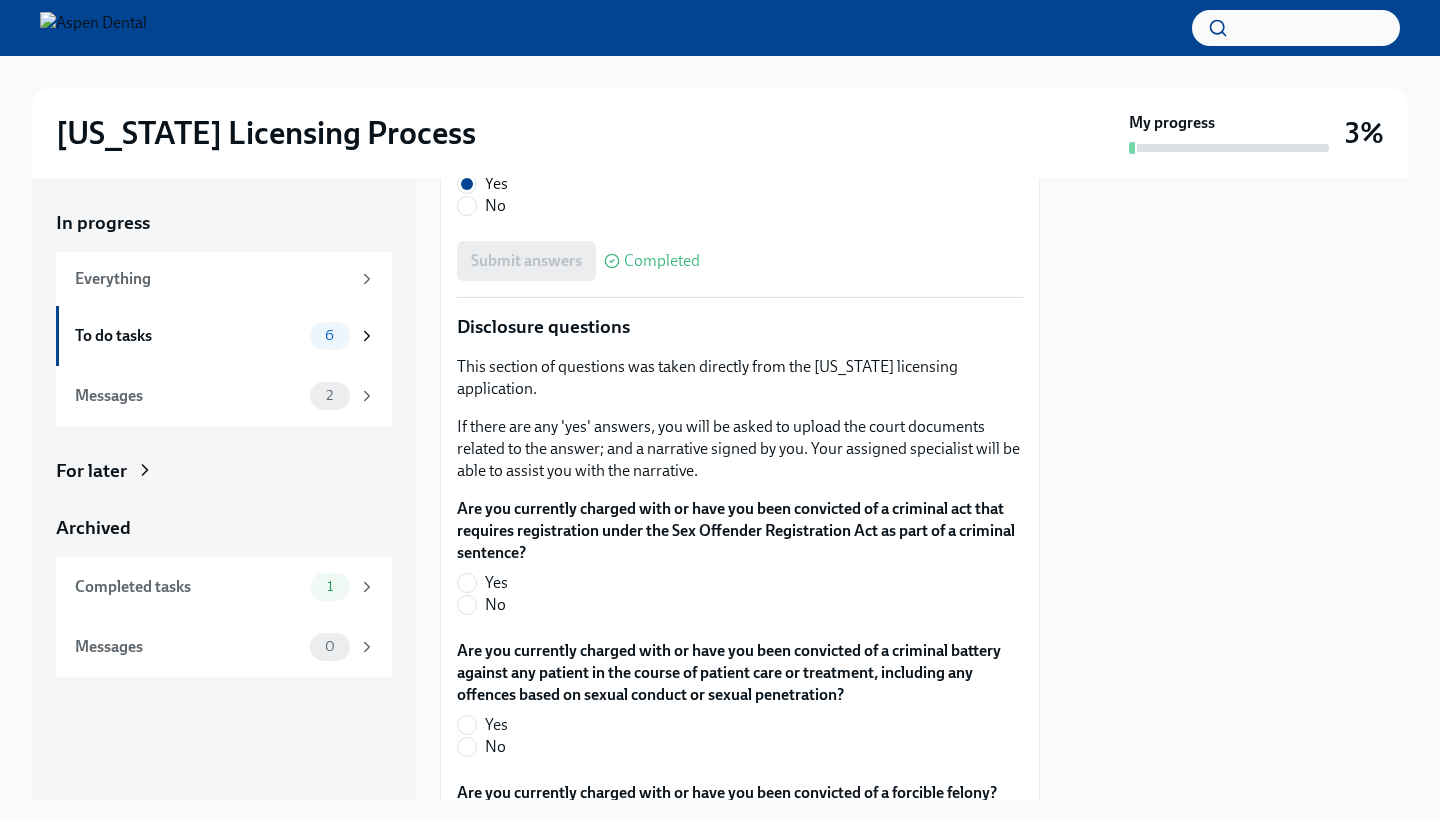 click on "No" at bounding box center (495, 605) 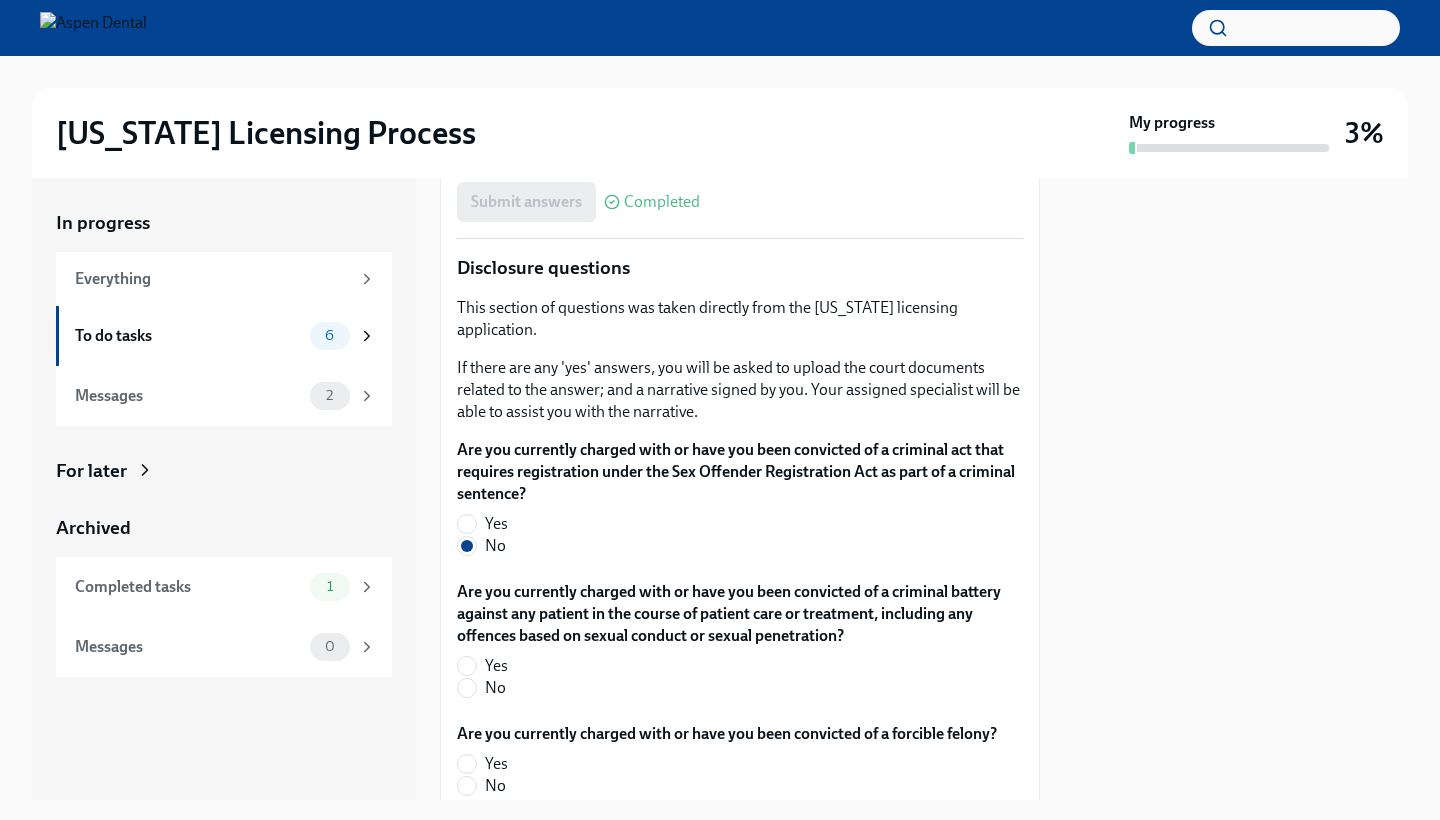 scroll, scrollTop: 3229, scrollLeft: 0, axis: vertical 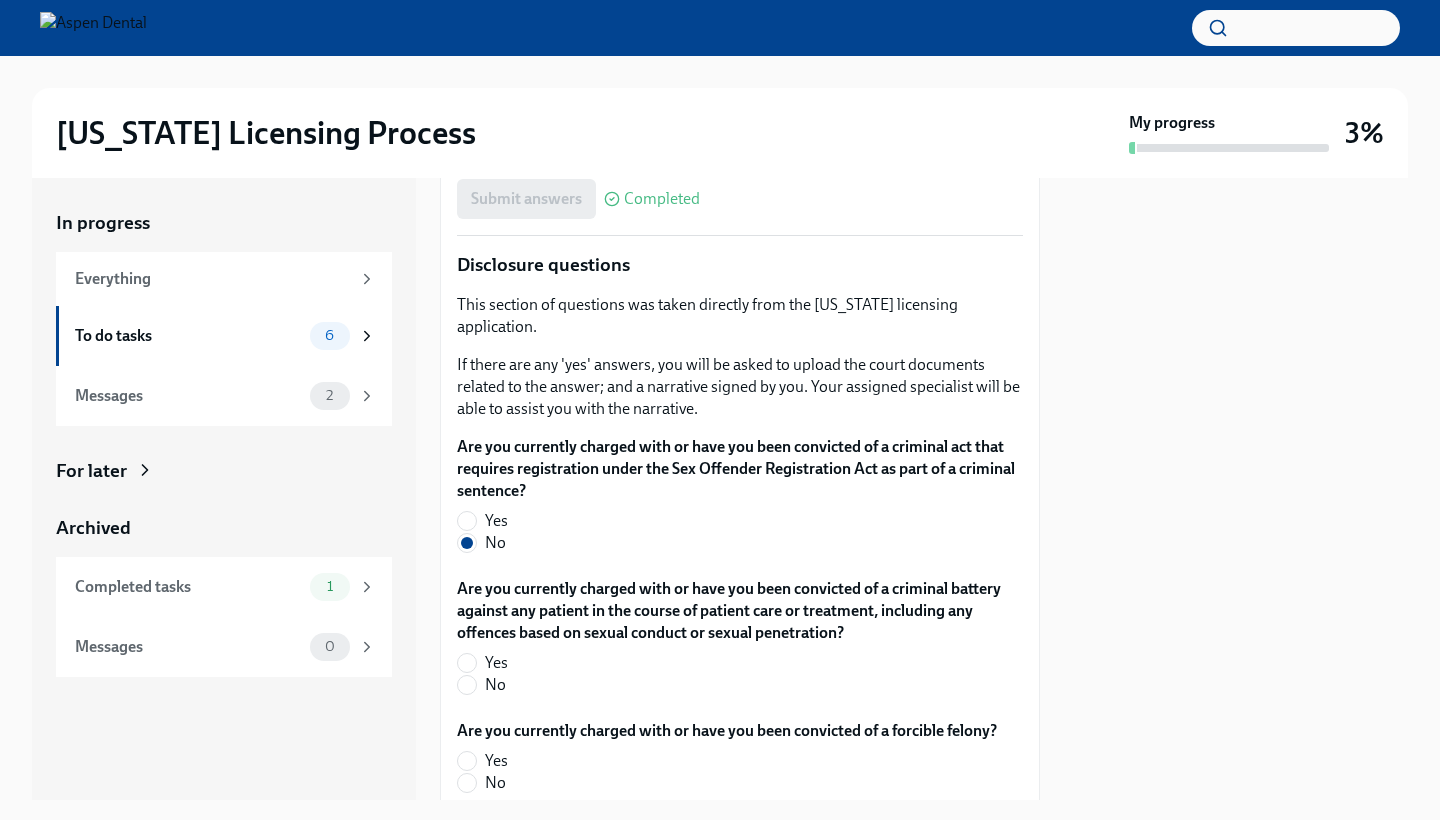 click on "Yes" at bounding box center [496, 663] 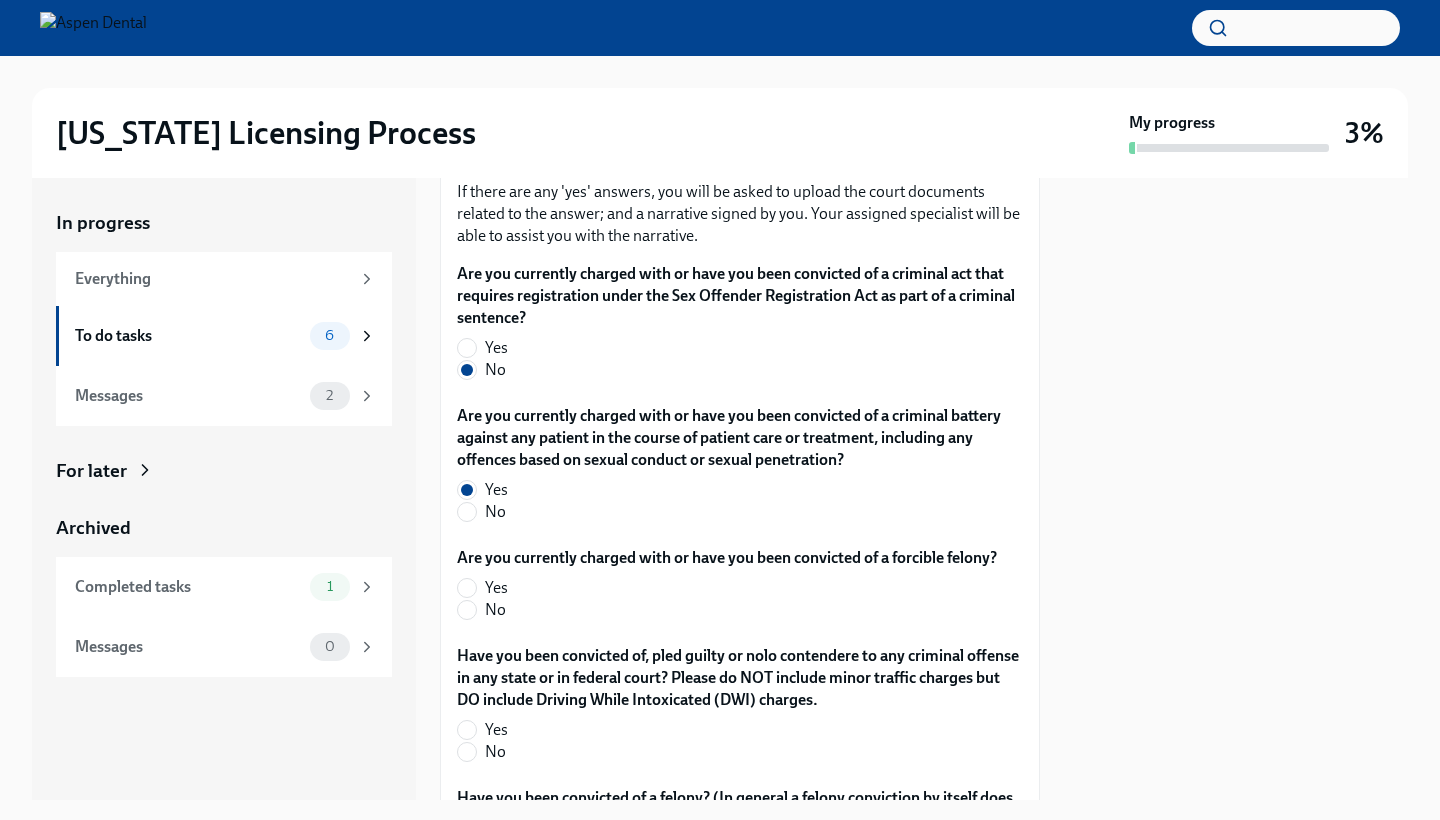 scroll, scrollTop: 3403, scrollLeft: 0, axis: vertical 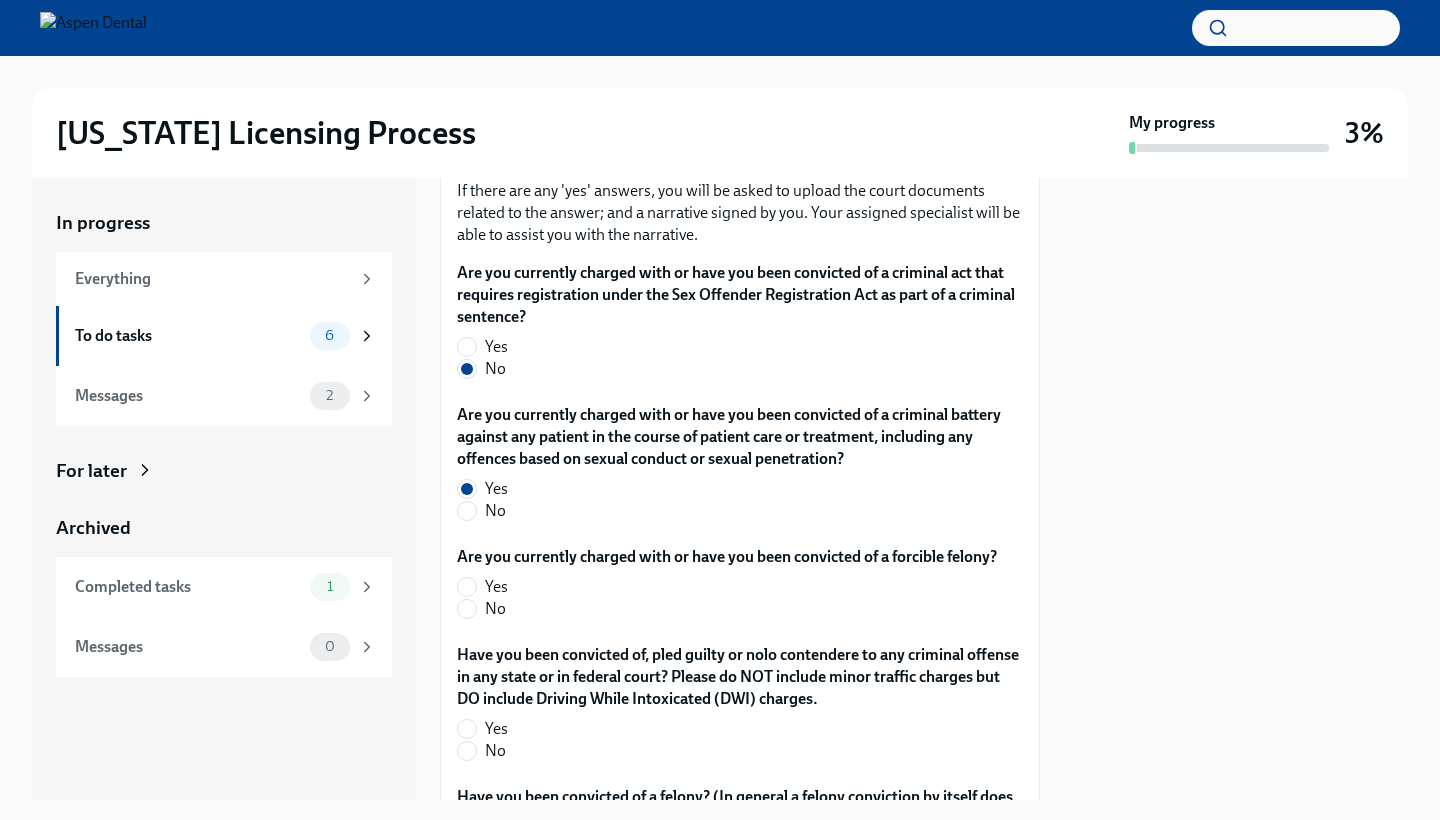 click on "No" at bounding box center [732, 511] 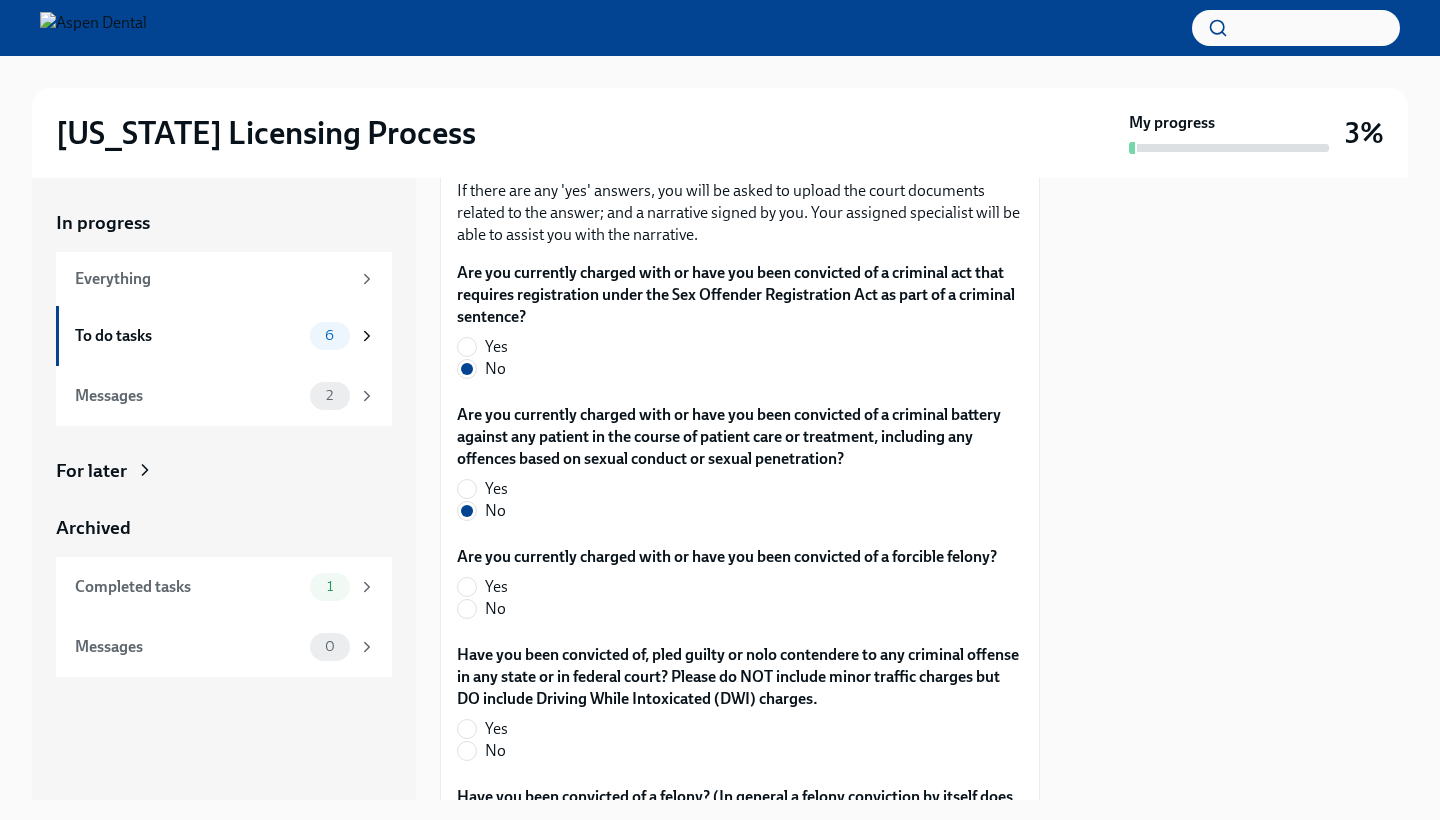 click on "Are you currently charged with or have you been convicted of a forcible felony? Yes No" at bounding box center (740, 587) 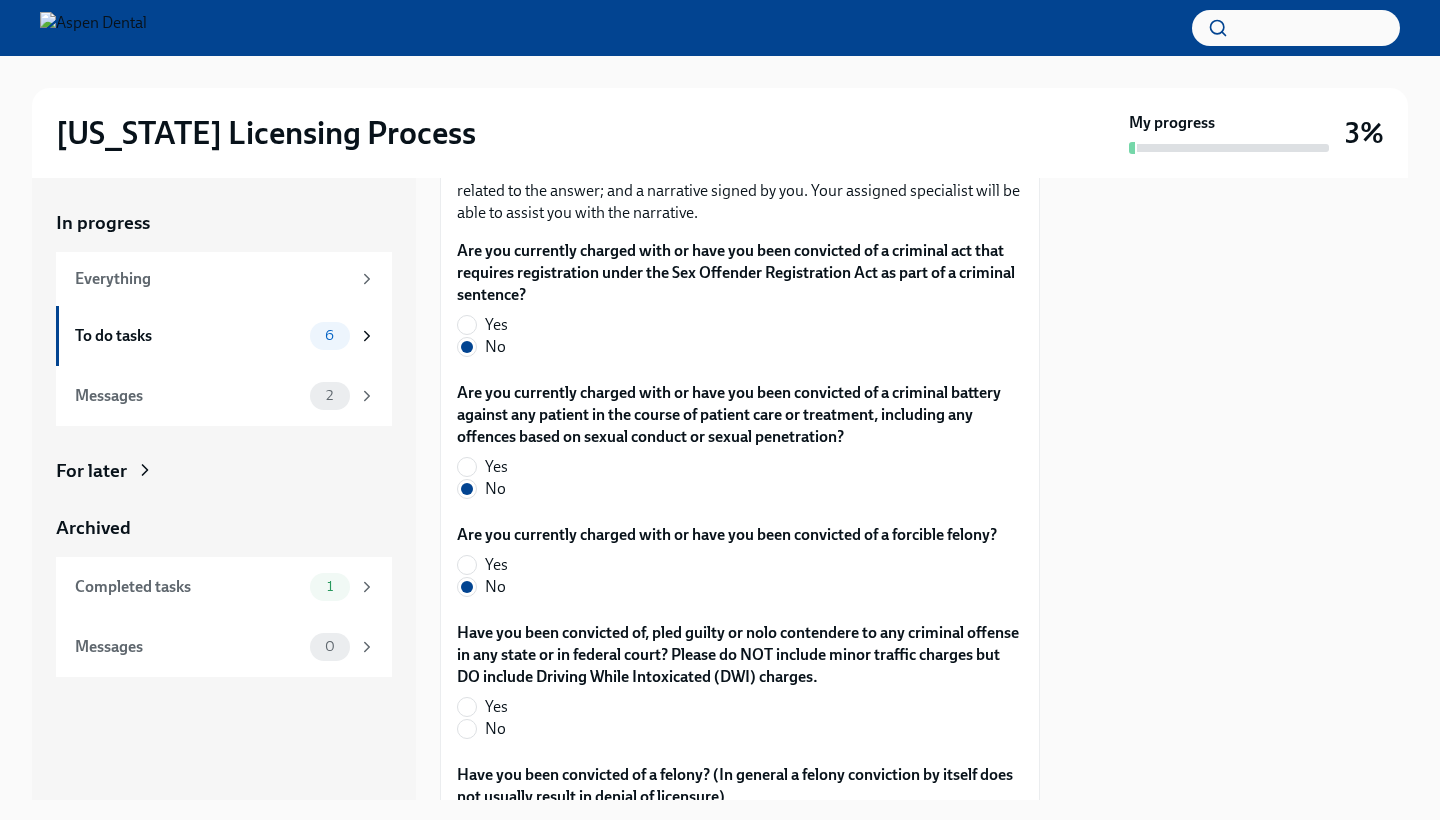 scroll, scrollTop: 3429, scrollLeft: 0, axis: vertical 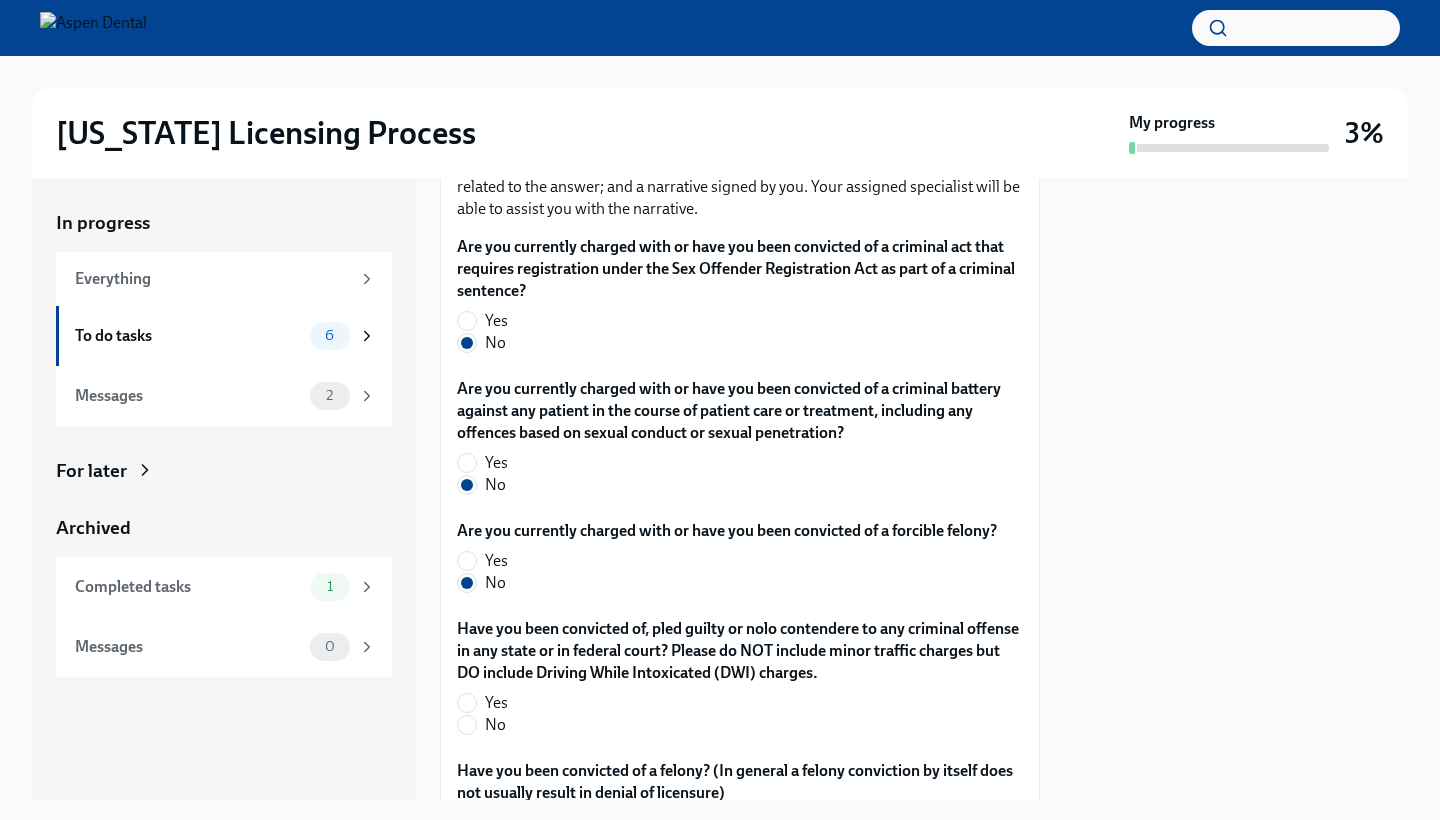 click on "No" at bounding box center [495, 725] 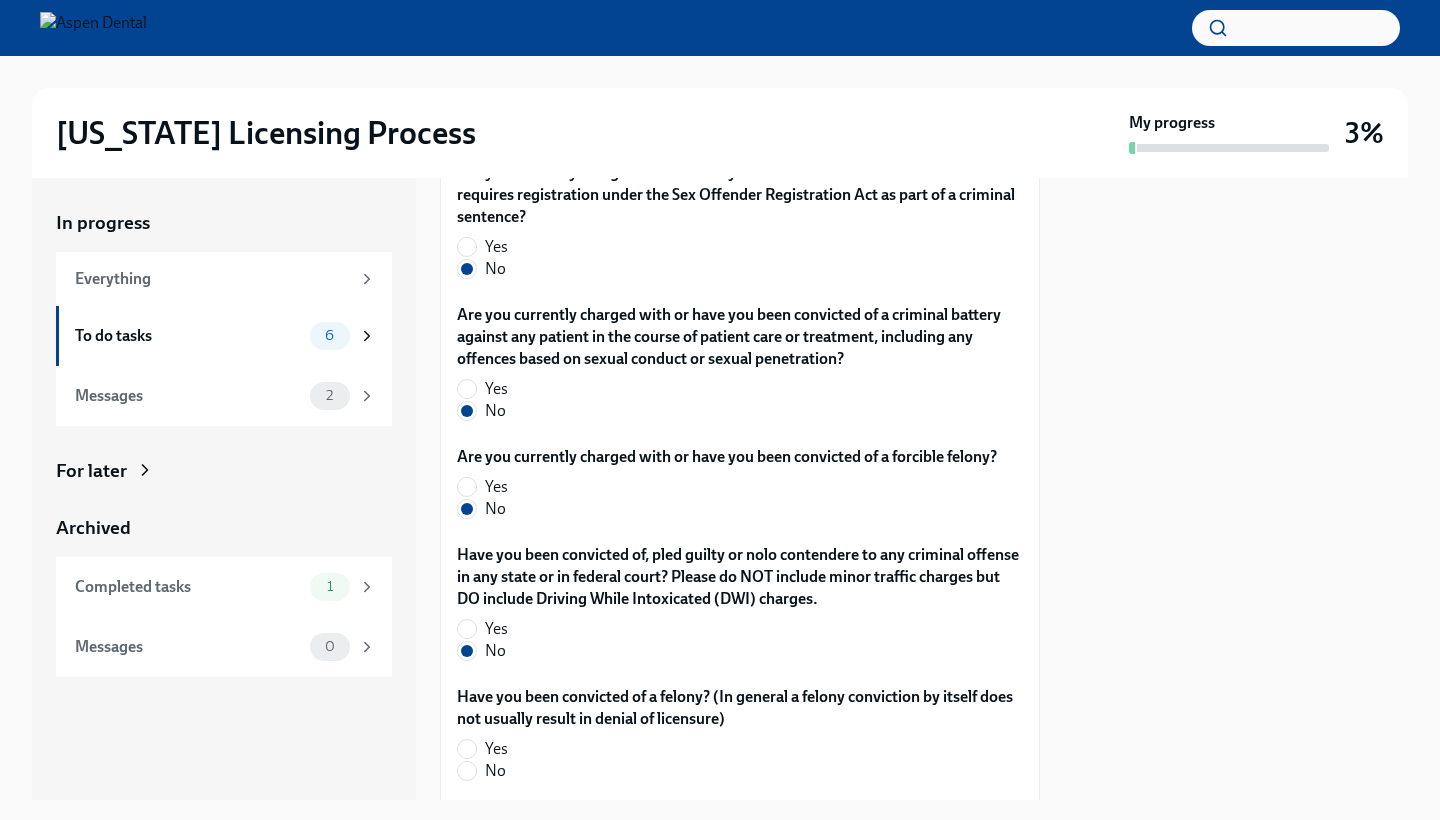 scroll, scrollTop: 3538, scrollLeft: 0, axis: vertical 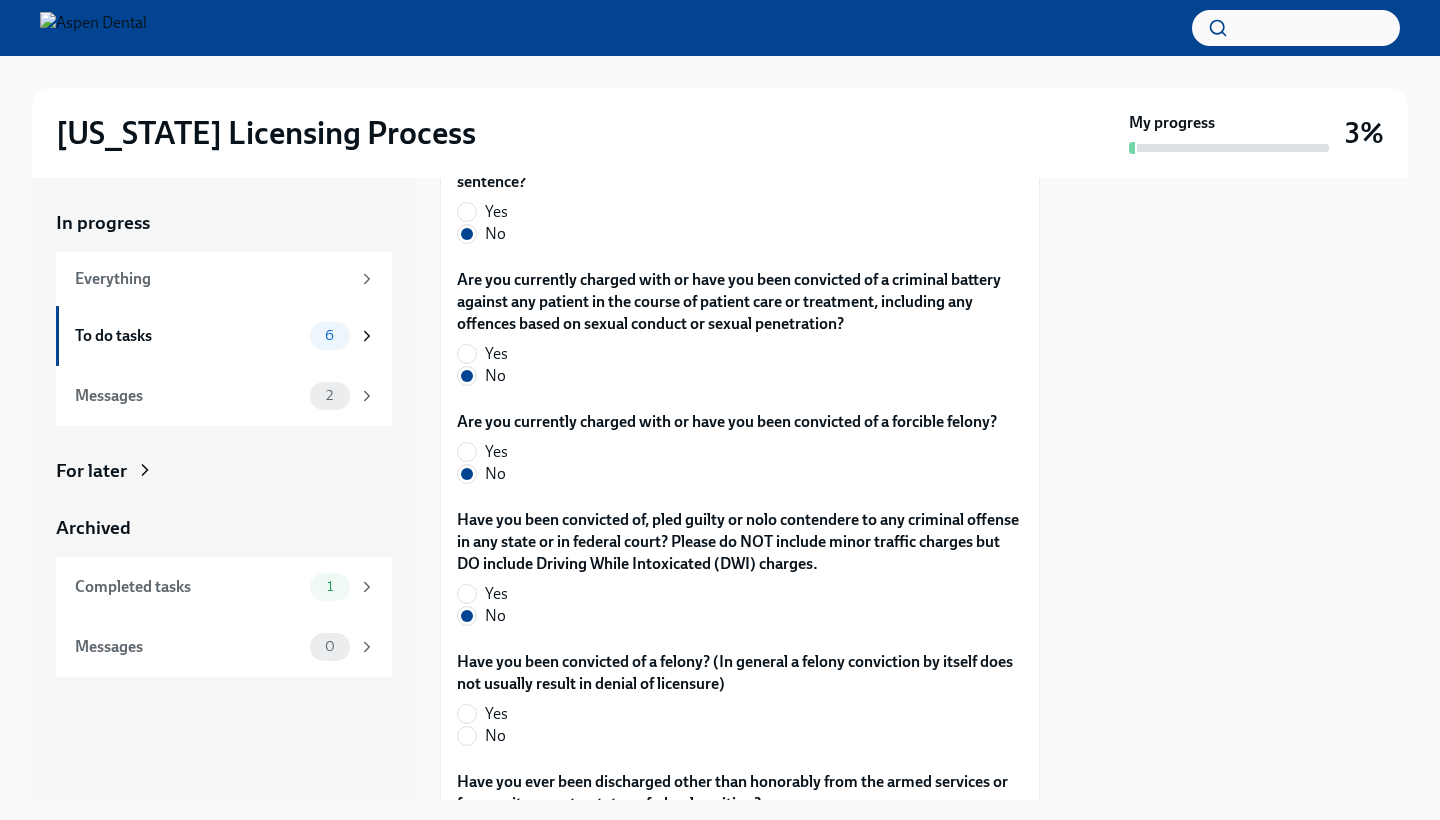 click on "Have you been convicted of a felony? (In general a felony conviction by itself does not usually result in denial of licensure) Yes No" at bounding box center (740, 703) 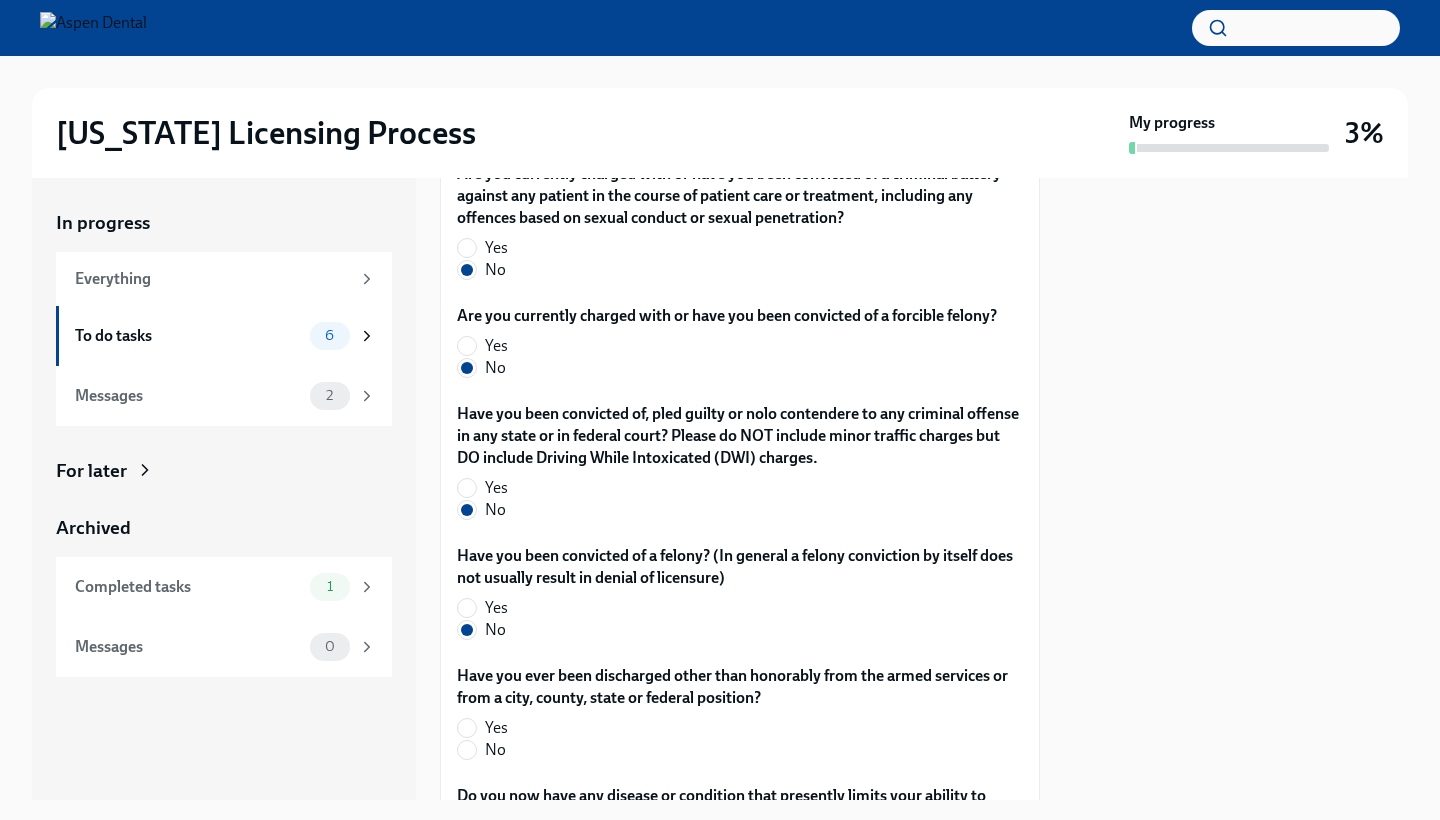 scroll, scrollTop: 3645, scrollLeft: 0, axis: vertical 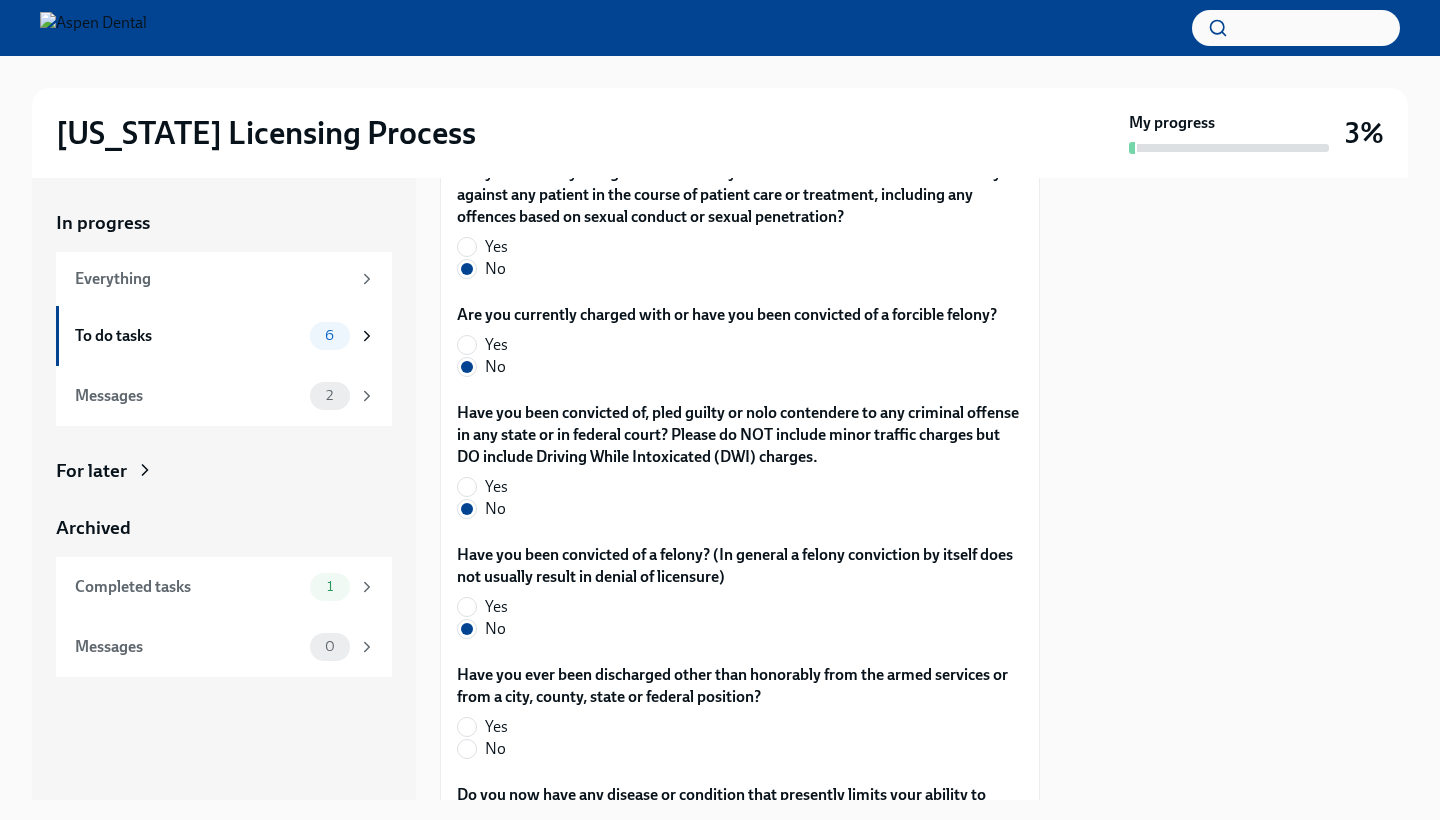 click on "No" at bounding box center [495, 749] 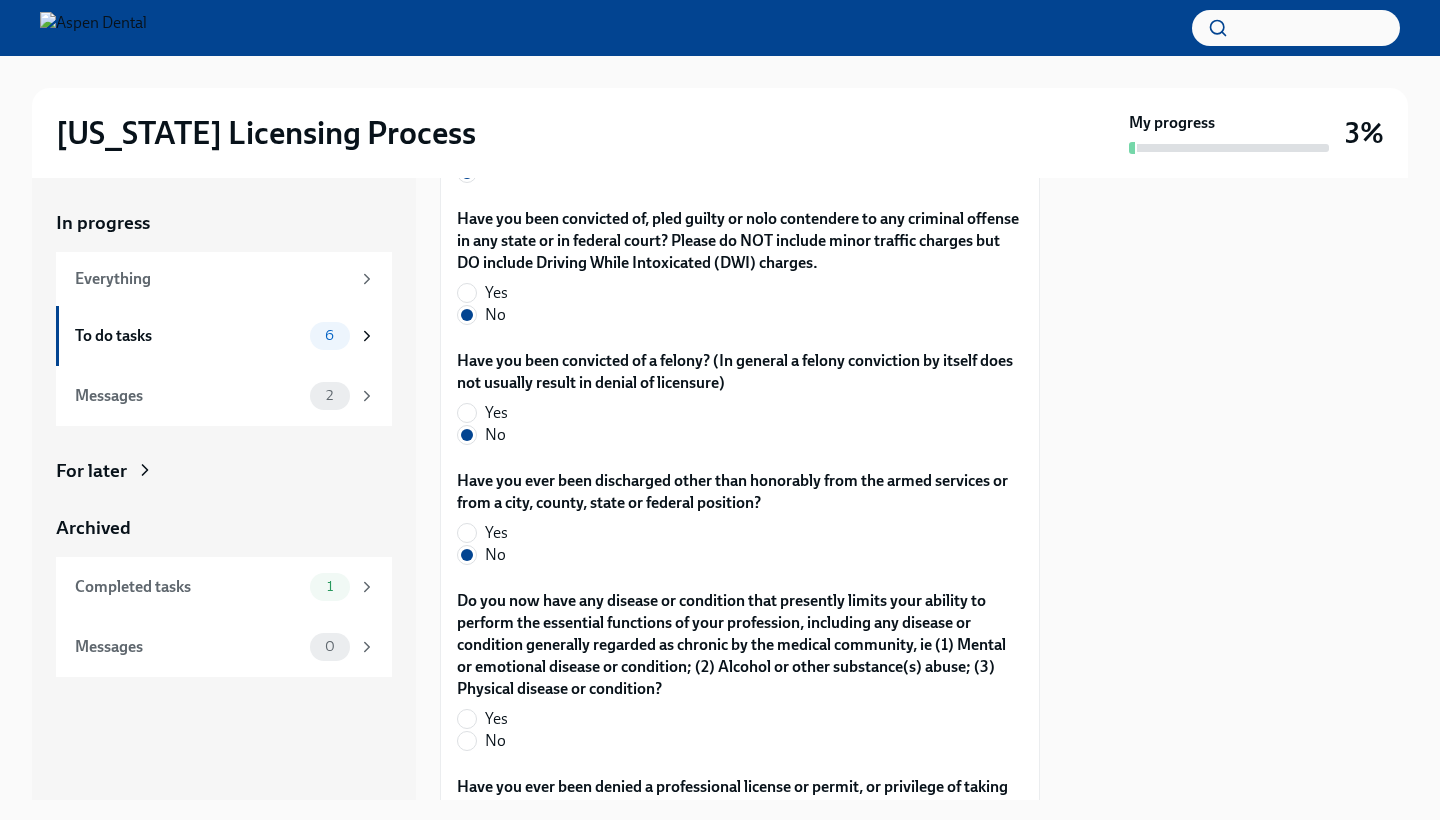 scroll, scrollTop: 3847, scrollLeft: 0, axis: vertical 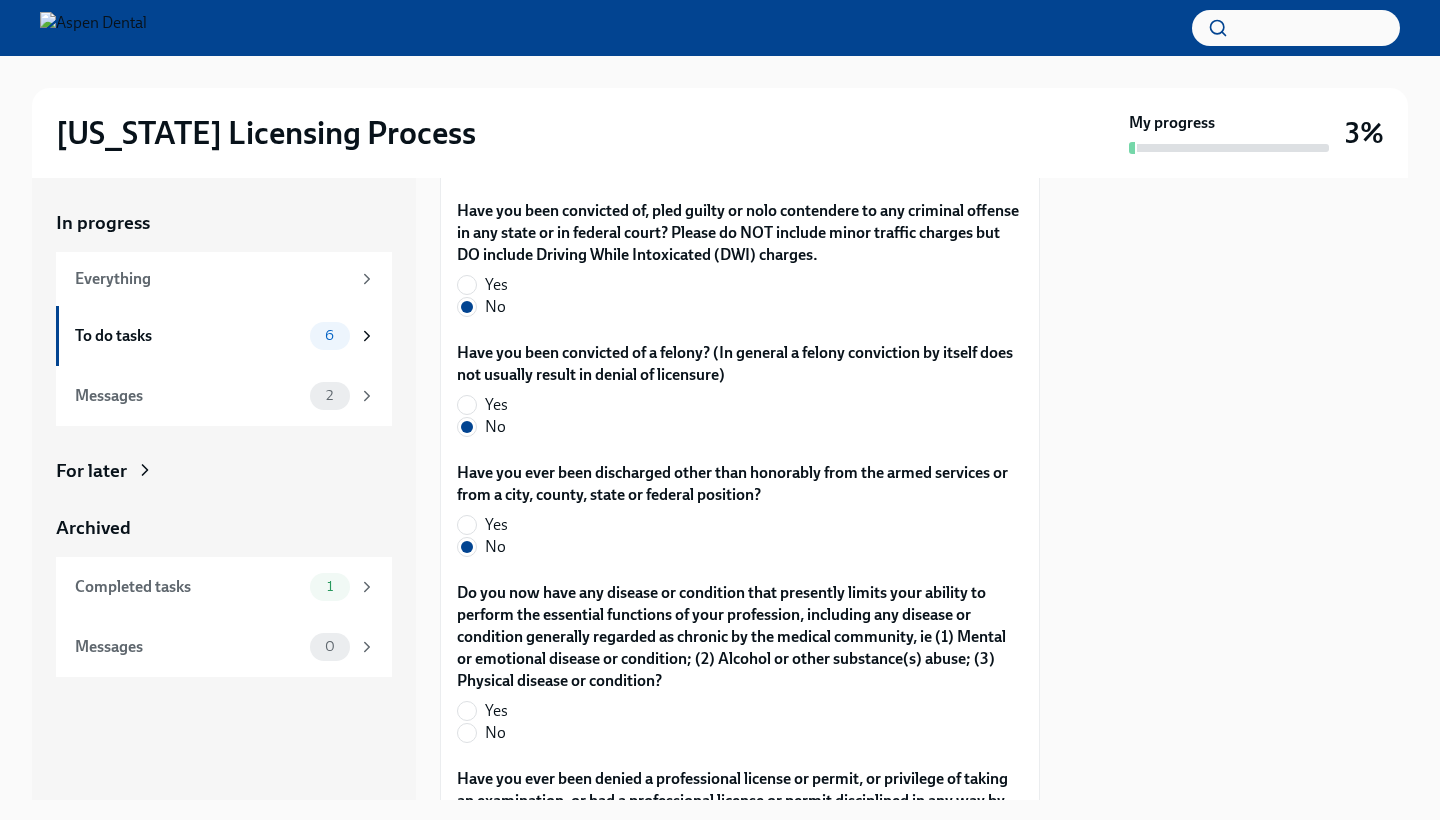 click on "No" at bounding box center (495, 733) 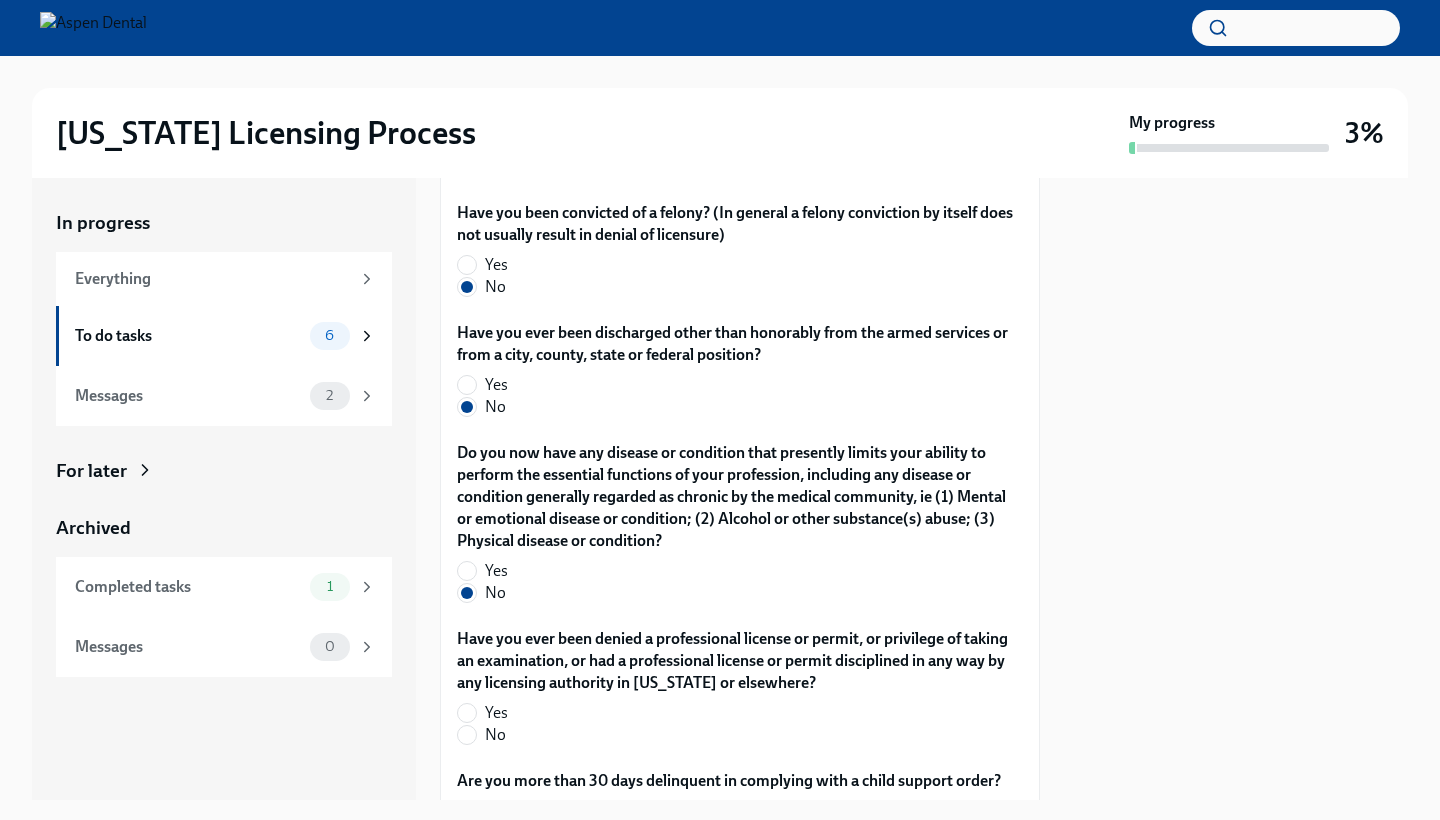 scroll, scrollTop: 3988, scrollLeft: 0, axis: vertical 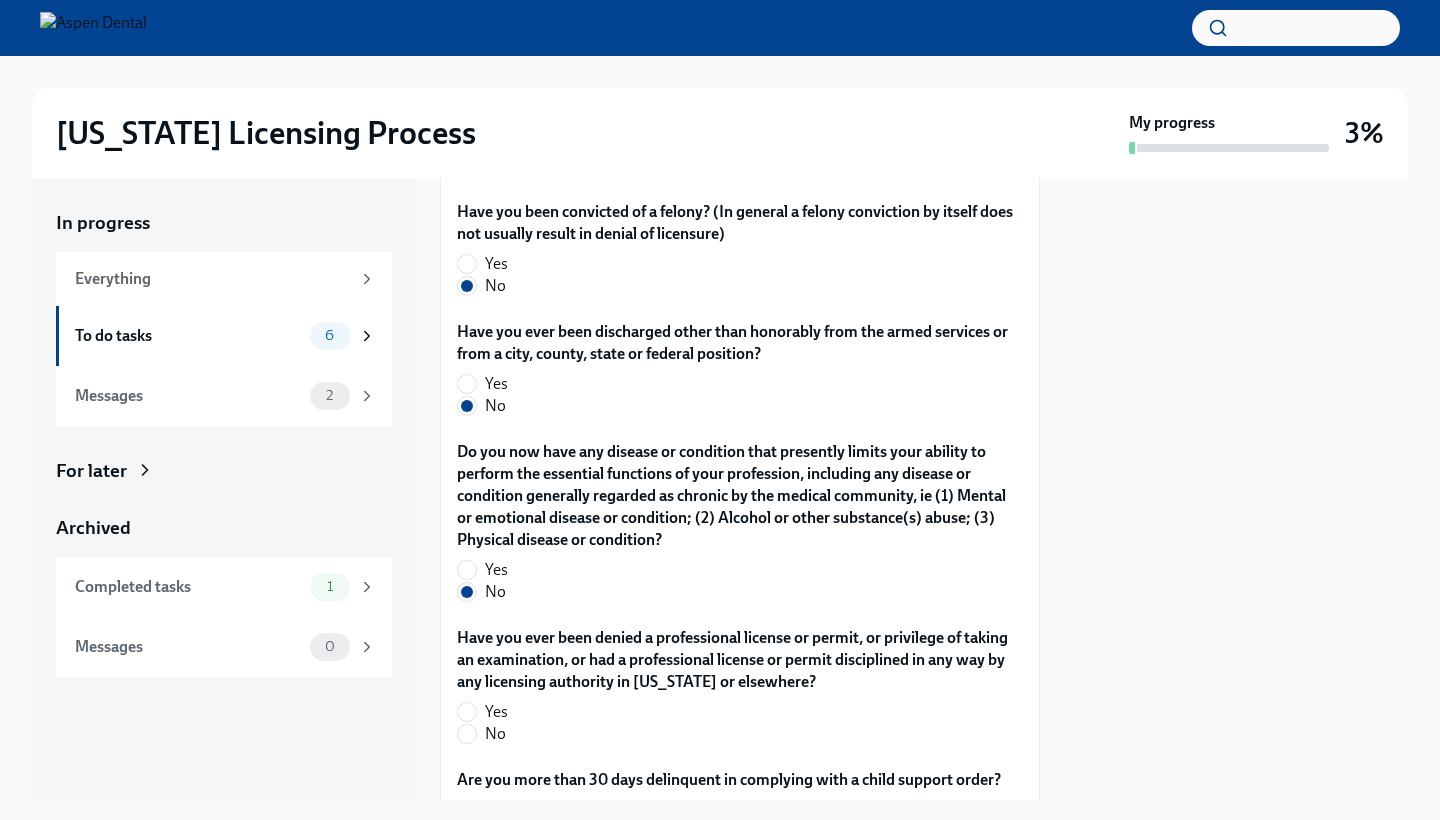 click on "No" at bounding box center (732, 734) 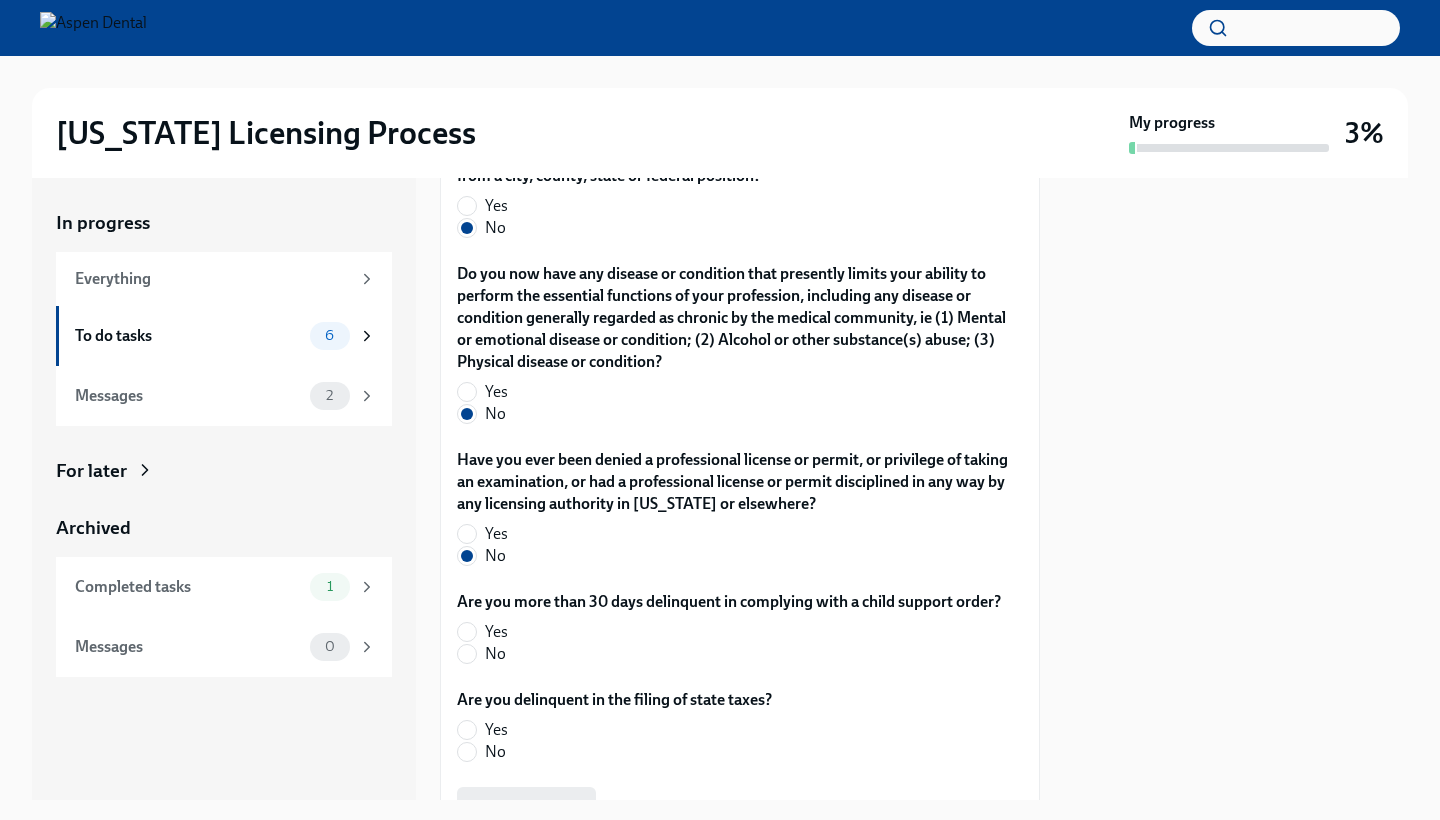 scroll, scrollTop: 4168, scrollLeft: 0, axis: vertical 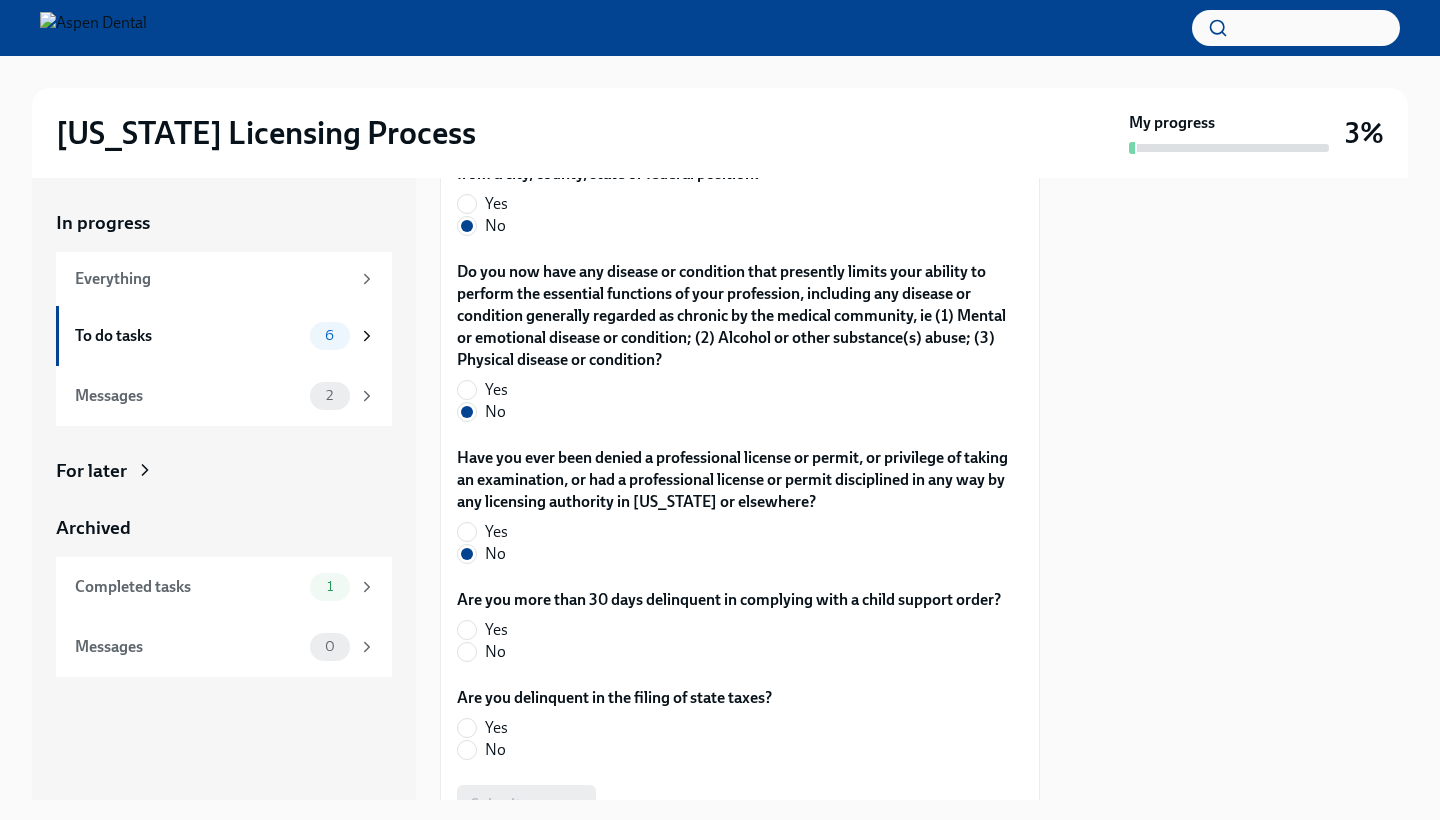 click on "Yes" at bounding box center [496, 630] 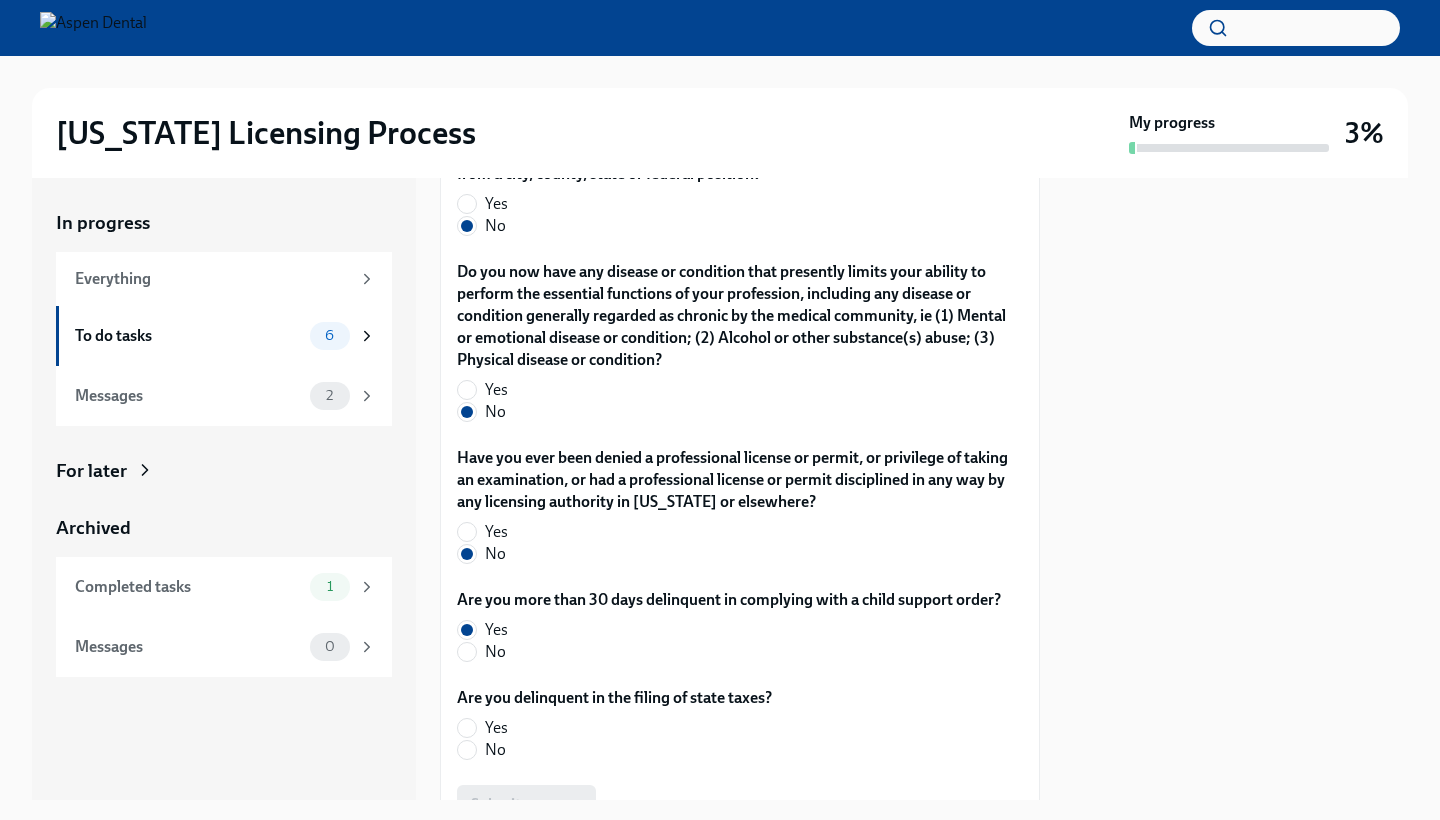 click on "No" at bounding box center (495, 652) 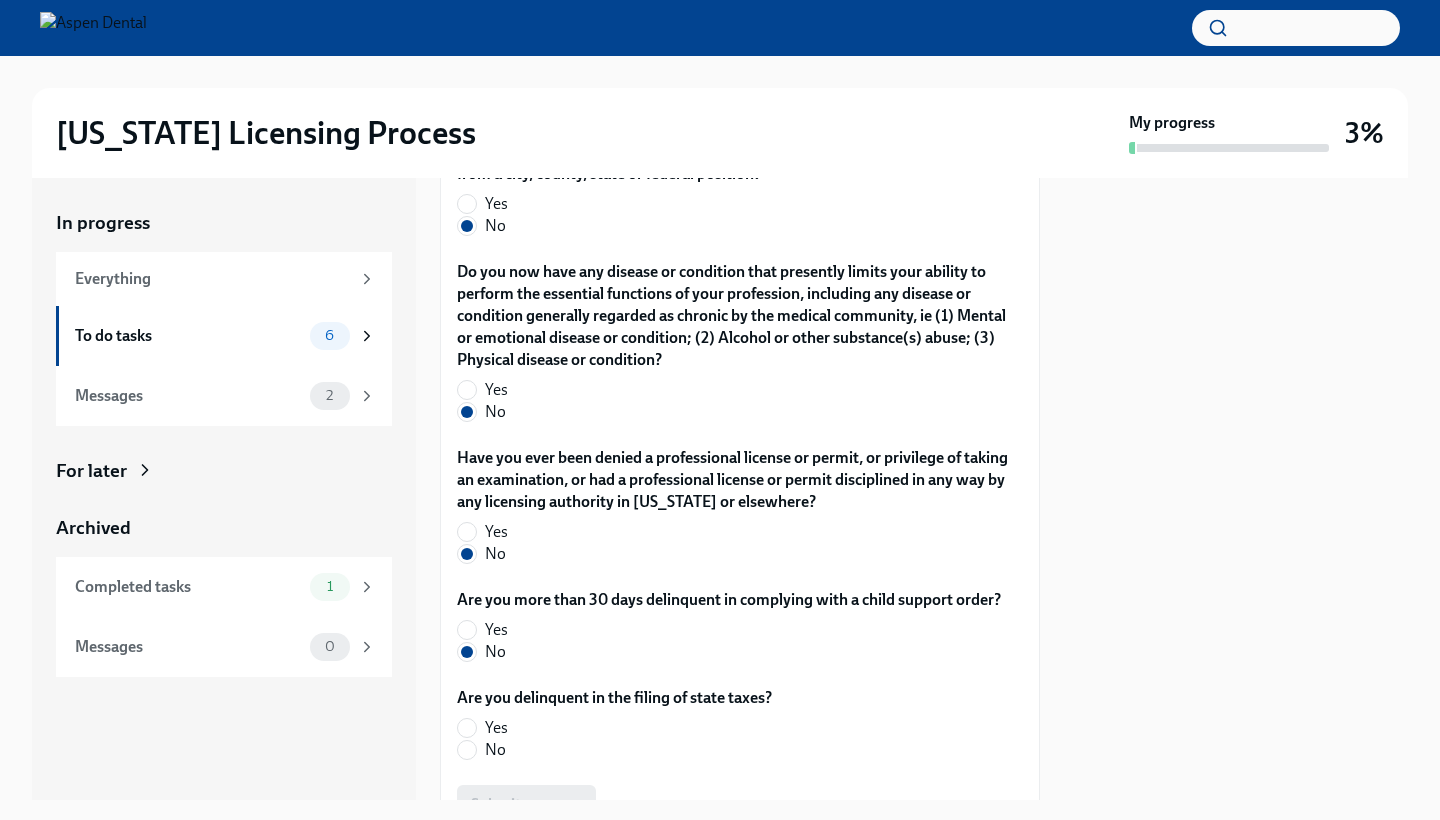 scroll, scrollTop: 4242, scrollLeft: 0, axis: vertical 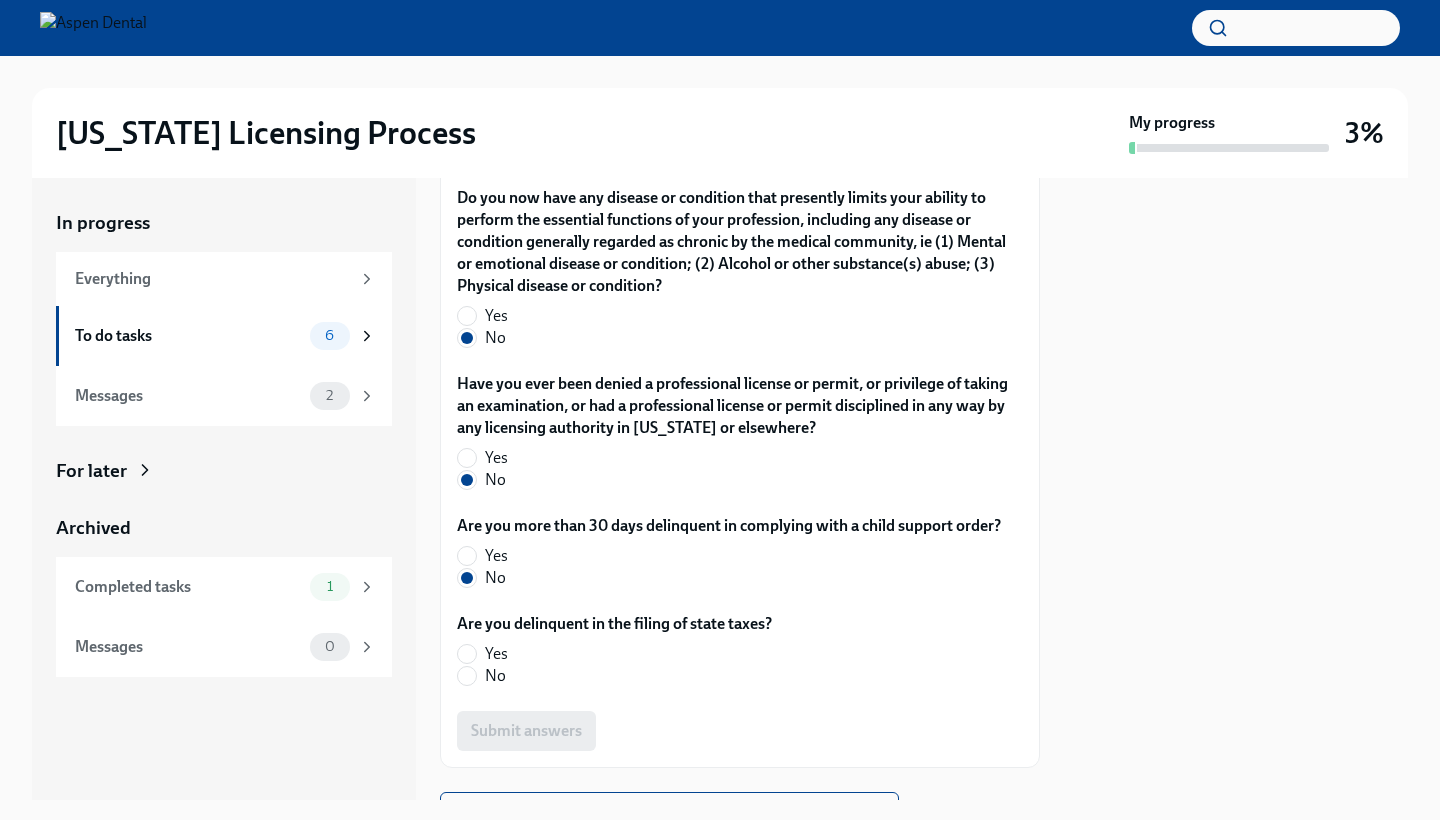 click on "No" at bounding box center [495, 676] 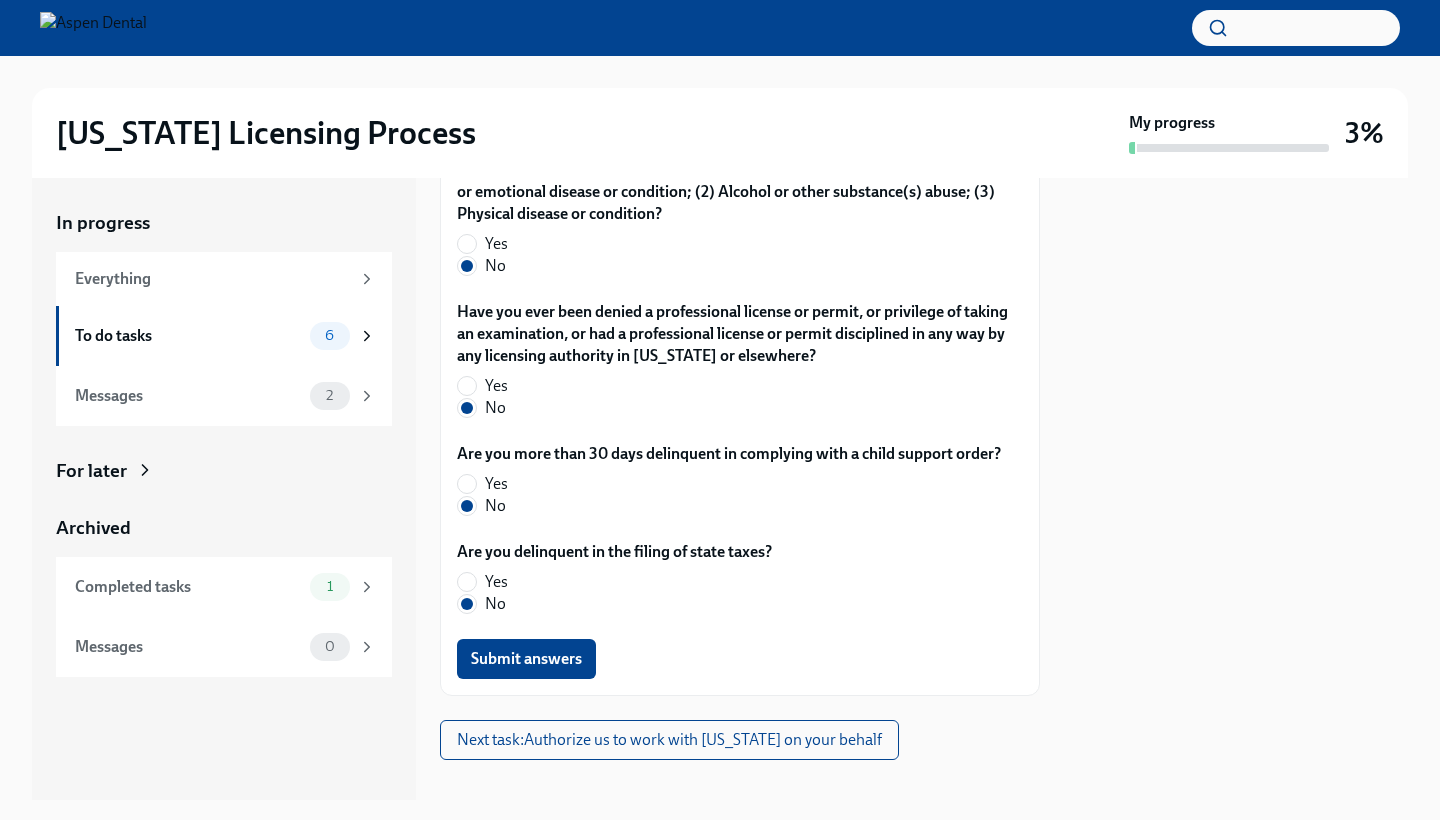 scroll, scrollTop: 4313, scrollLeft: 0, axis: vertical 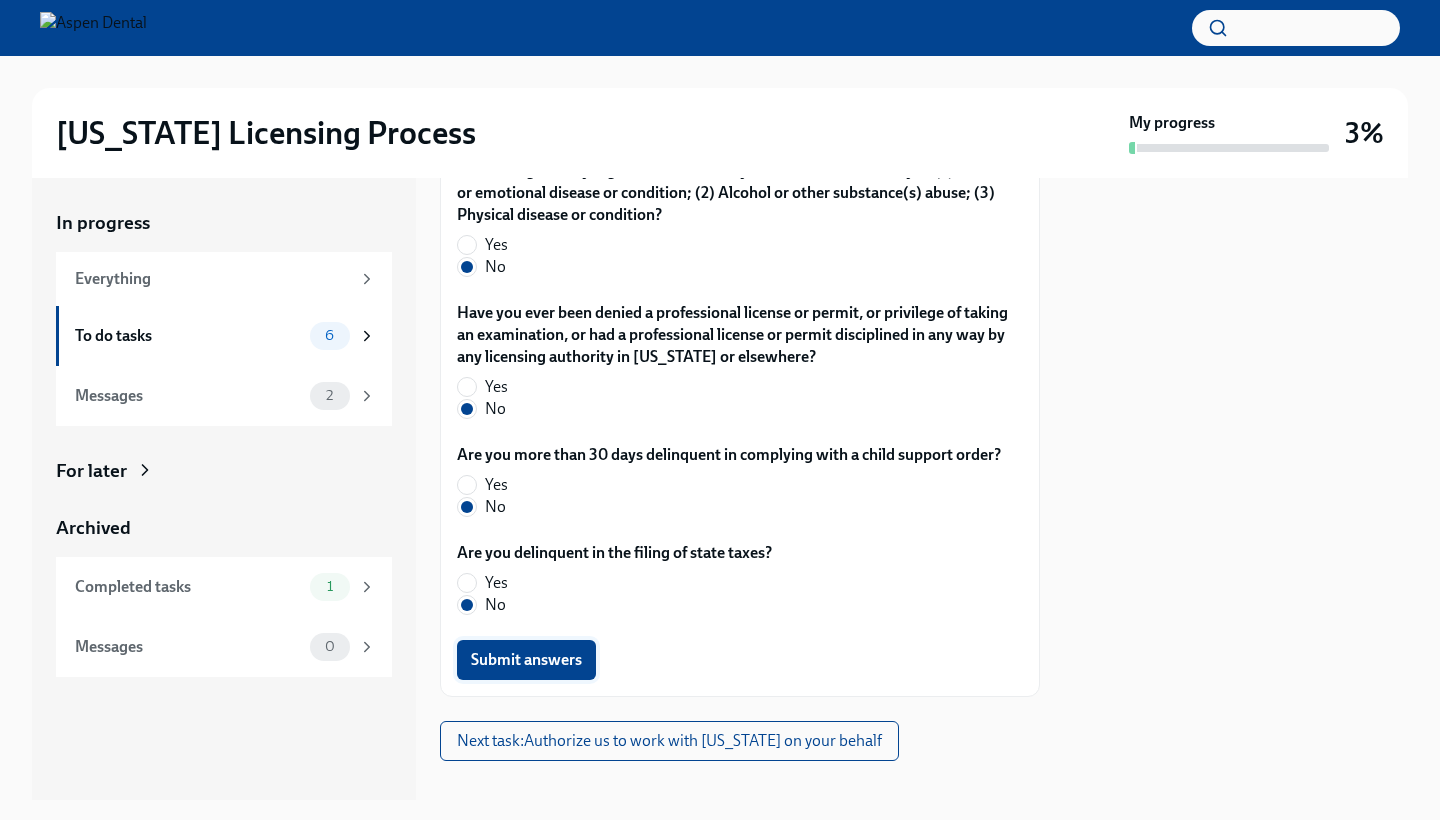 click on "Submit answers" at bounding box center [526, 660] 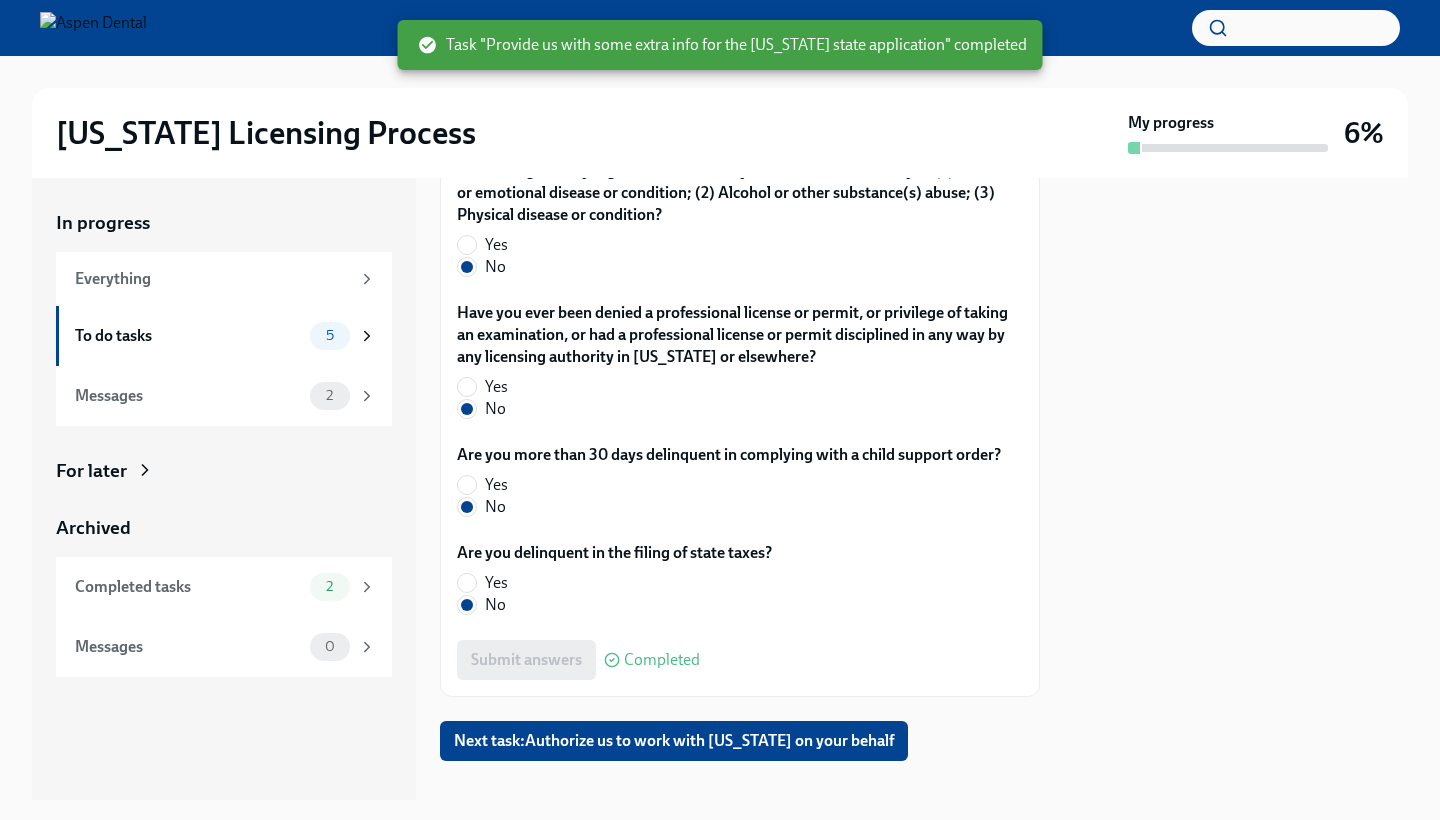 scroll, scrollTop: 0, scrollLeft: 0, axis: both 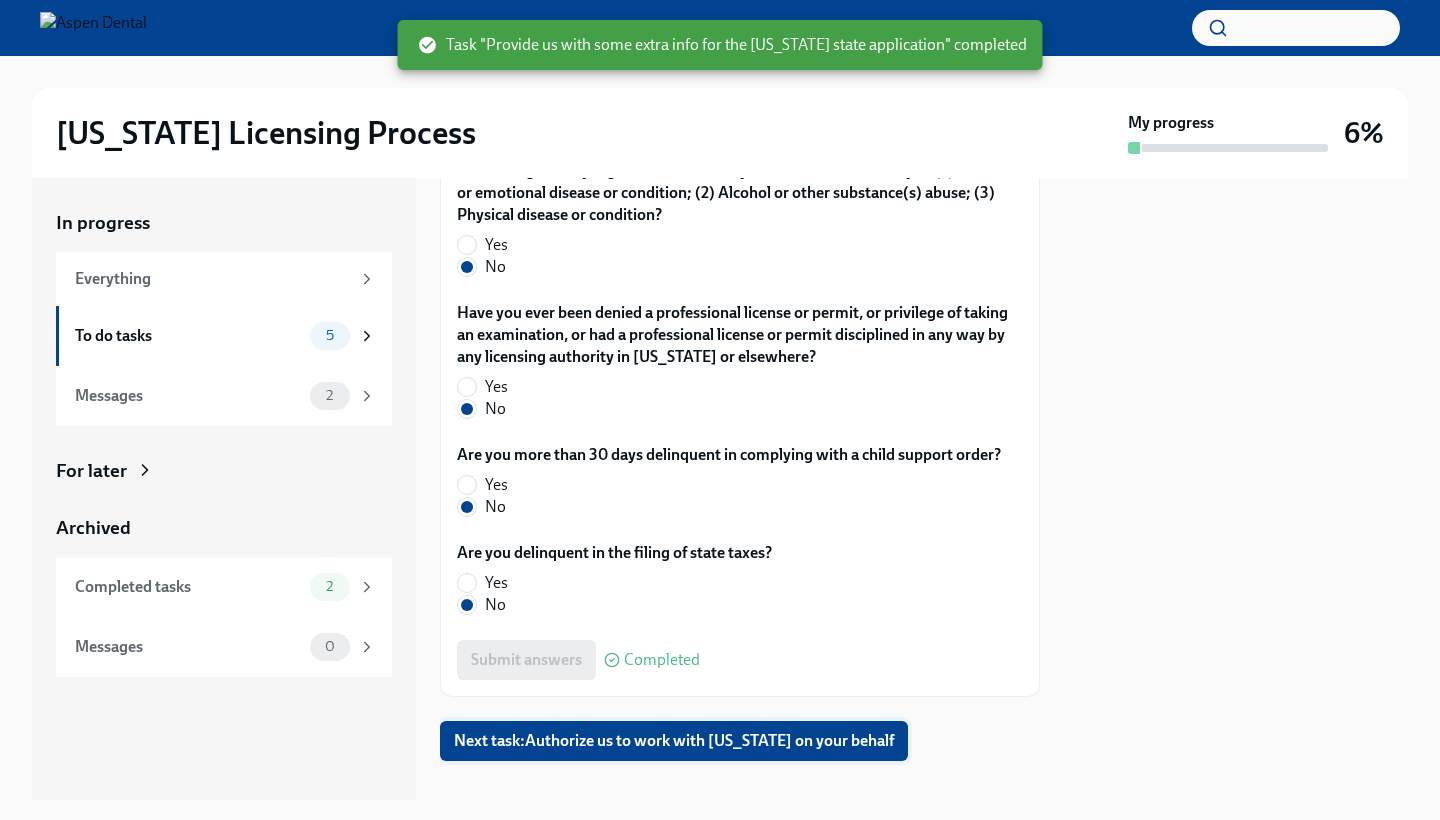 click on "Next task :  Authorize us to work with [US_STATE] on your behalf" at bounding box center [674, 741] 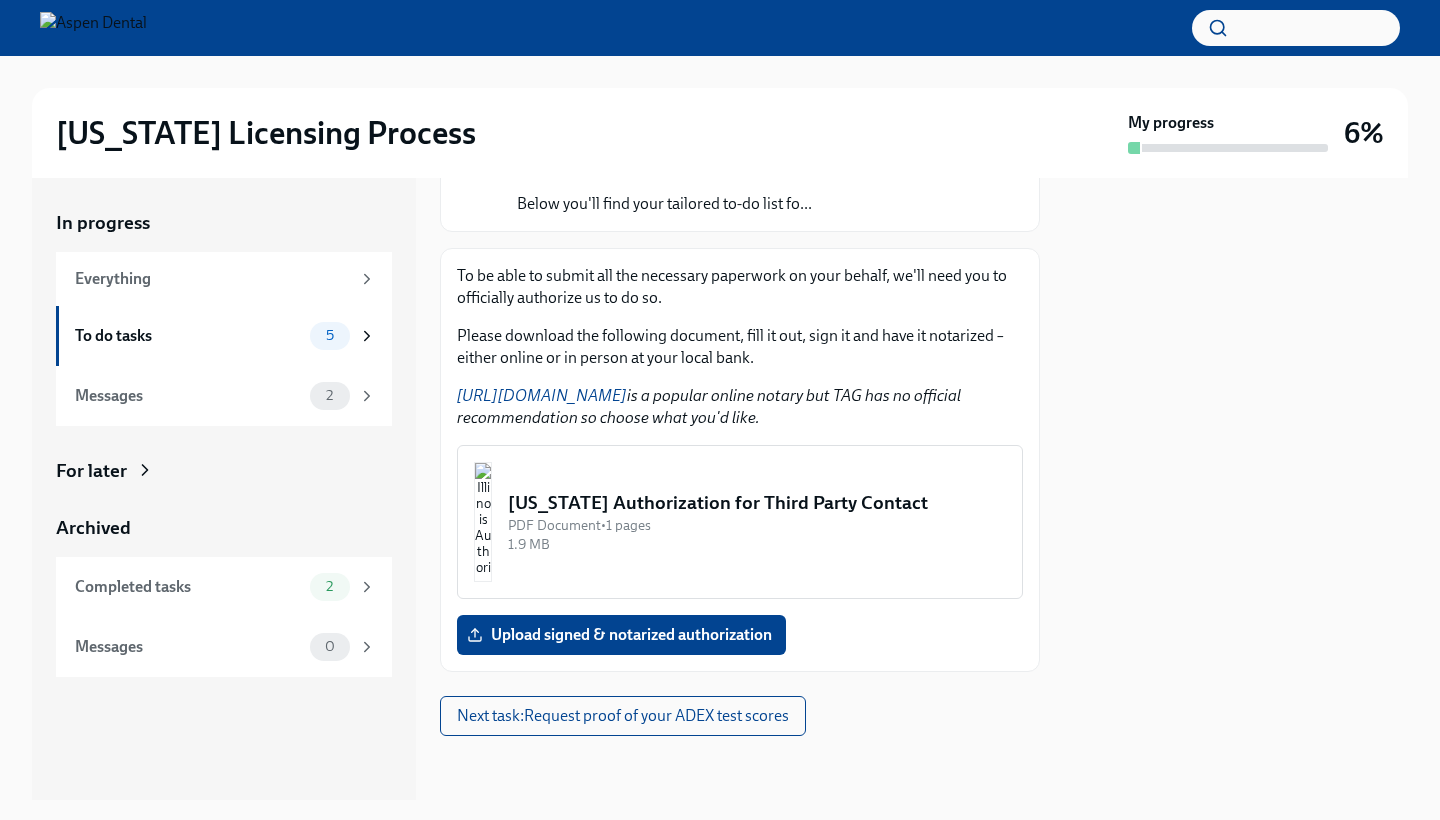scroll, scrollTop: 214, scrollLeft: 0, axis: vertical 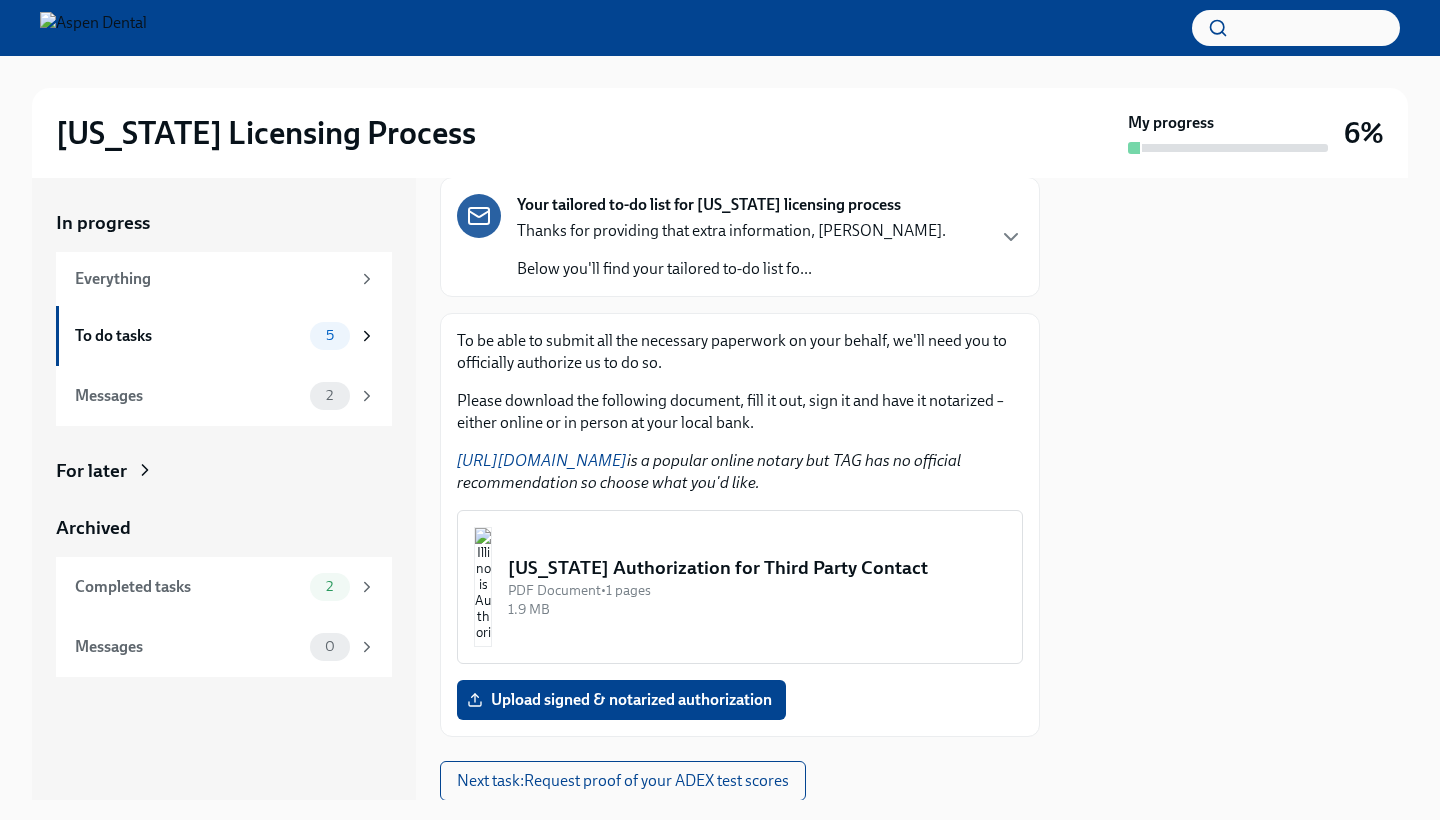 click on "[URL][DOMAIN_NAME]" at bounding box center (542, 460) 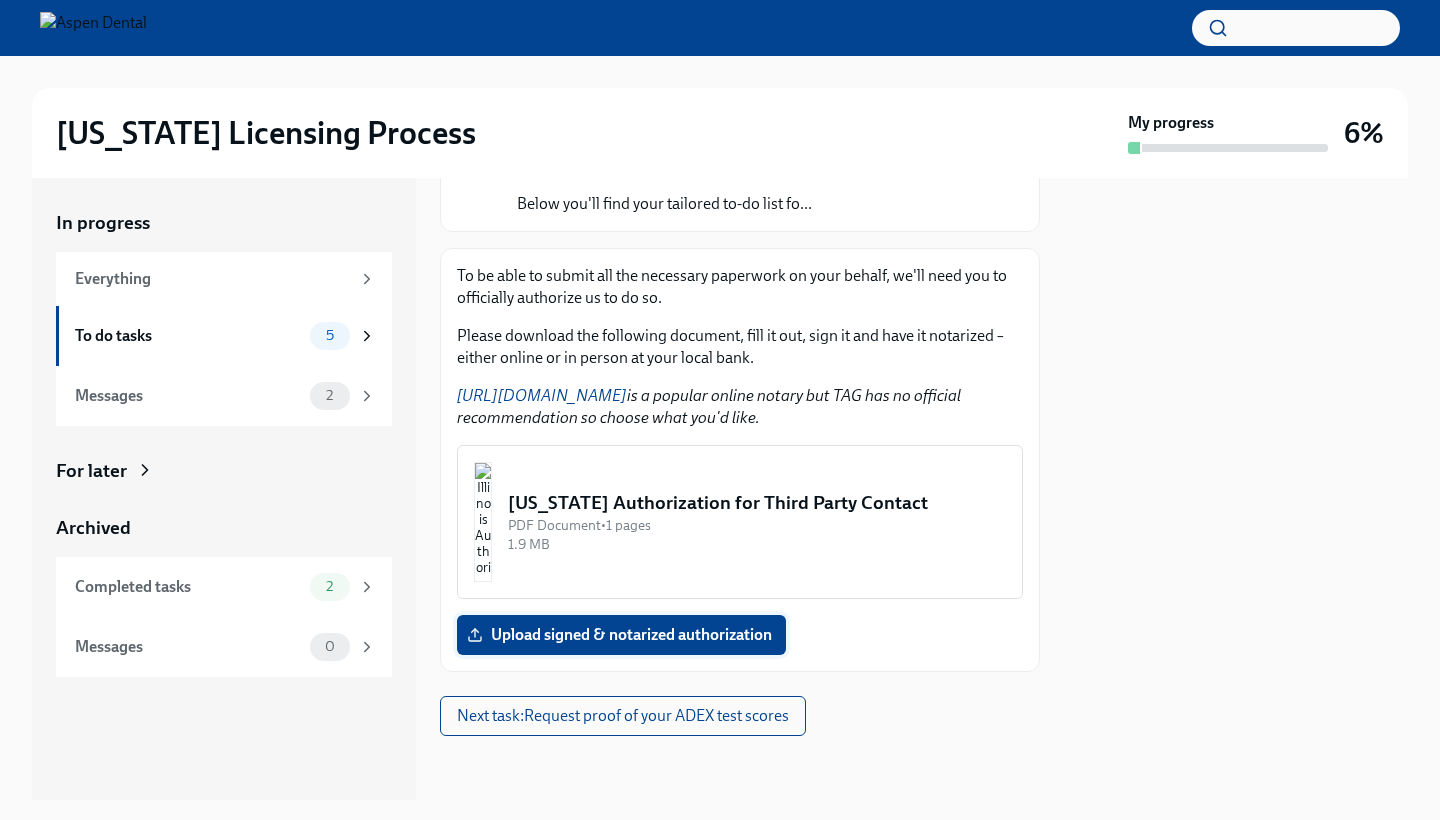 scroll, scrollTop: 214, scrollLeft: 0, axis: vertical 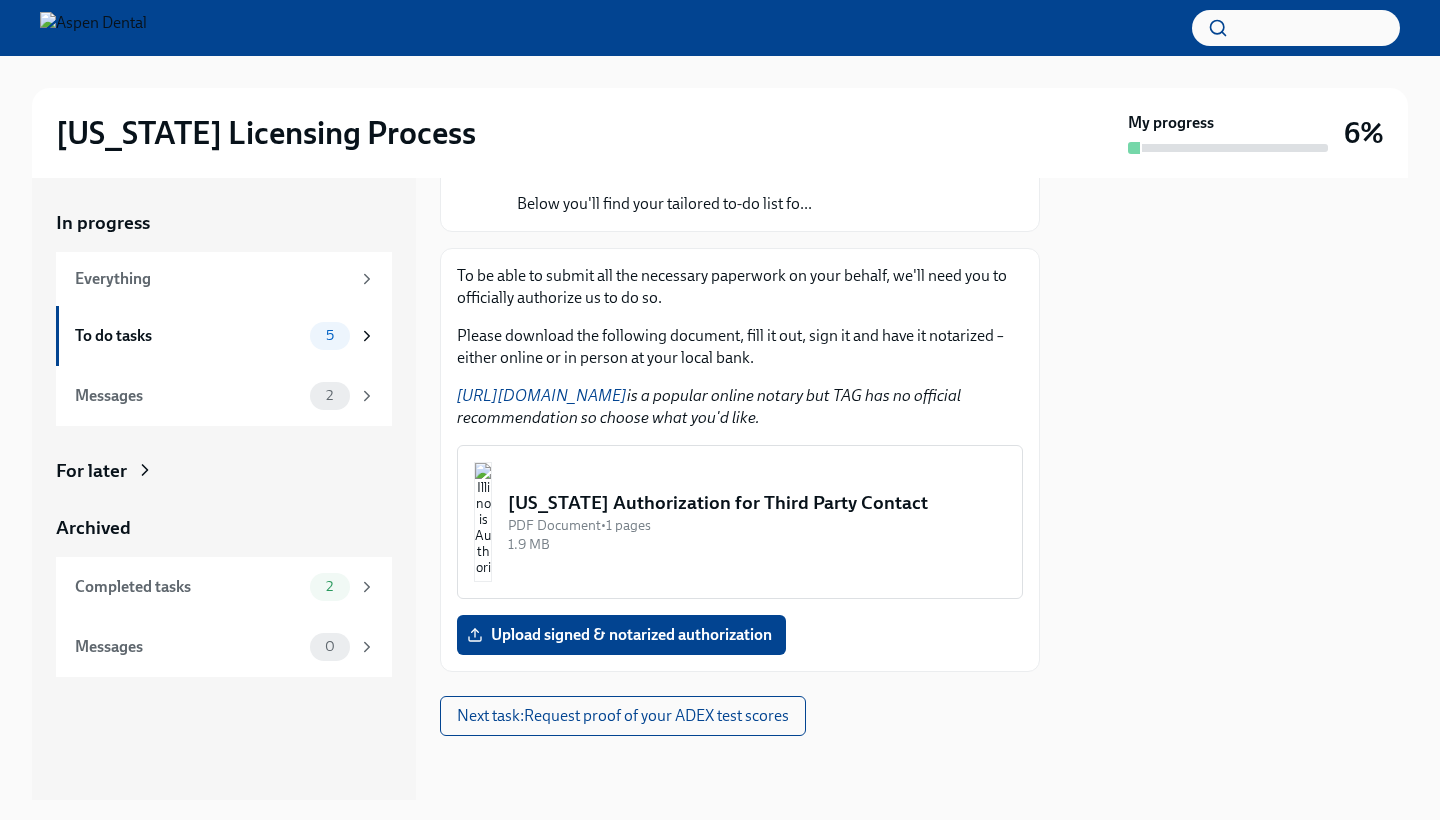 click at bounding box center [483, 522] 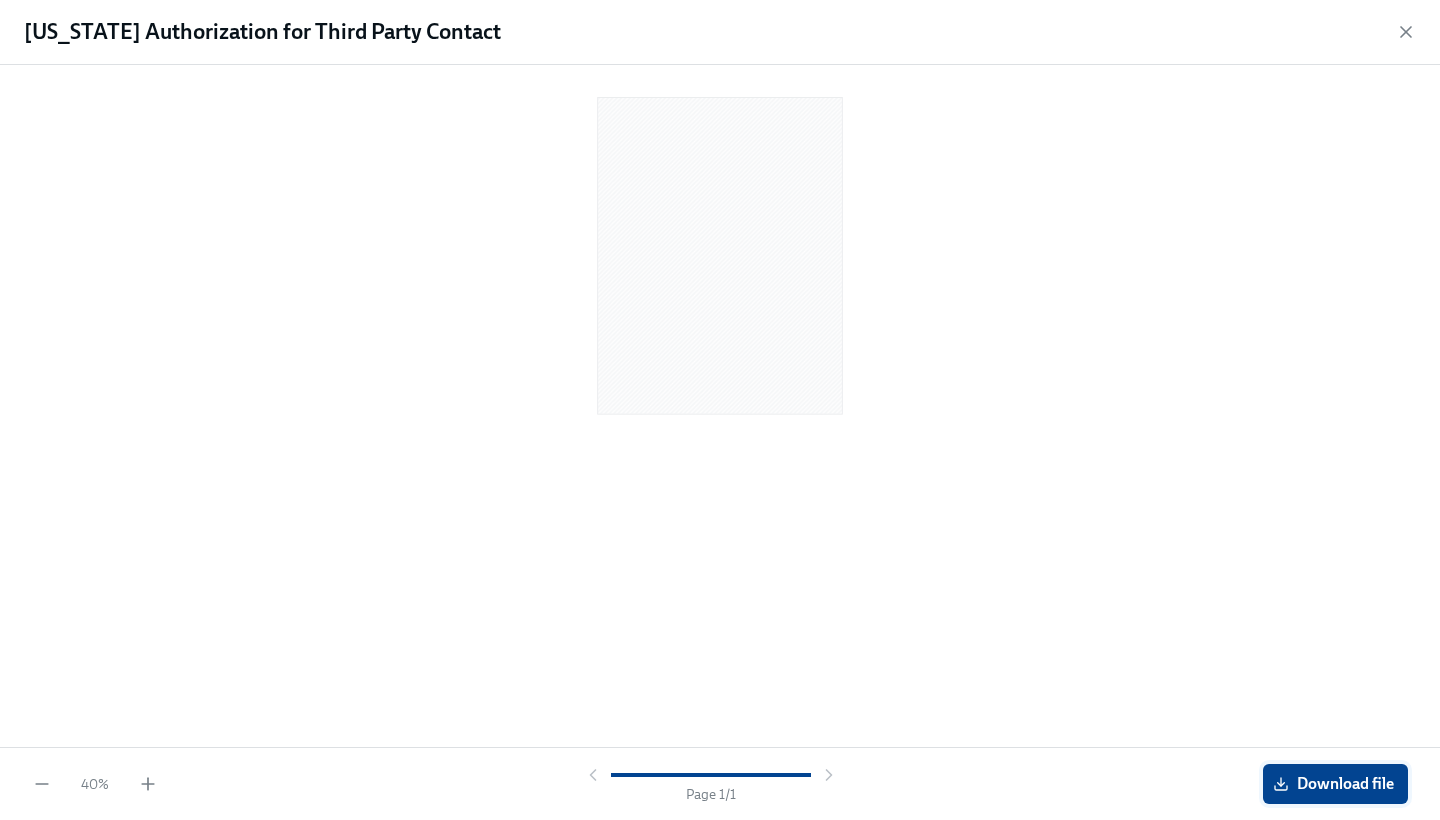 click on "Download file" at bounding box center [1335, 784] 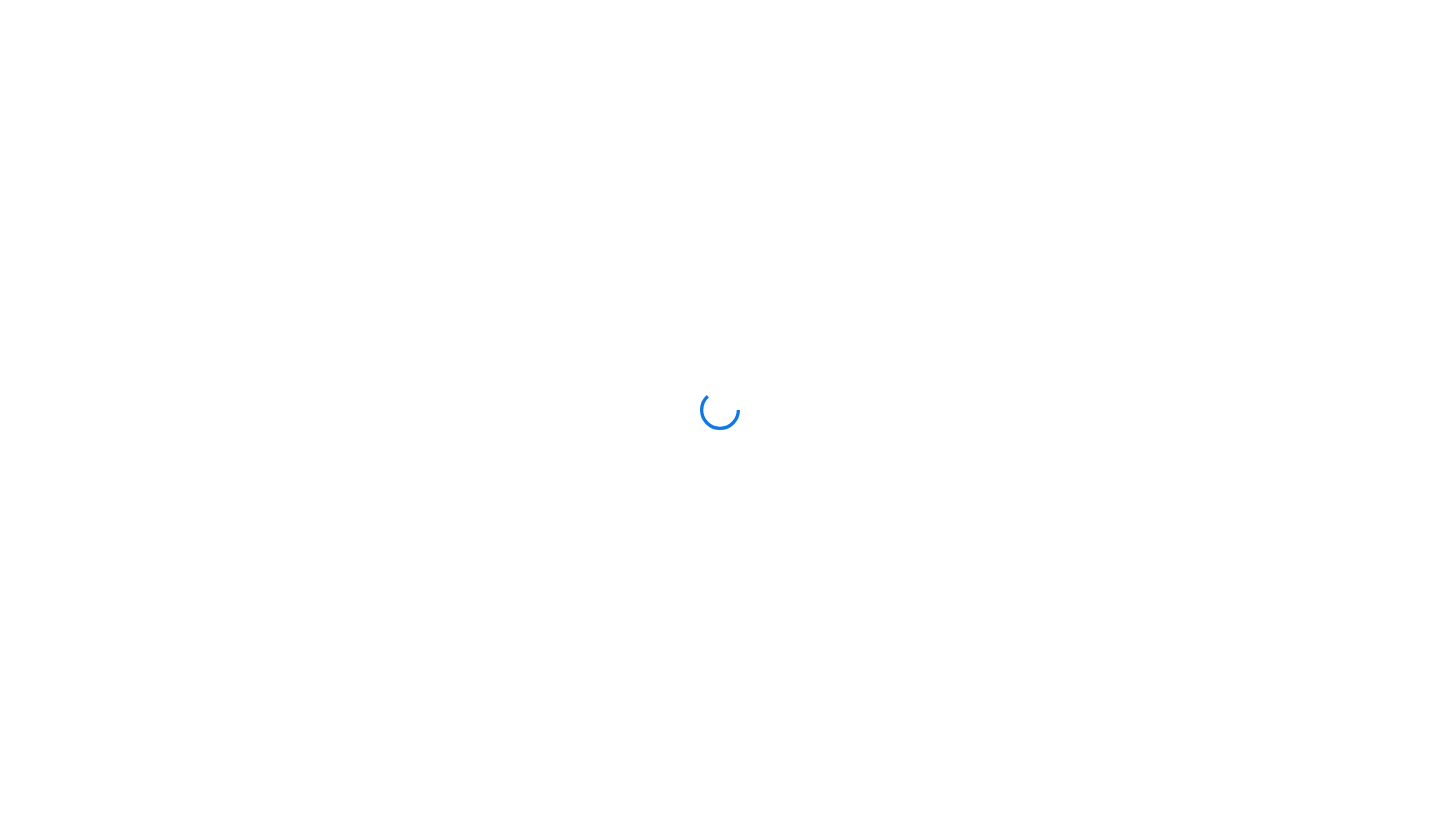 scroll, scrollTop: 0, scrollLeft: 0, axis: both 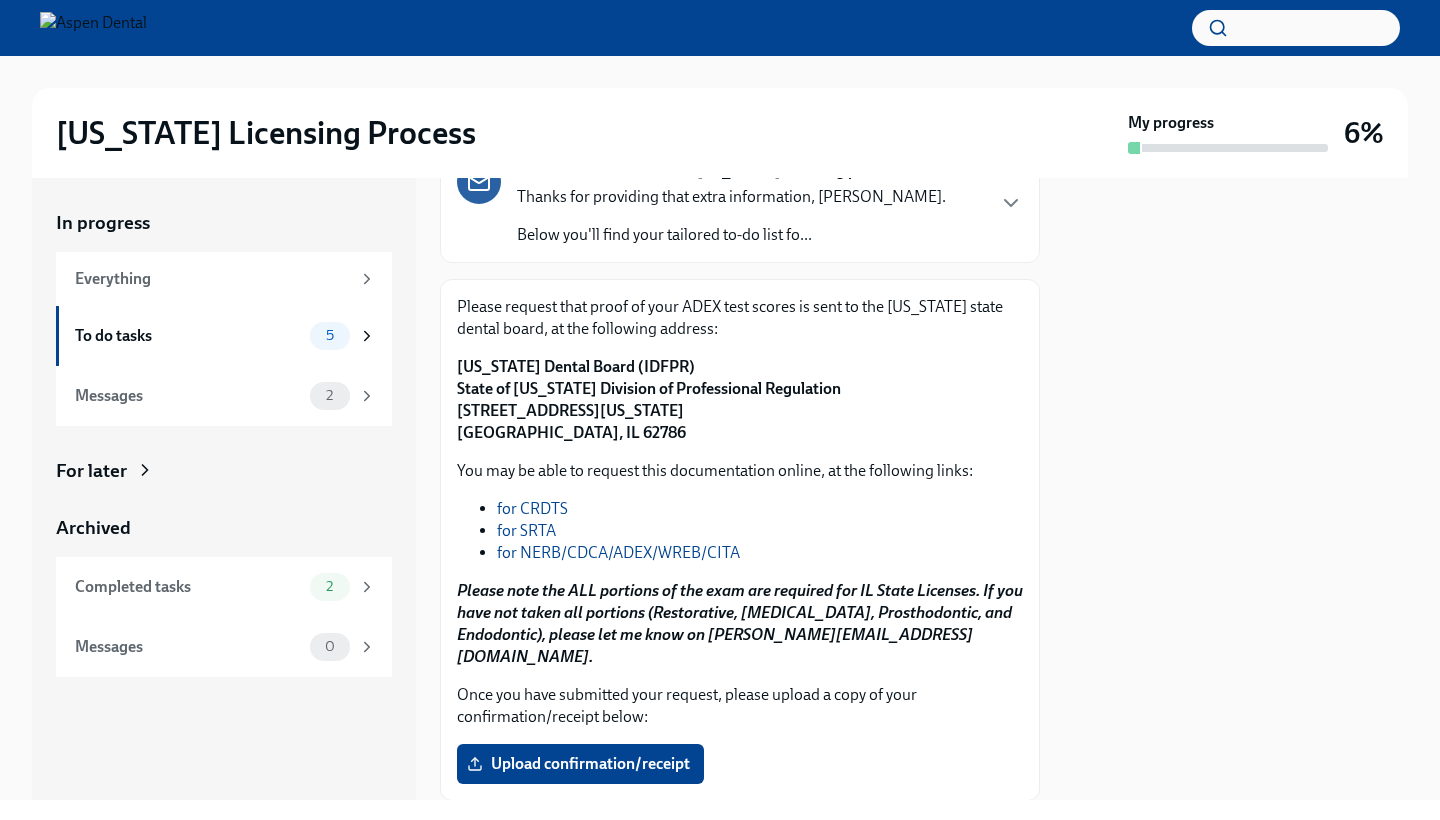 click on "for NERB/CDCA/ADEX/WREB/CITA" at bounding box center [618, 552] 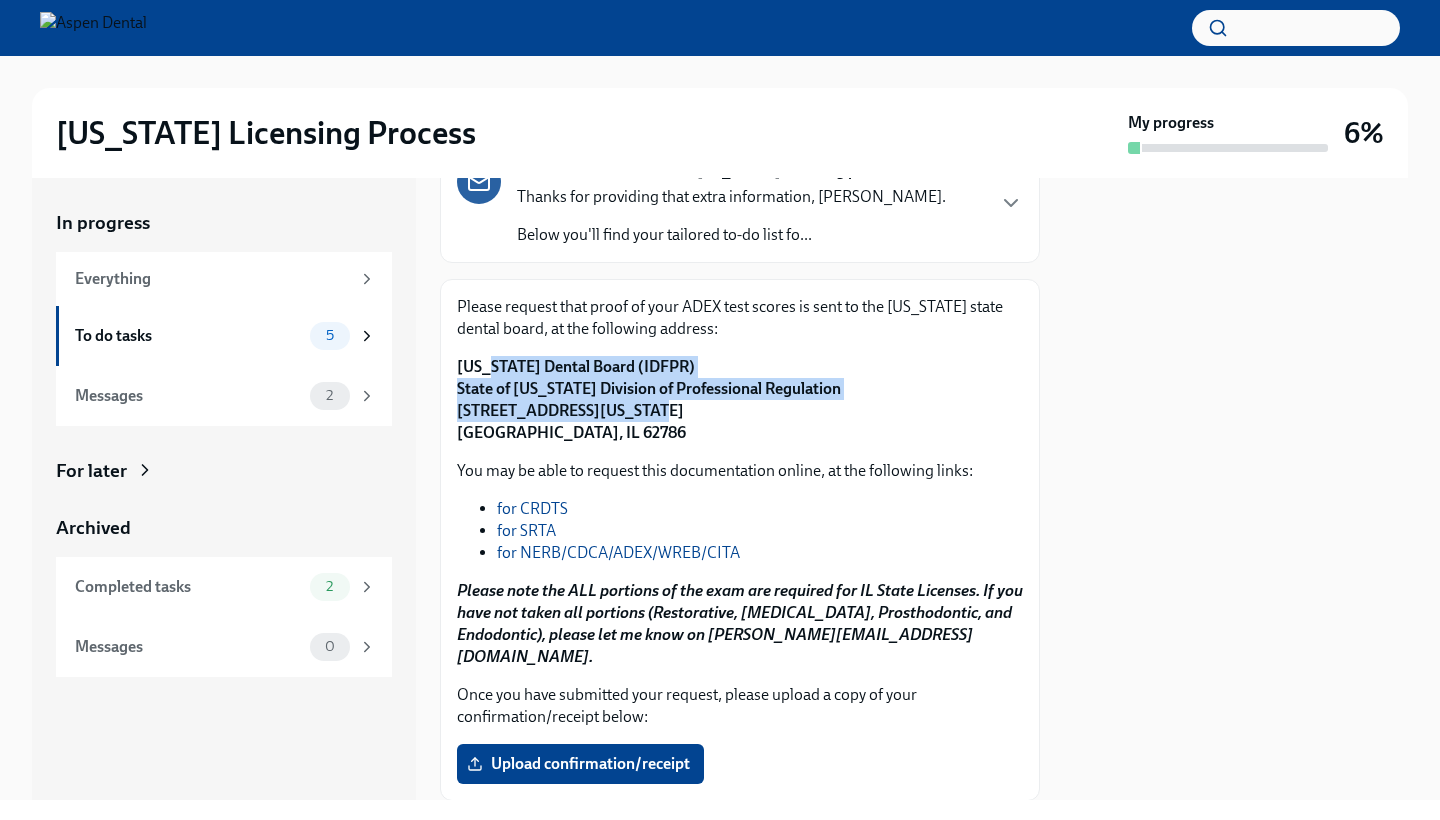 drag, startPoint x: 637, startPoint y: 418, endPoint x: 478, endPoint y: 364, distance: 167.91962 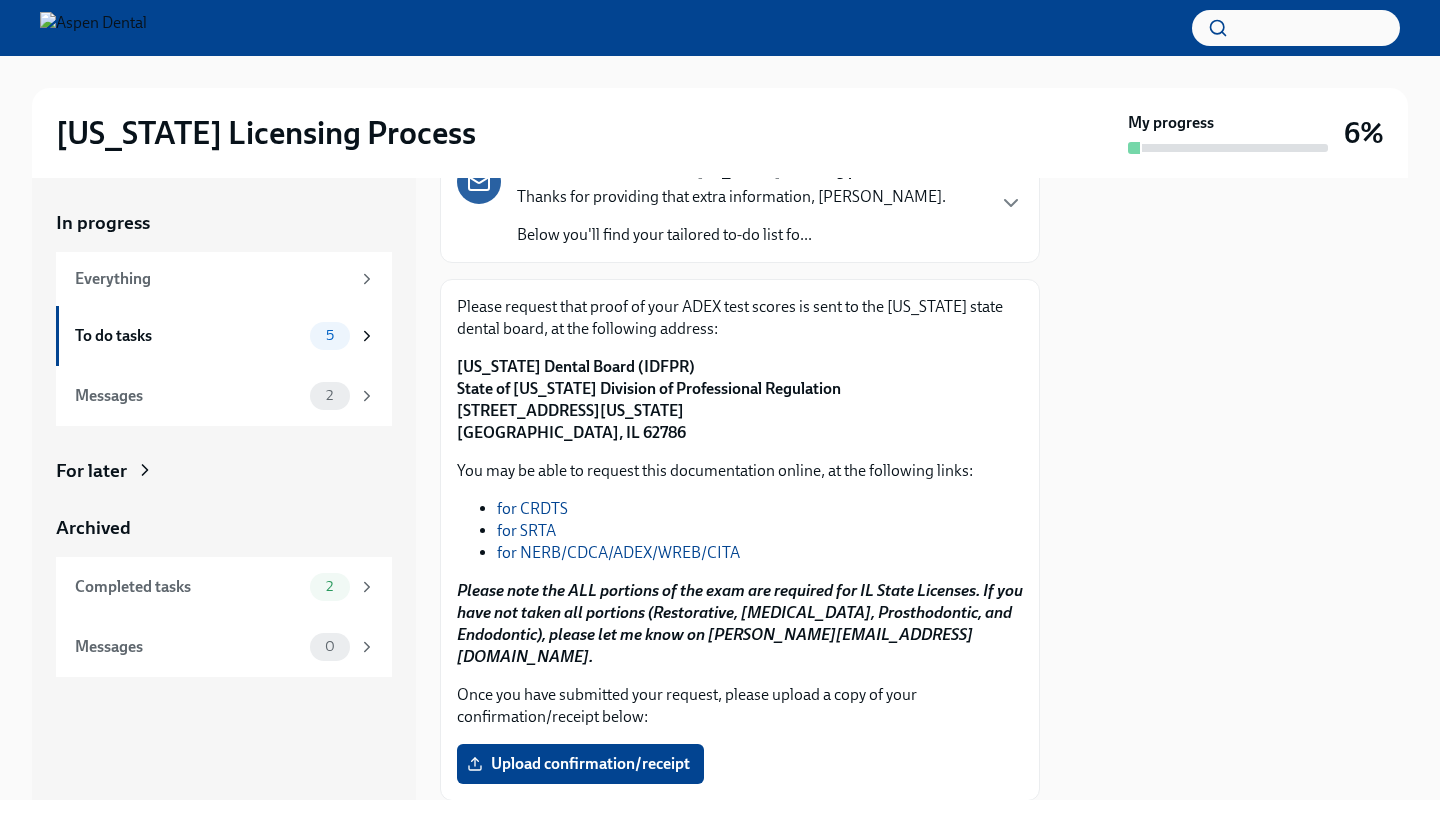 click on "Illinois Dental Board (IDFPR)
State of Illinois Division of Professional Regulation
320 West Washington St, 3rd Floor
Springfield, IL 62786" at bounding box center [649, 399] 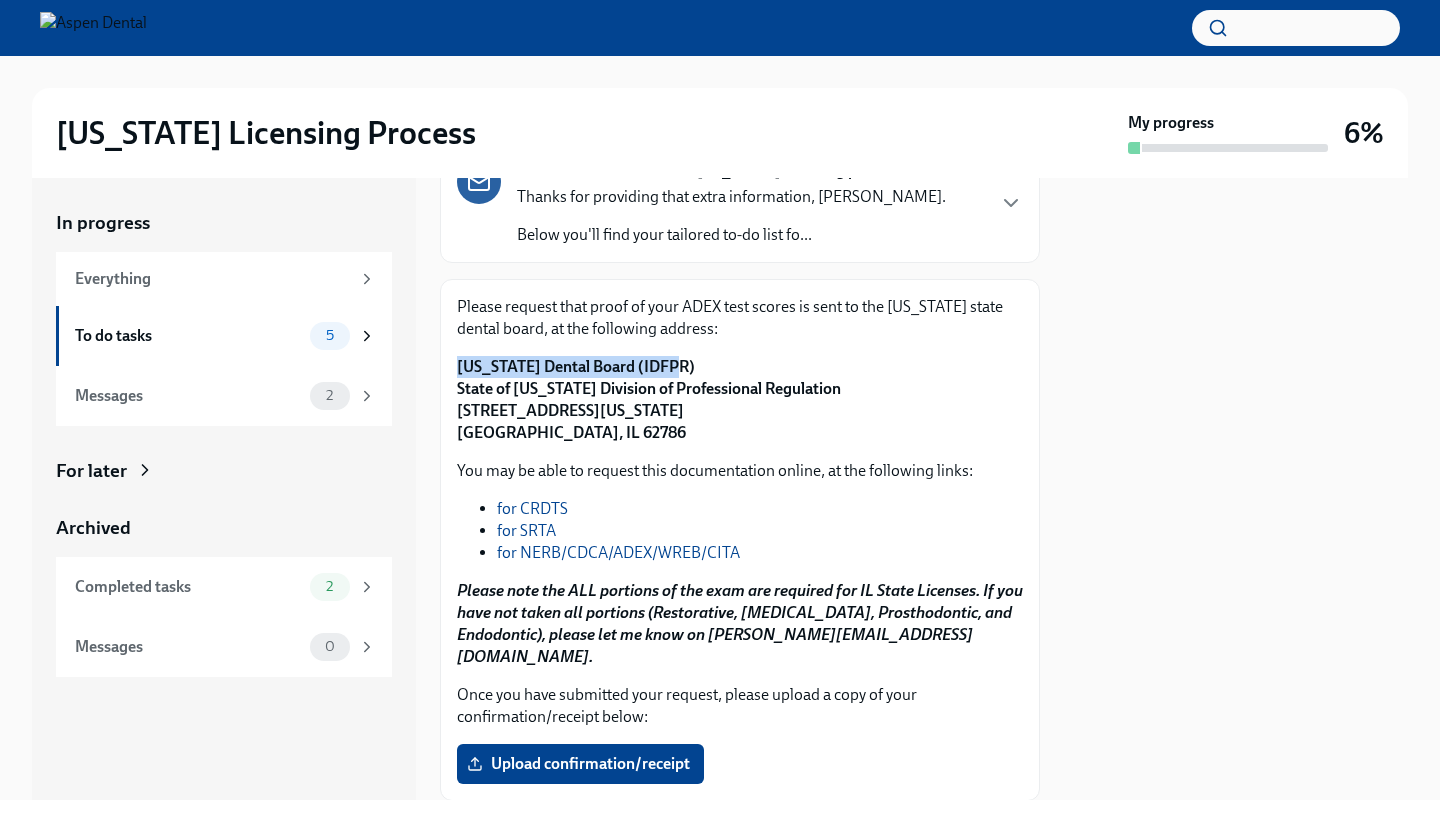drag, startPoint x: 660, startPoint y: 370, endPoint x: 457, endPoint y: 358, distance: 203.35437 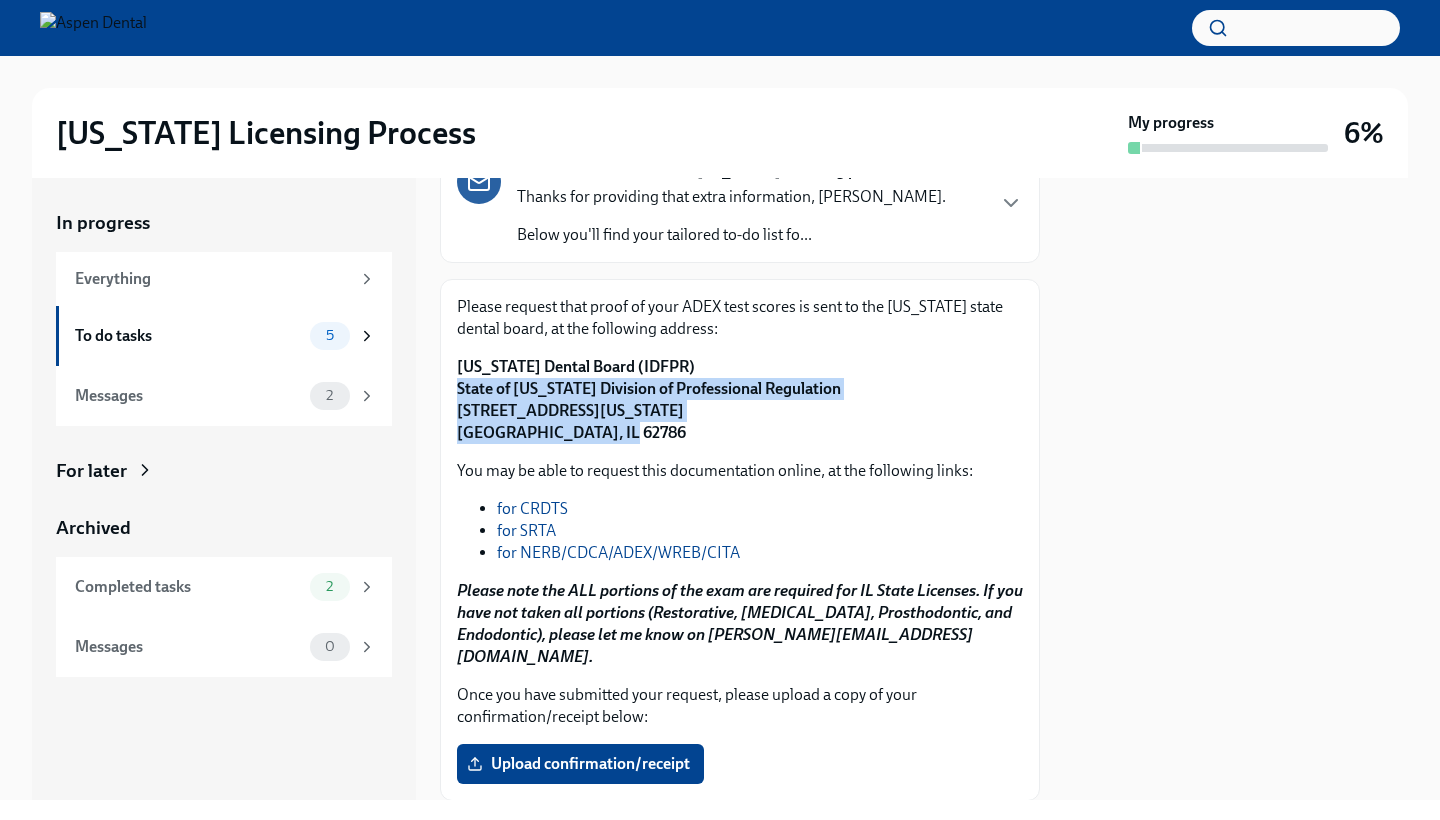 drag, startPoint x: 645, startPoint y: 435, endPoint x: 451, endPoint y: 393, distance: 198.49434 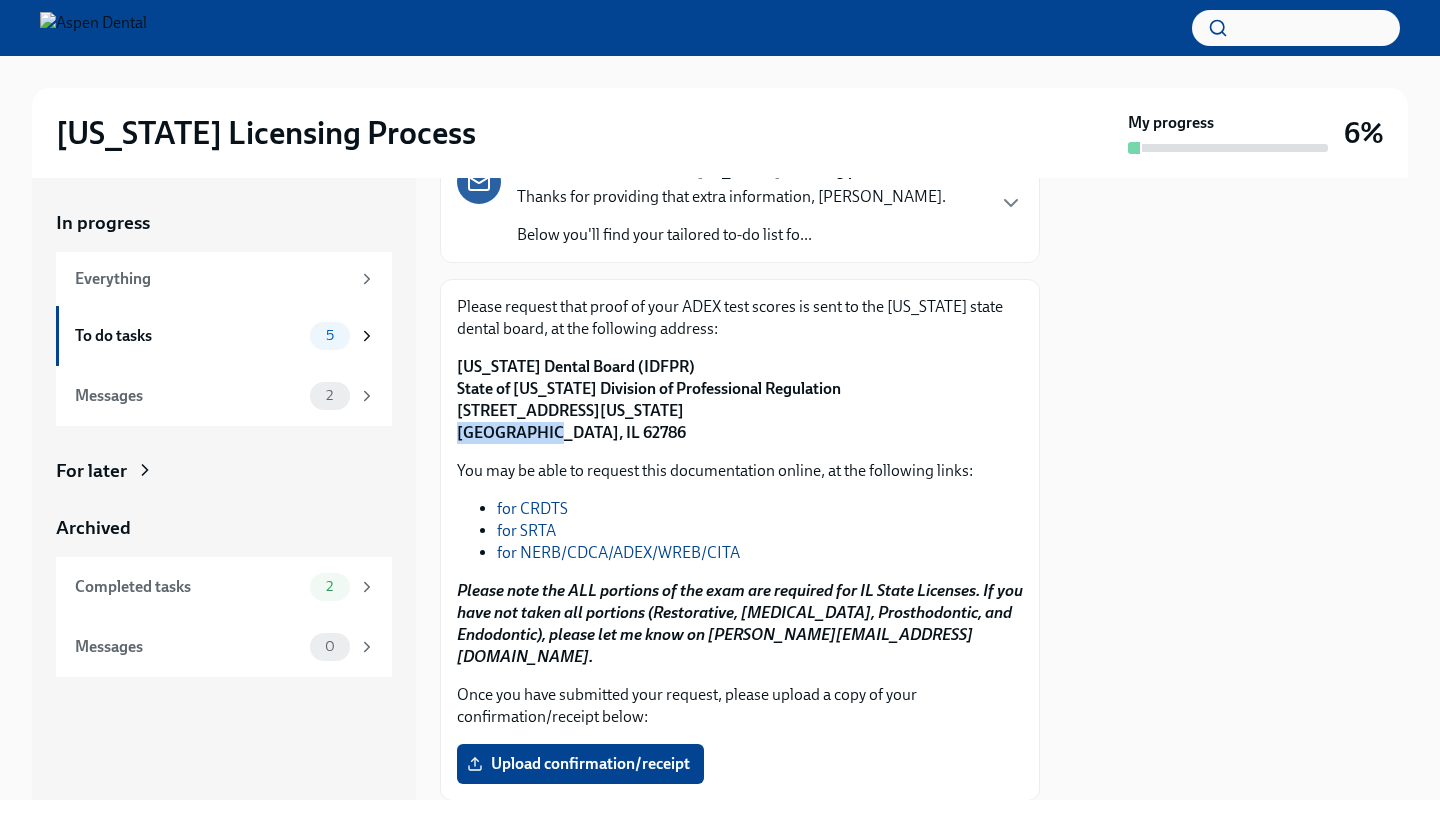 drag, startPoint x: 534, startPoint y: 435, endPoint x: 458, endPoint y: 431, distance: 76.105194 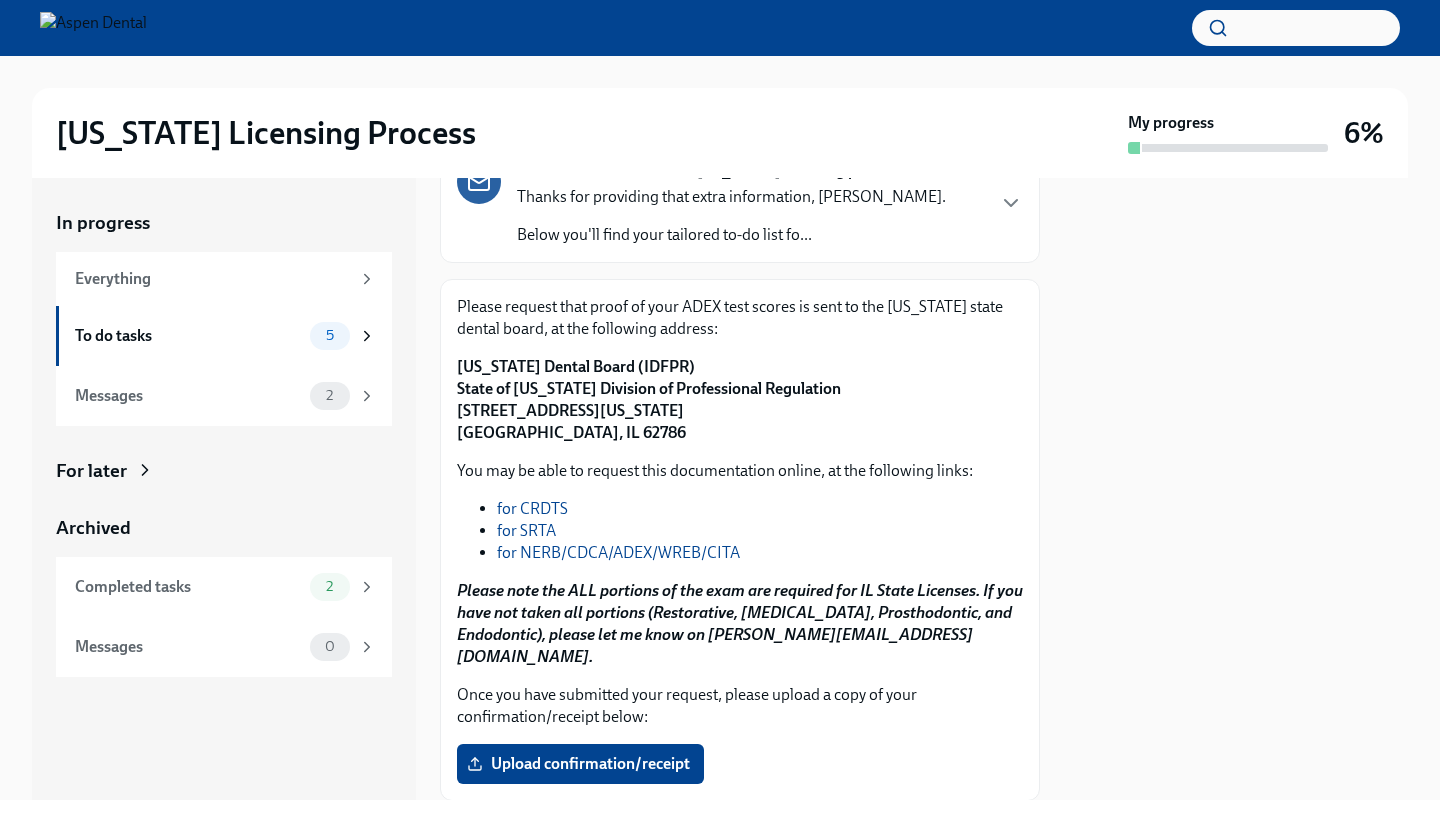 click on "Illinois Dental Board (IDFPR)
State of Illinois Division of Professional Regulation
320 West Washington St, 3rd Floor
Springfield, IL 62786" at bounding box center [649, 399] 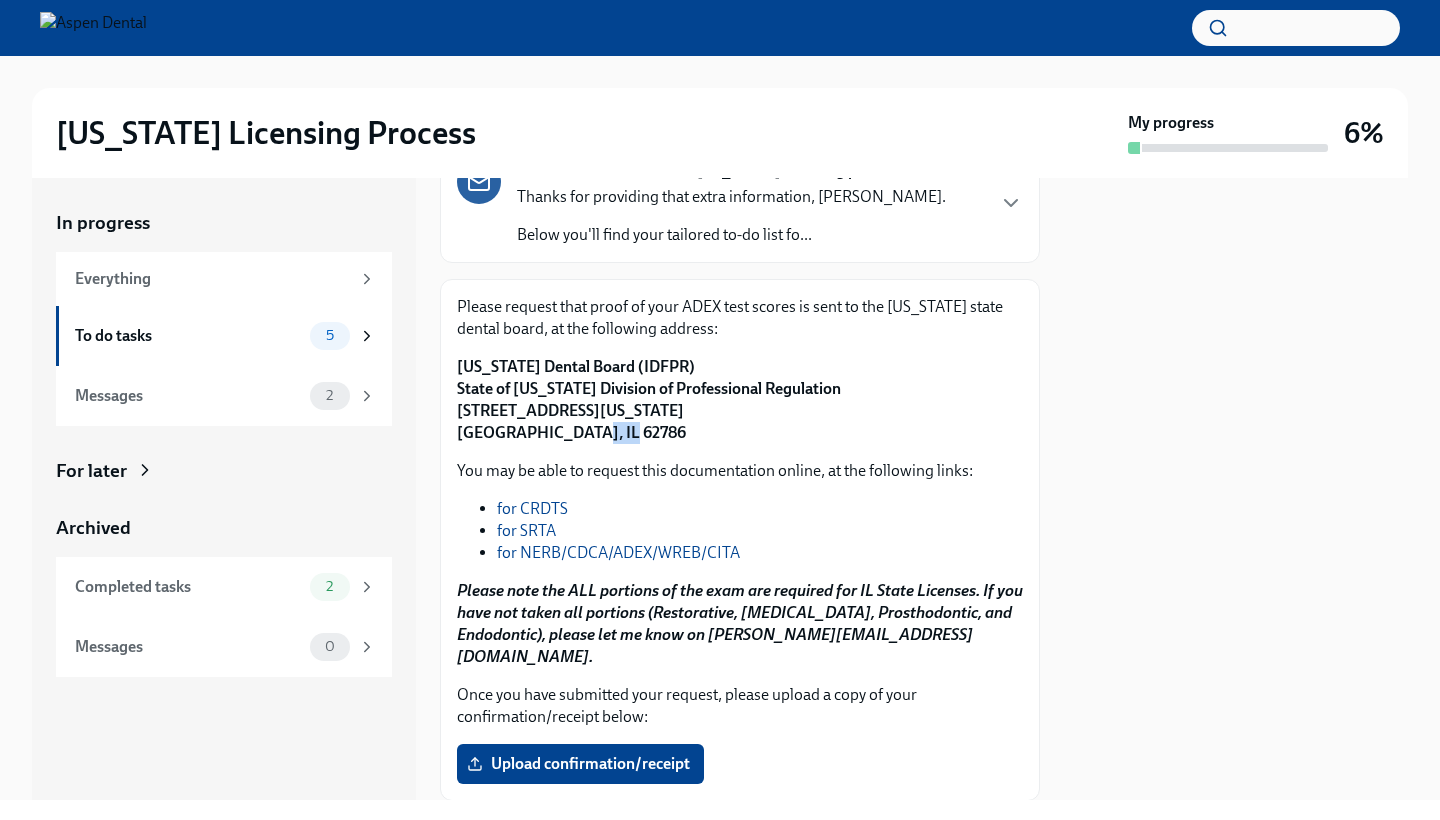 drag, startPoint x: 605, startPoint y: 435, endPoint x: 561, endPoint y: 435, distance: 44 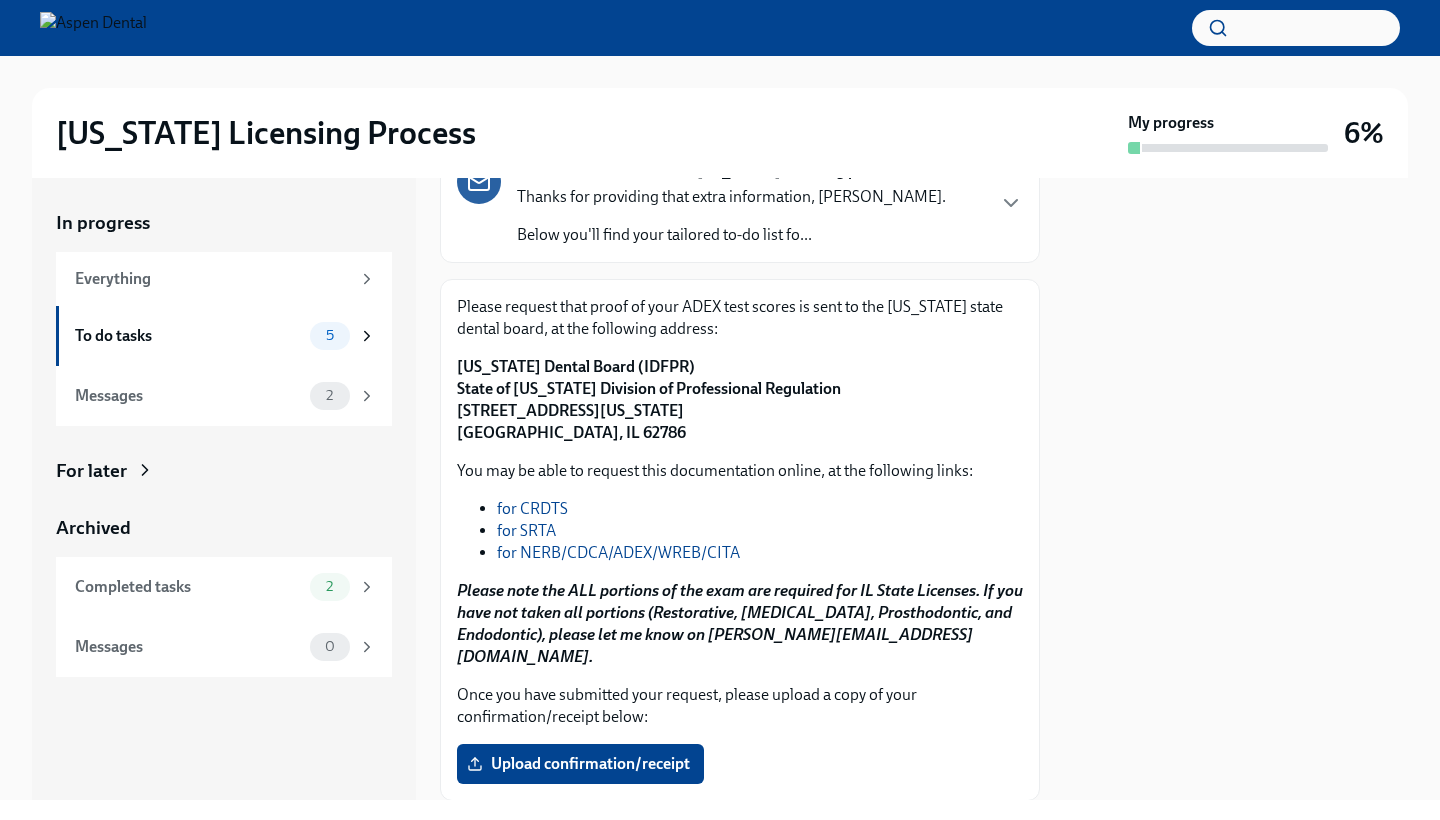 click on "Illinois Dental Board (IDFPR)
State of Illinois Division of Professional Regulation
320 West Washington St, 3rd Floor
Springfield, IL 62786" at bounding box center (649, 399) 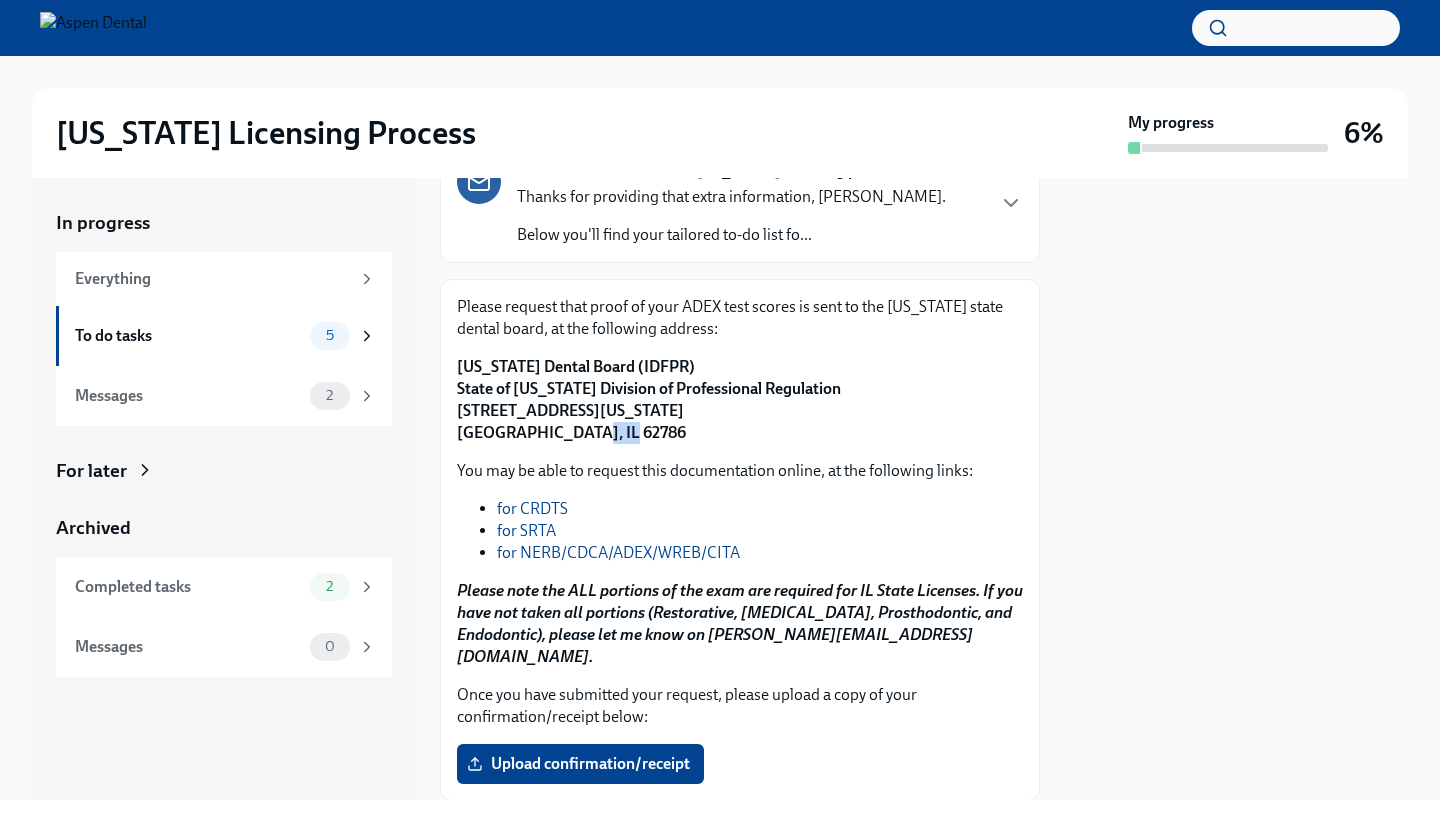 drag, startPoint x: 559, startPoint y: 431, endPoint x: 619, endPoint y: 431, distance: 60 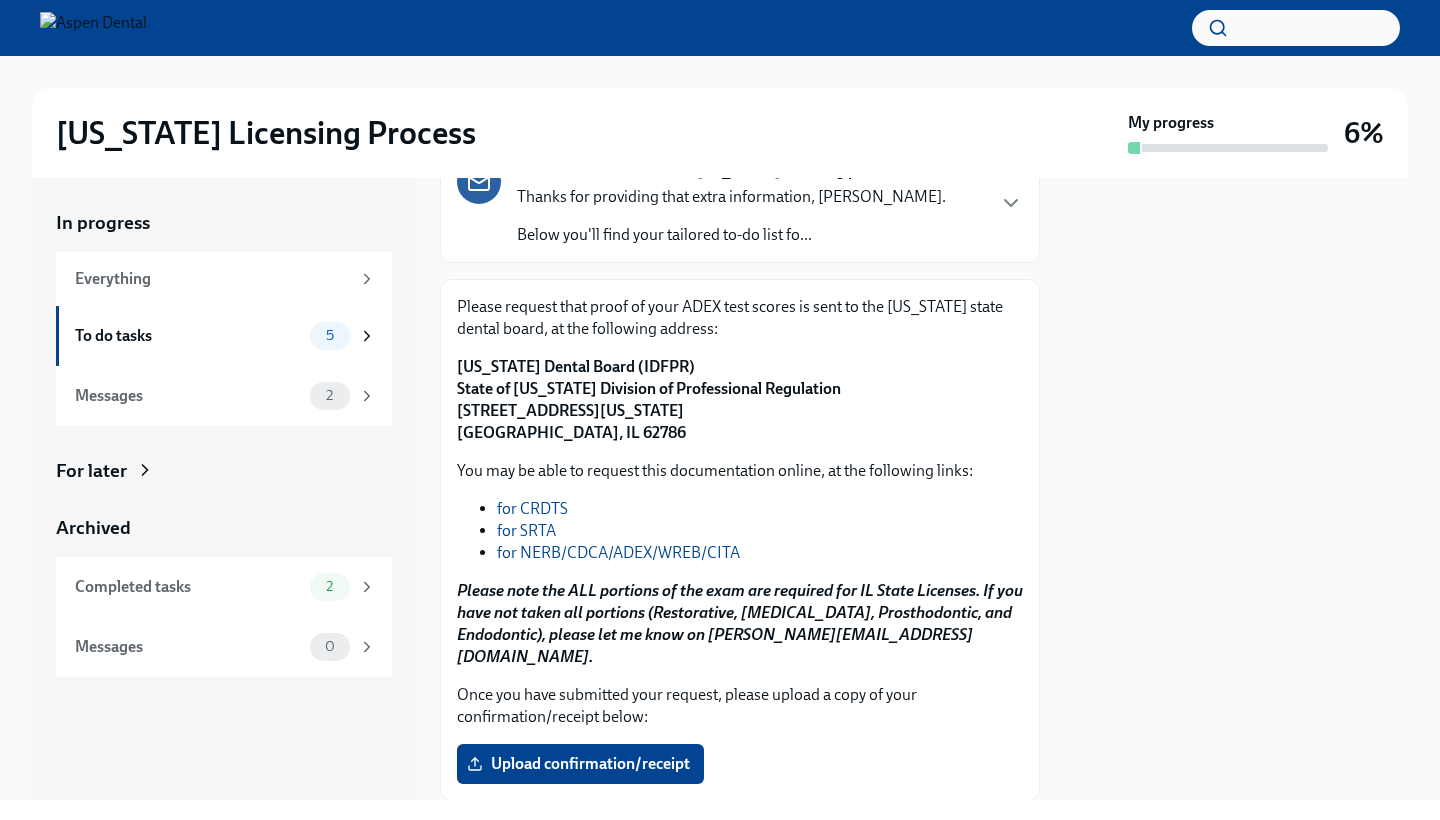 click at bounding box center (1236, 489) 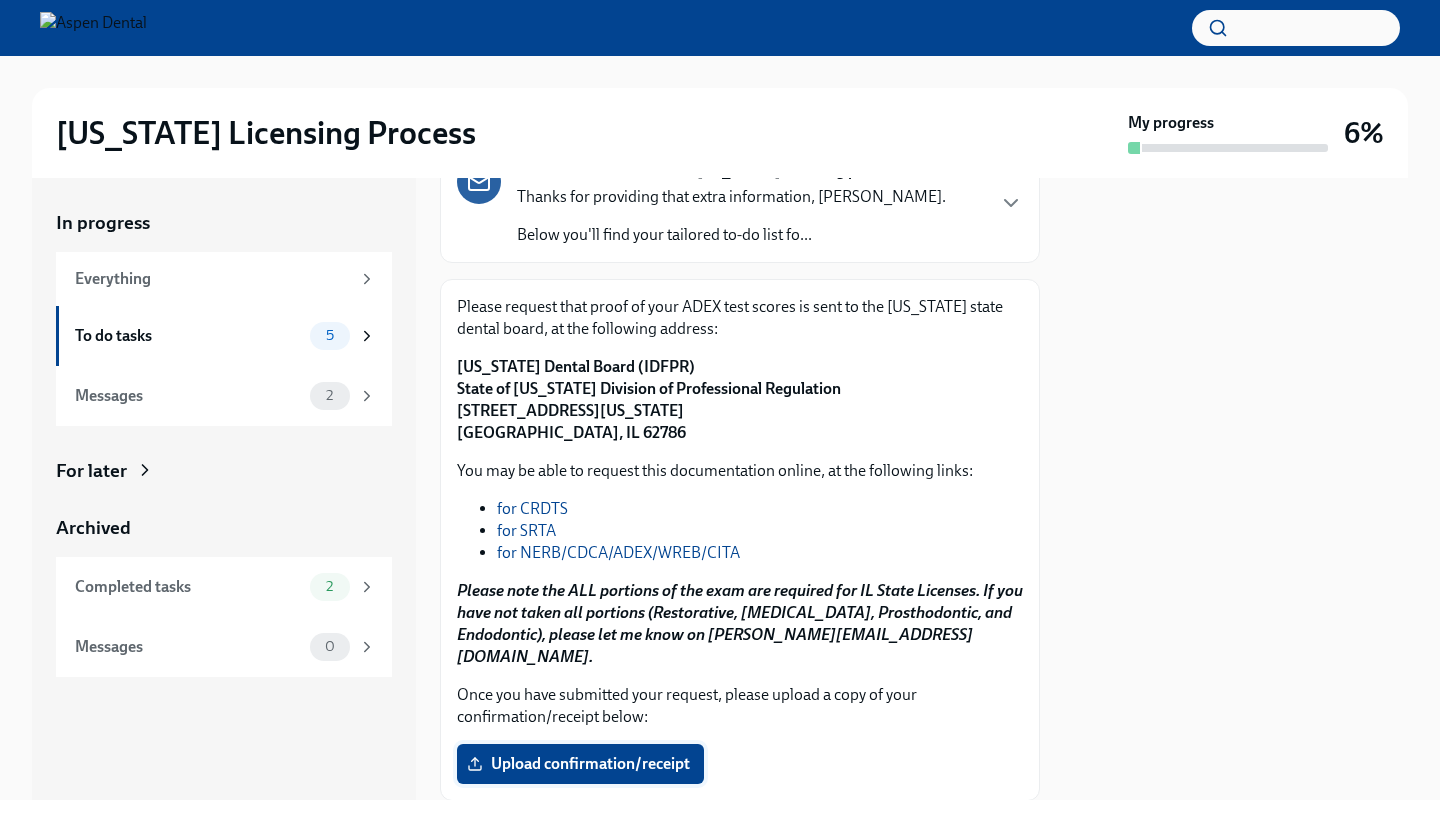 click on "Upload confirmation/receipt" at bounding box center (580, 764) 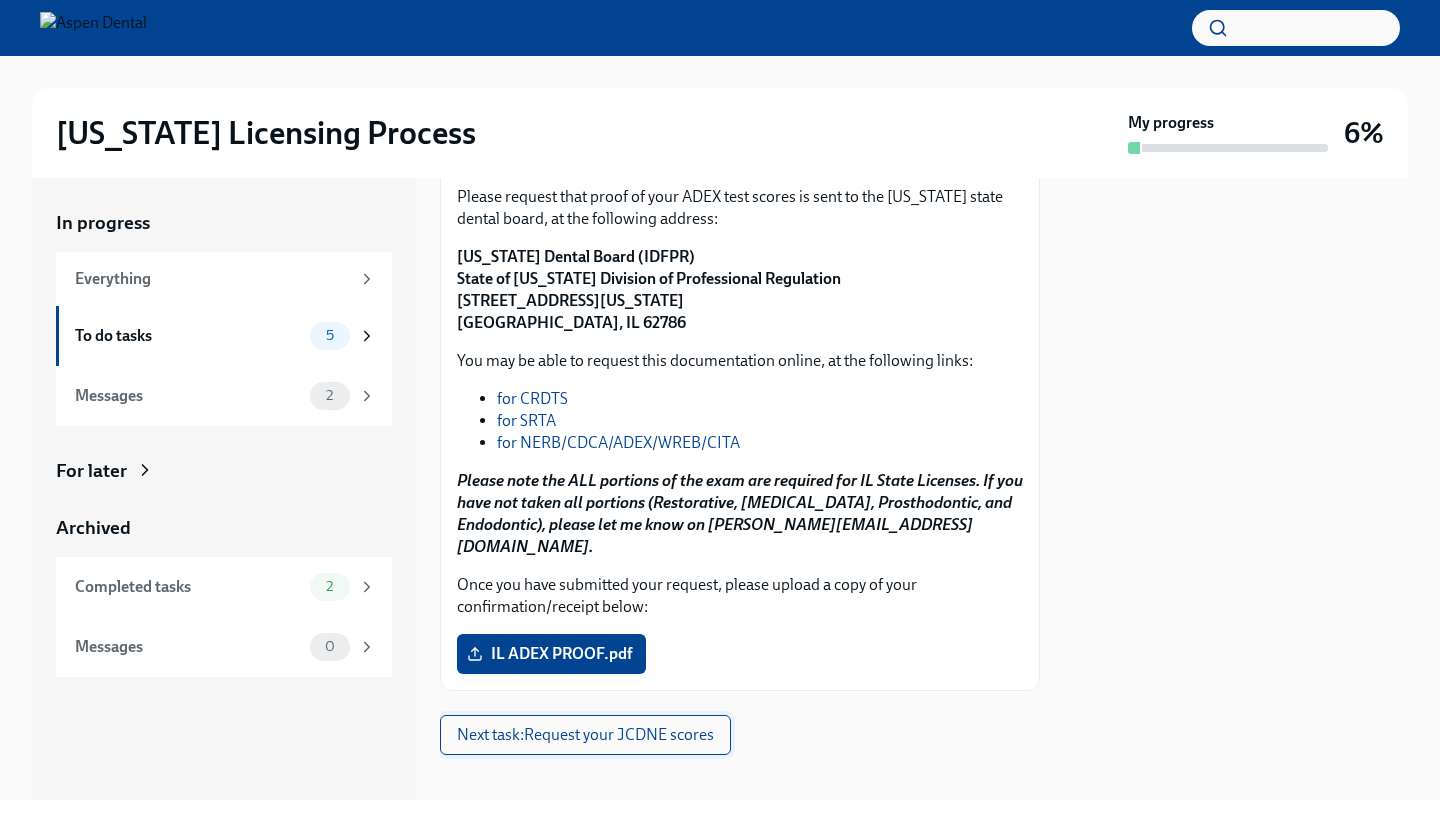 scroll, scrollTop: 261, scrollLeft: 0, axis: vertical 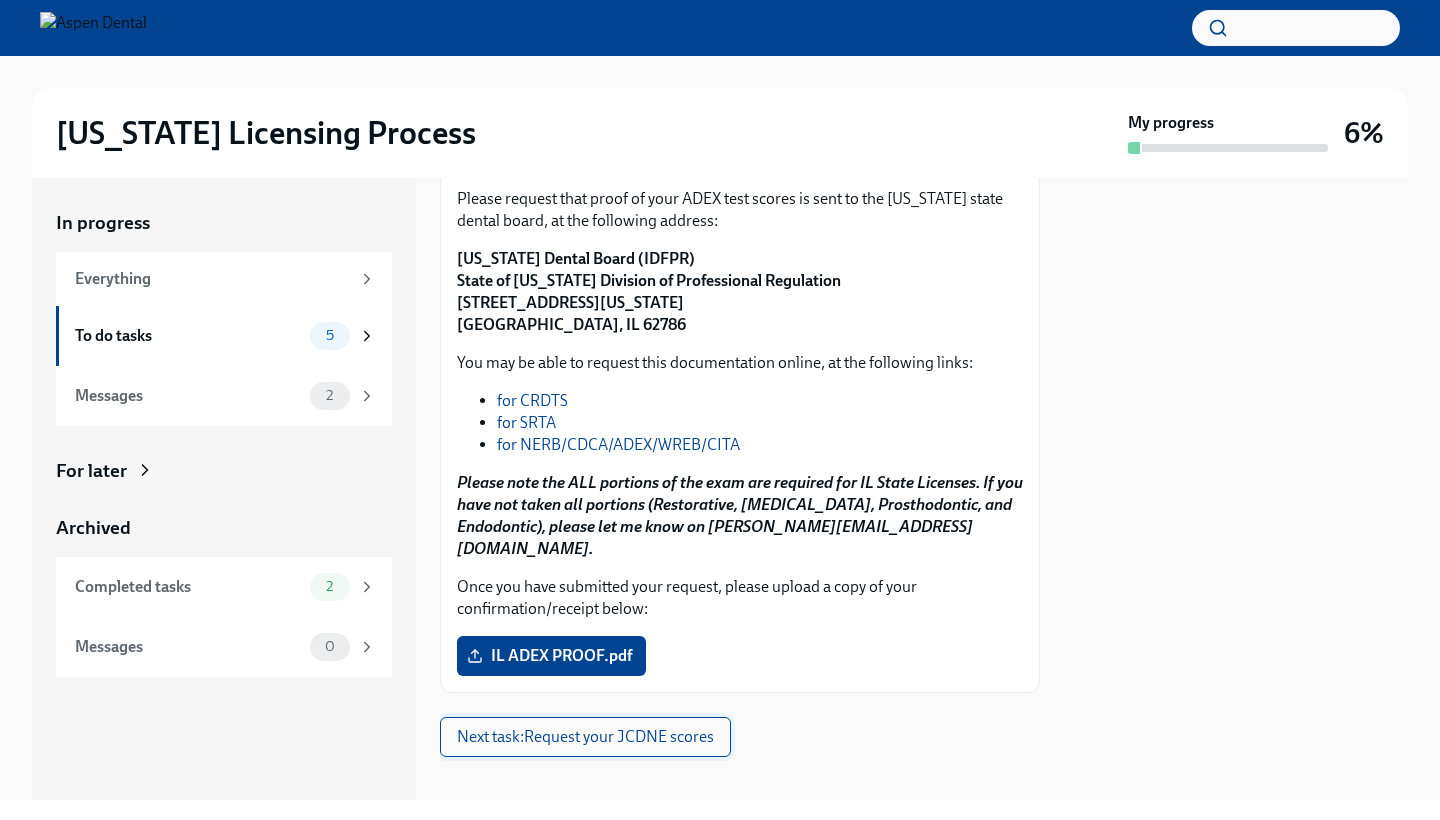 click on "Next task :  Request your JCDNE scores" at bounding box center [585, 737] 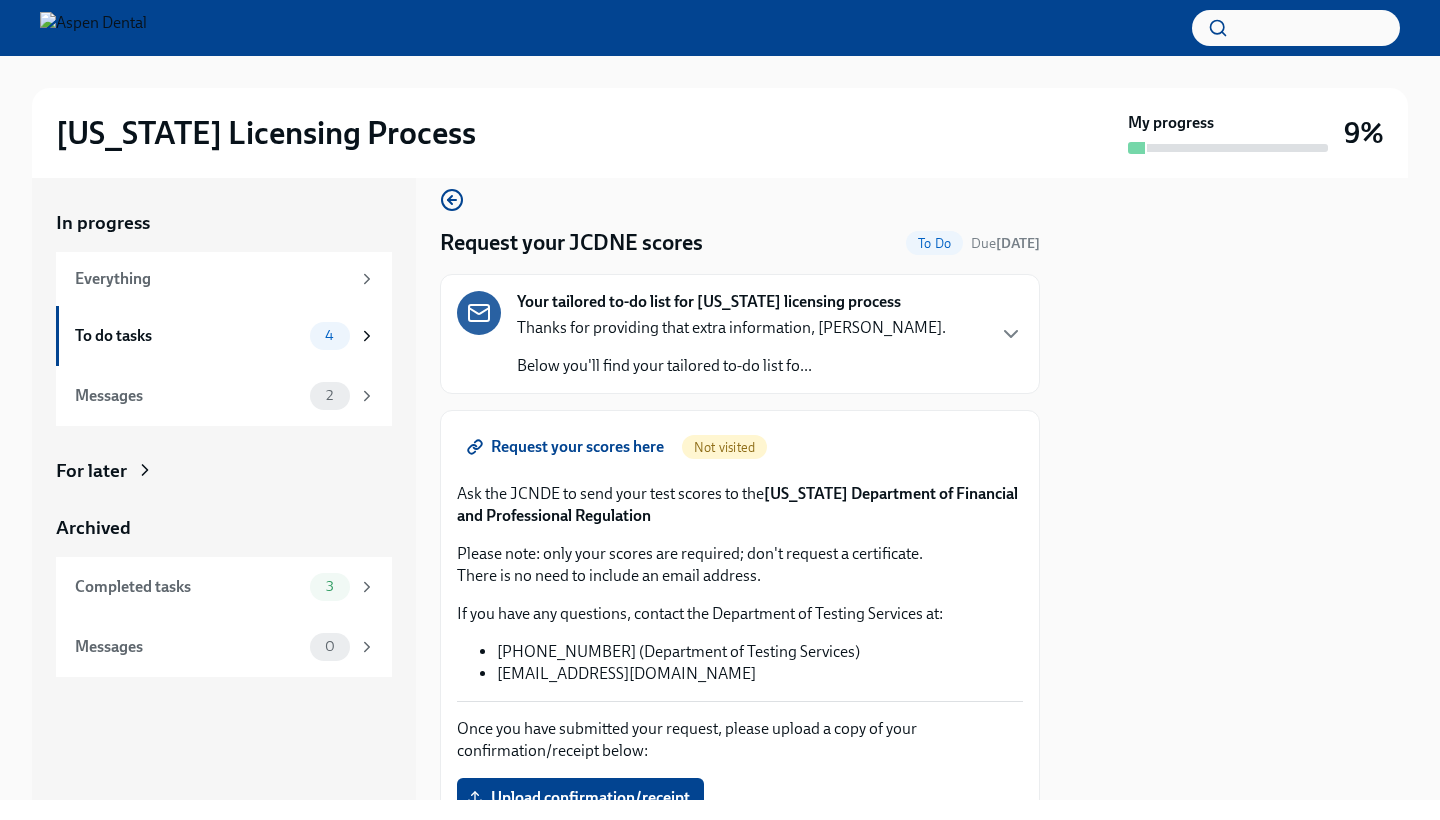 scroll, scrollTop: 21, scrollLeft: 0, axis: vertical 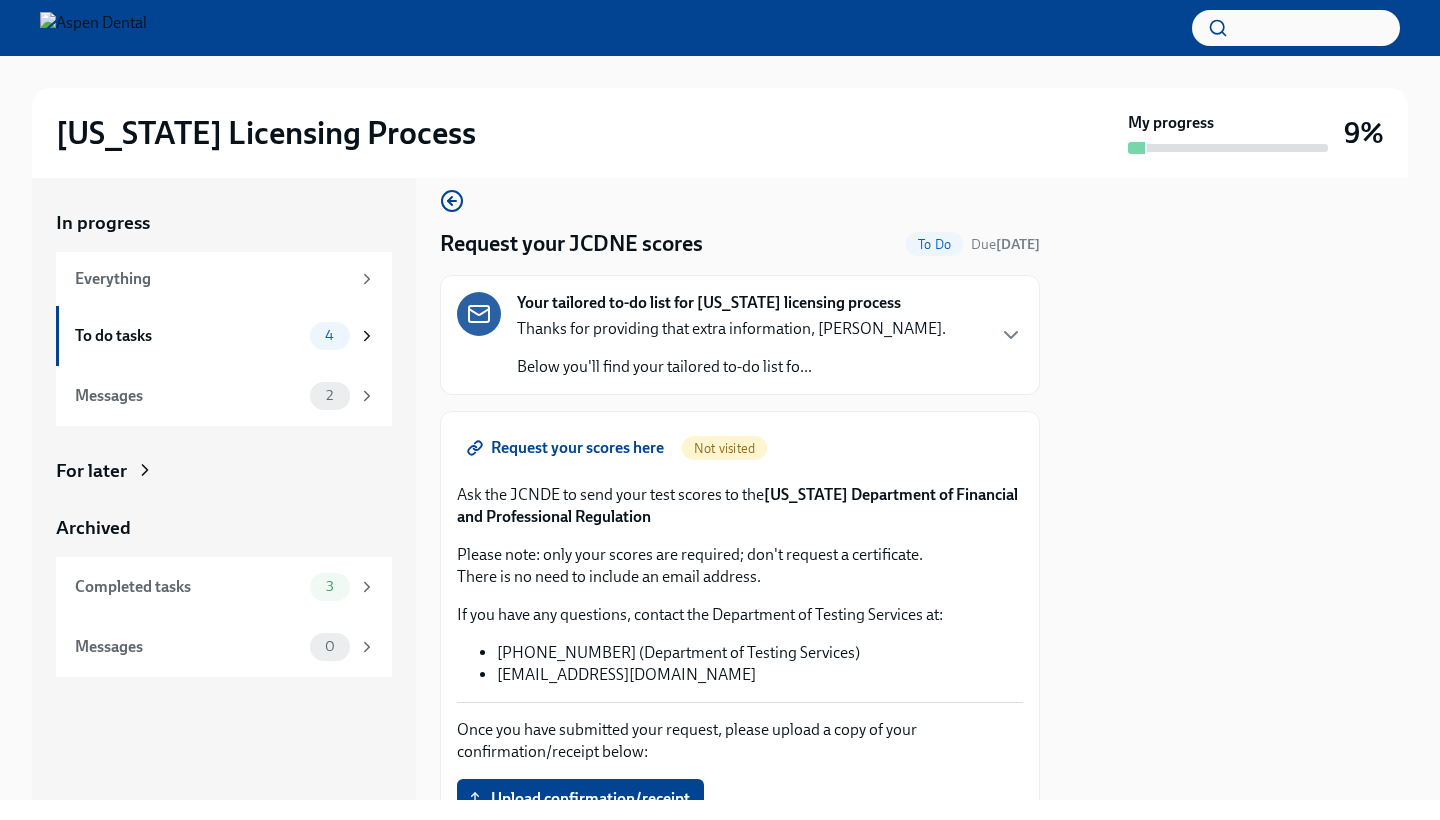 click on "Request your scores here" at bounding box center [567, 448] 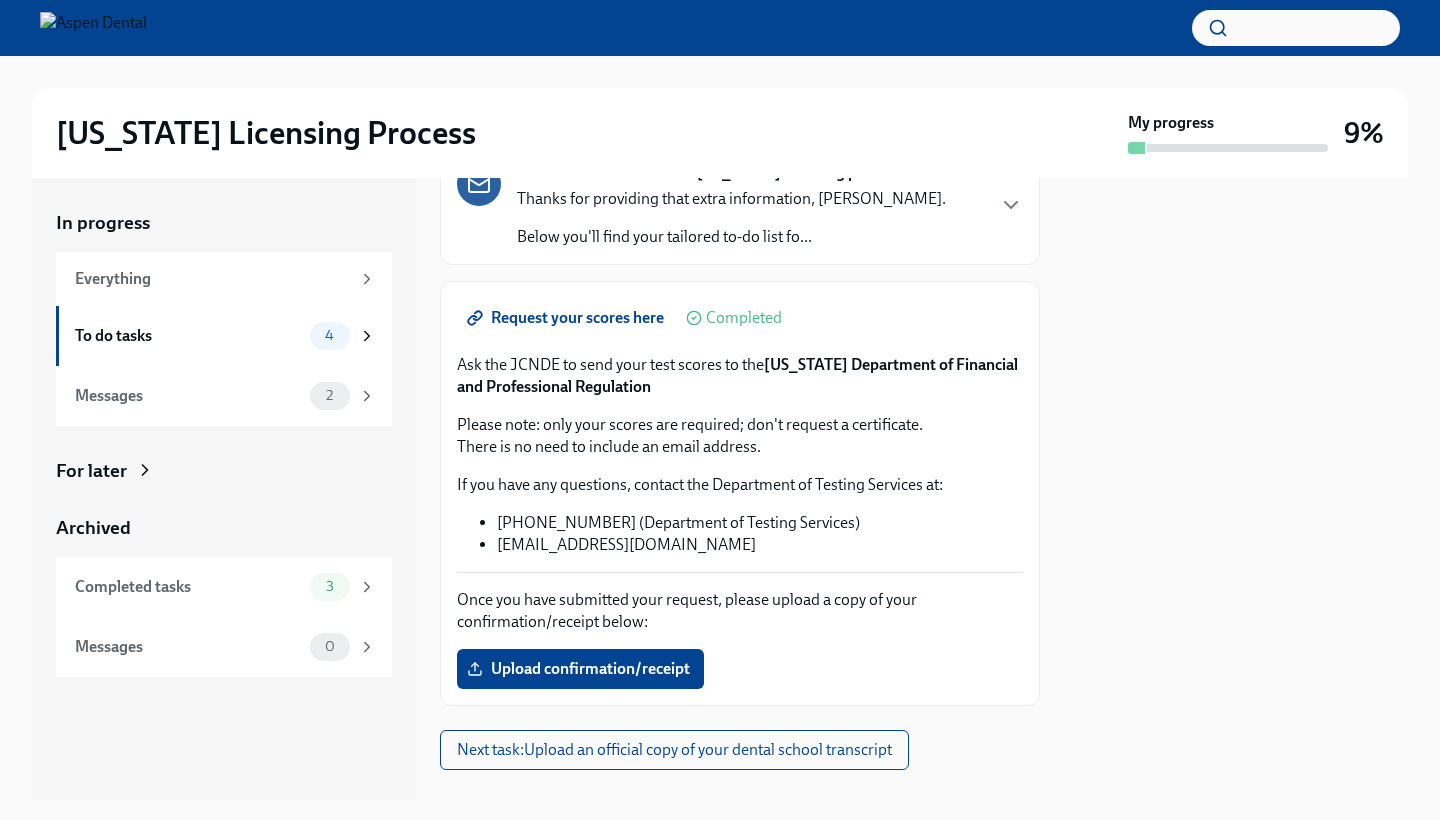 scroll, scrollTop: 150, scrollLeft: 0, axis: vertical 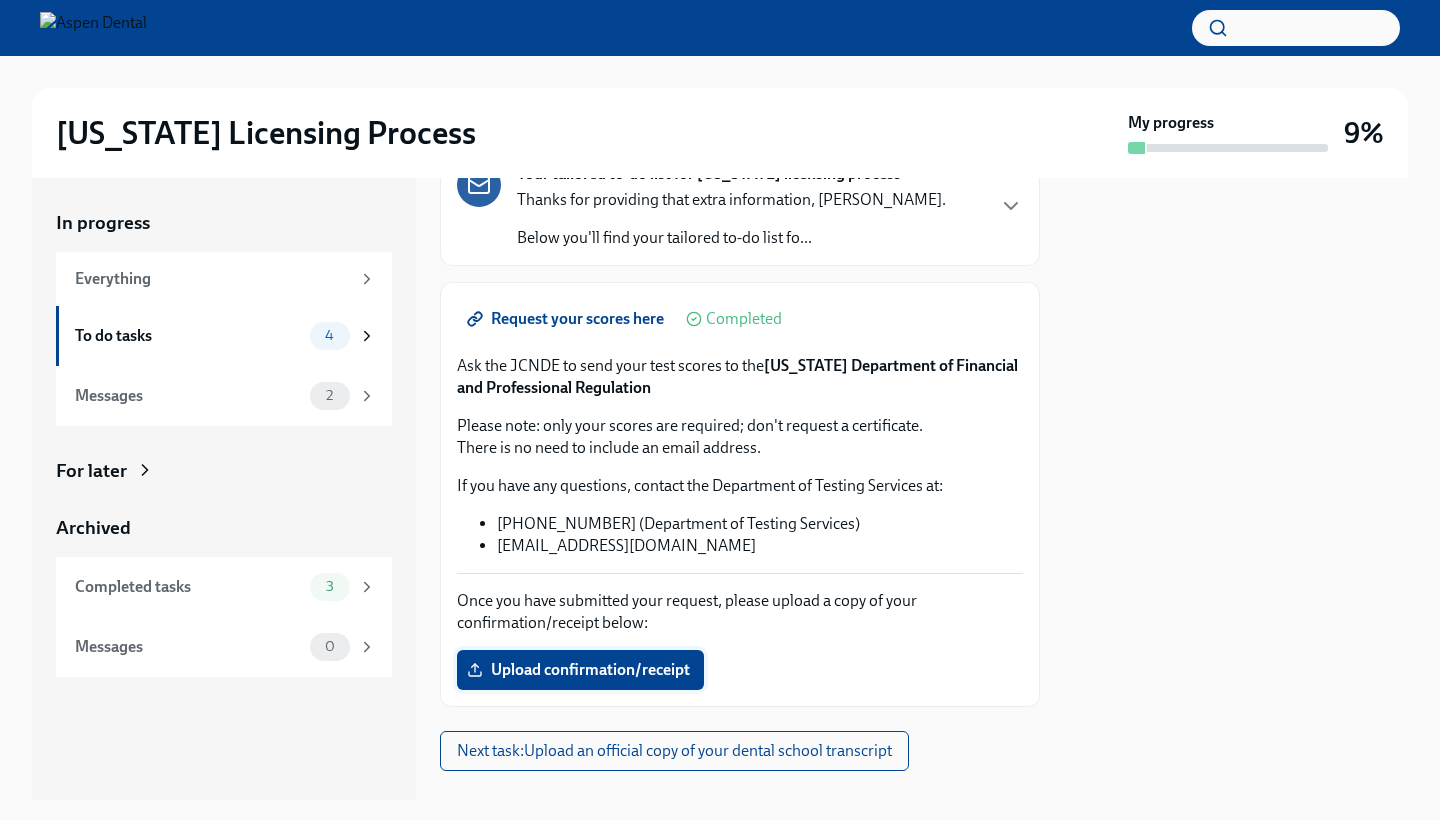 click on "Upload confirmation/receipt" at bounding box center (580, 670) 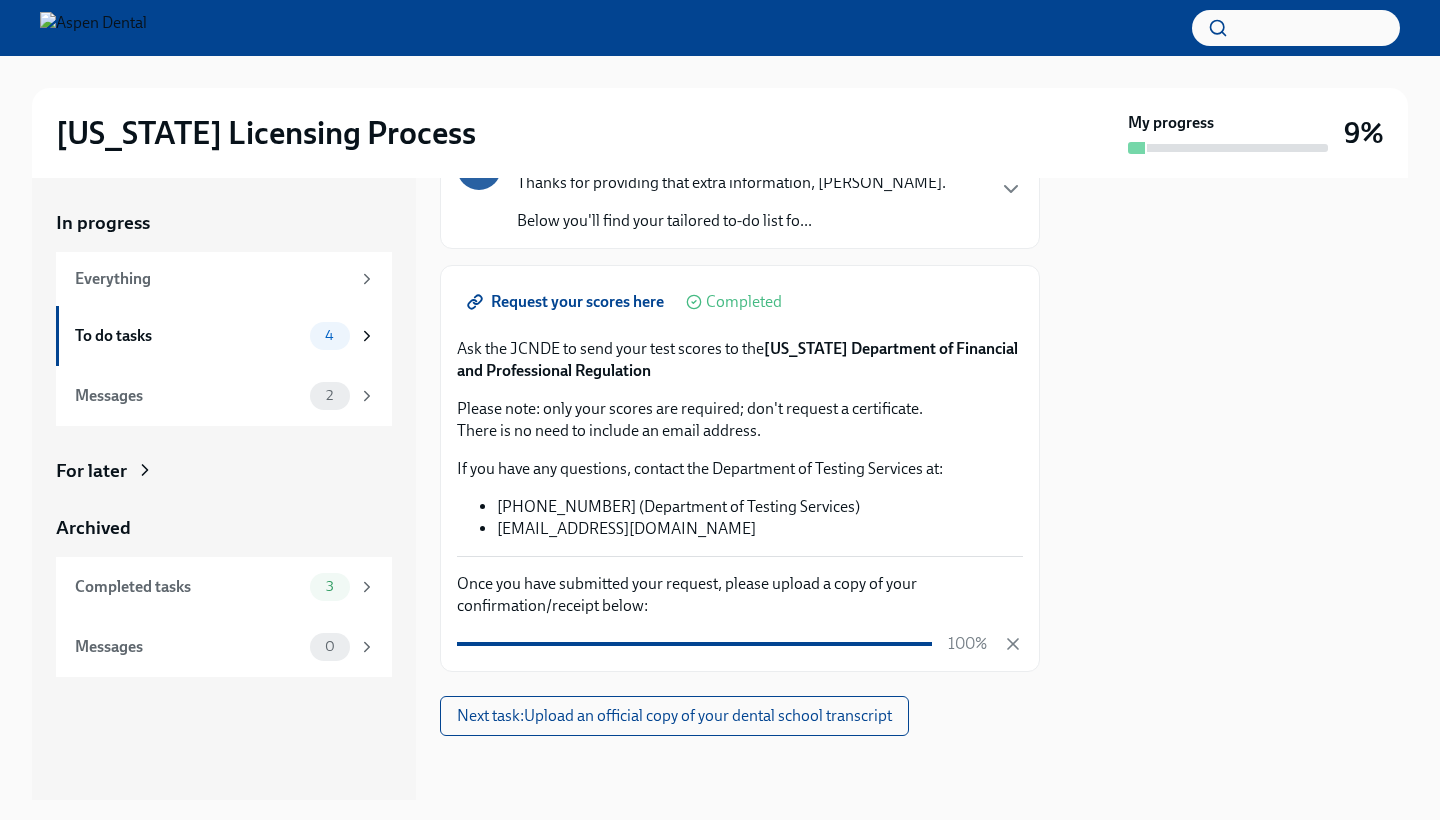 scroll, scrollTop: 167, scrollLeft: 0, axis: vertical 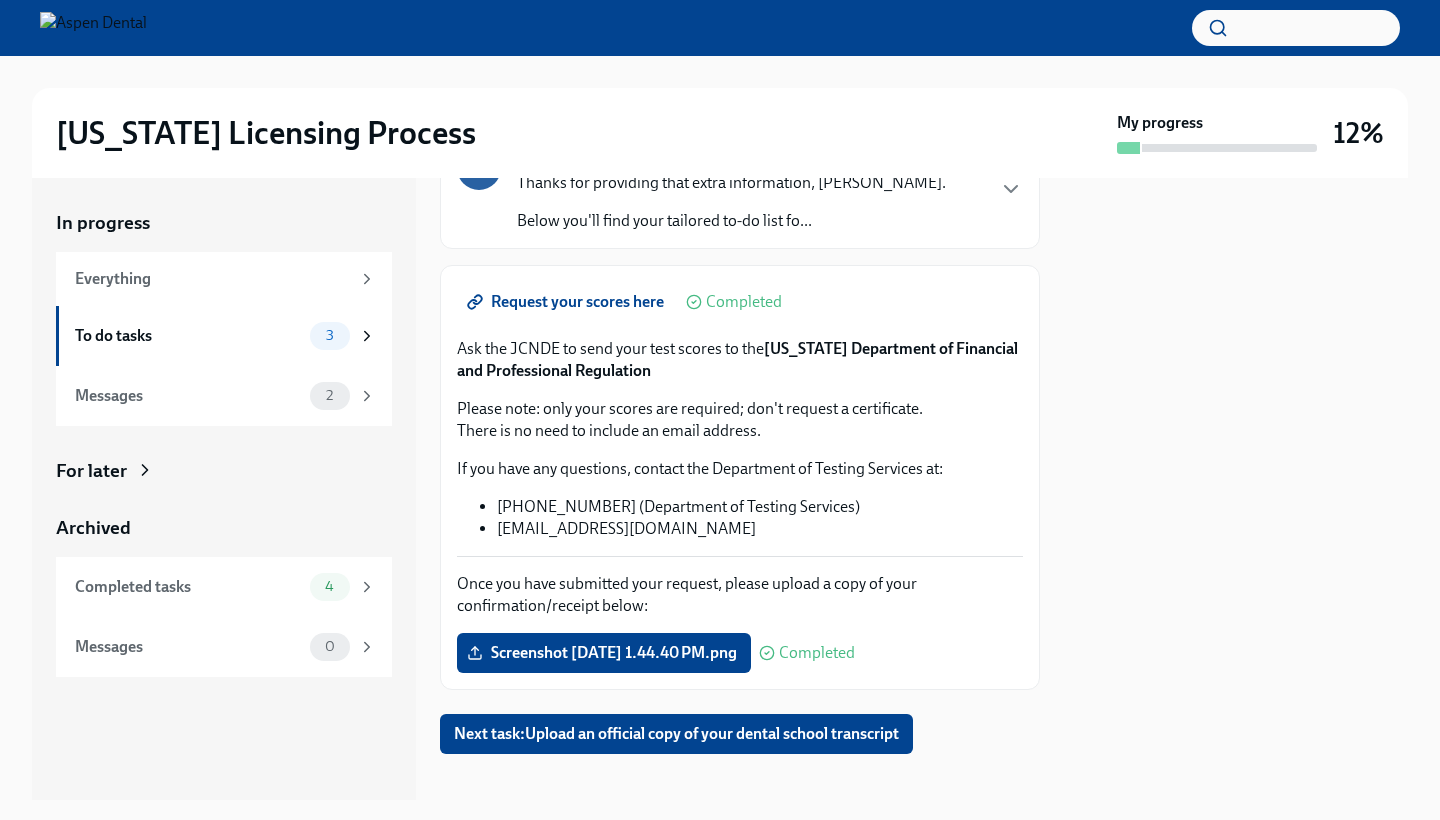 click on "Request your JCDNE scores Done Due  in 4 days Your tailored to-do list for Illinois licensing process Thanks for providing that extra information, Dr Vyas.
Below you'll find your tailored to-do list fo... Request your scores here Completed Ask the JCNDE to send your test scores to the  Illinois Department of Financial and Professional Regulation Please note: only your scores are required; don't request a certificate.
There is no need to include an email address. If you have any questions, contact the Department of Testing Services at:
1-800-232-1694 (Department of Testing Services)
DENTPIN@ada.org
Once you have submitted your request, please upload a copy of your confirmation/receipt below: Screenshot 2025-07-29 at 1.44.40 PM.png Completed Next task :  Upload an official copy of your dental school transcript" at bounding box center [740, 398] 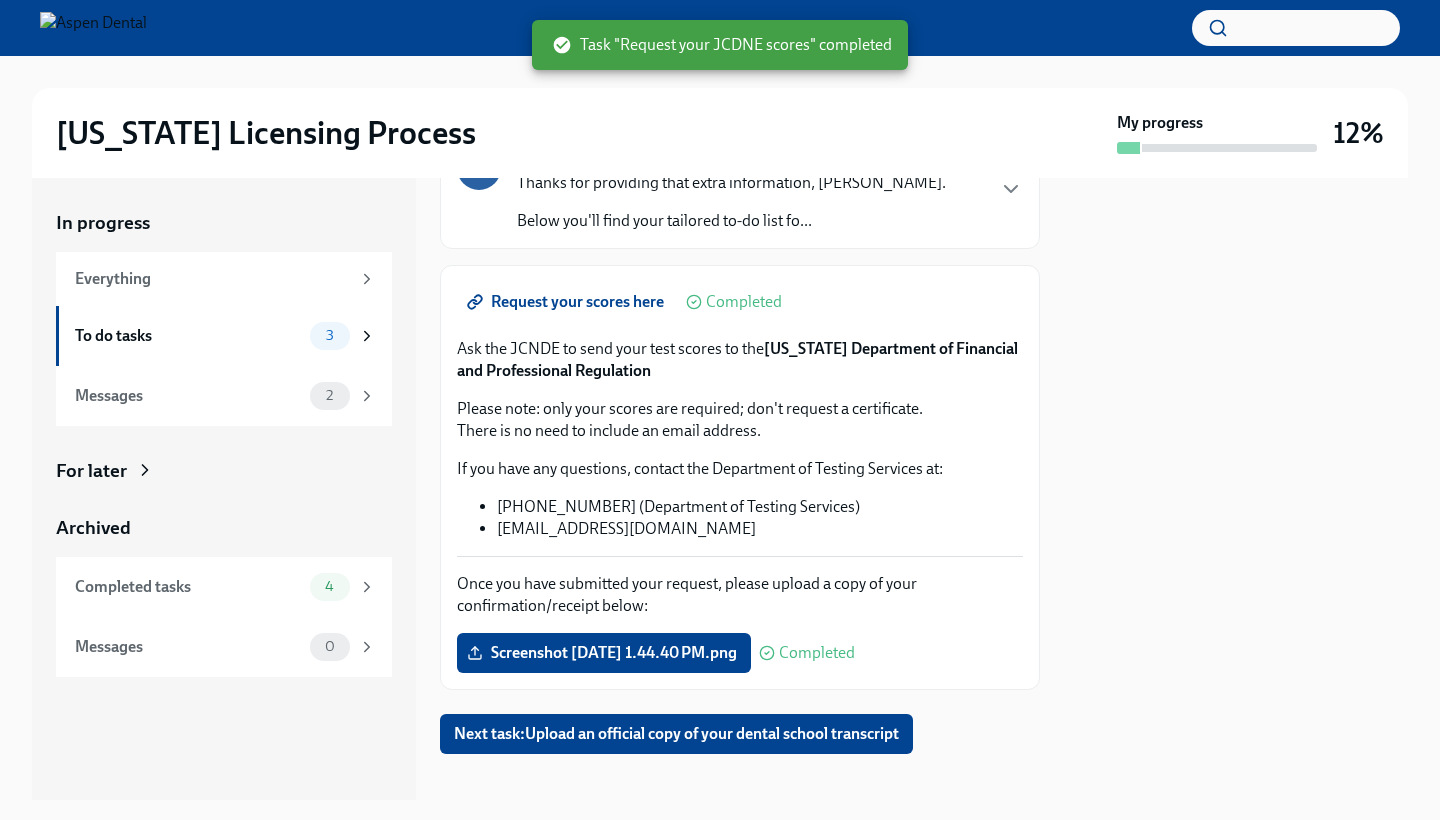 click at bounding box center (1236, 489) 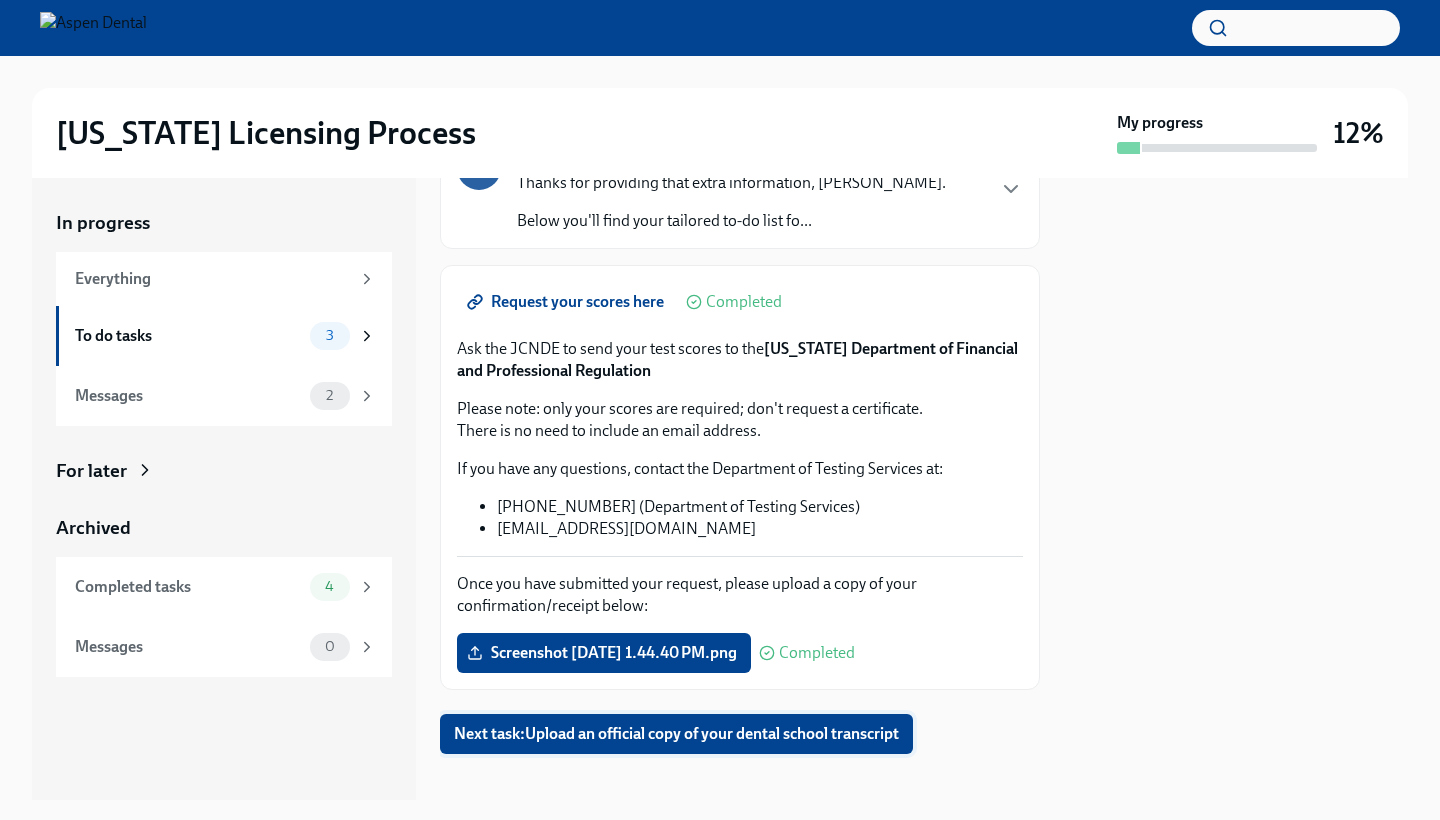 click on "Next task :  Upload an official copy of your dental school transcript" at bounding box center [676, 734] 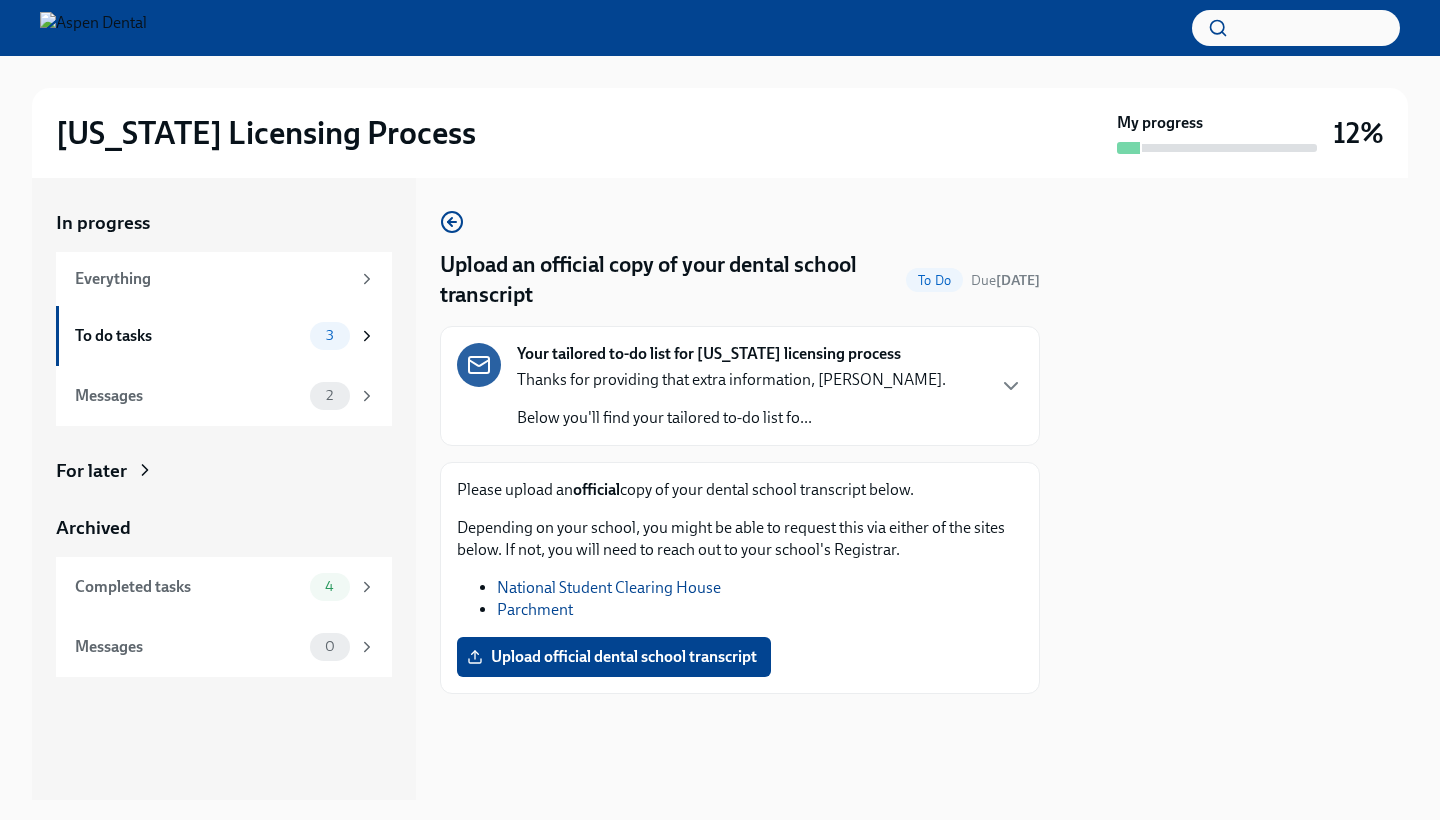 click at bounding box center [740, 726] 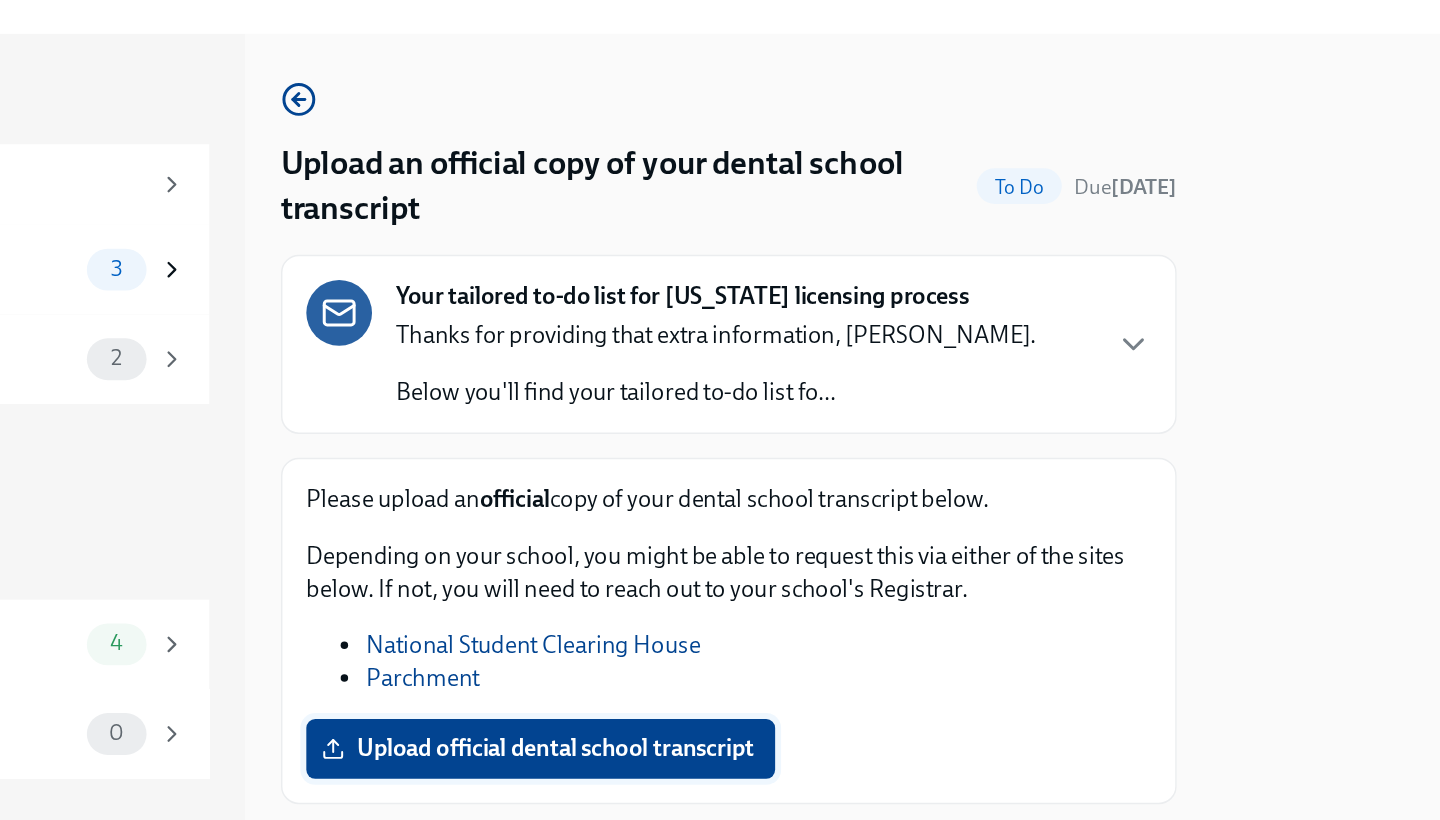 click on "Upload official dental school transcript" at bounding box center (614, 657) 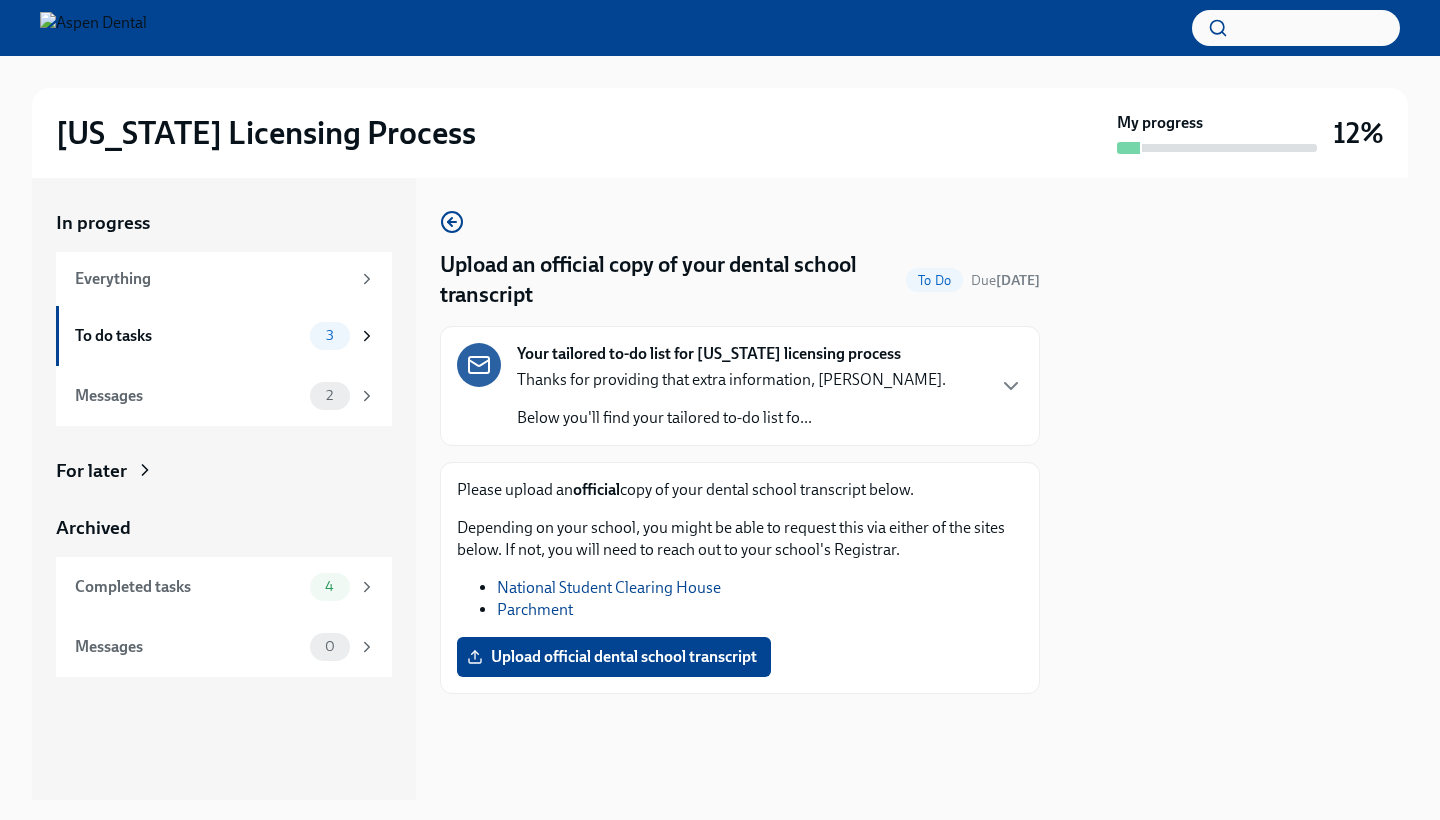 scroll, scrollTop: 0, scrollLeft: 0, axis: both 